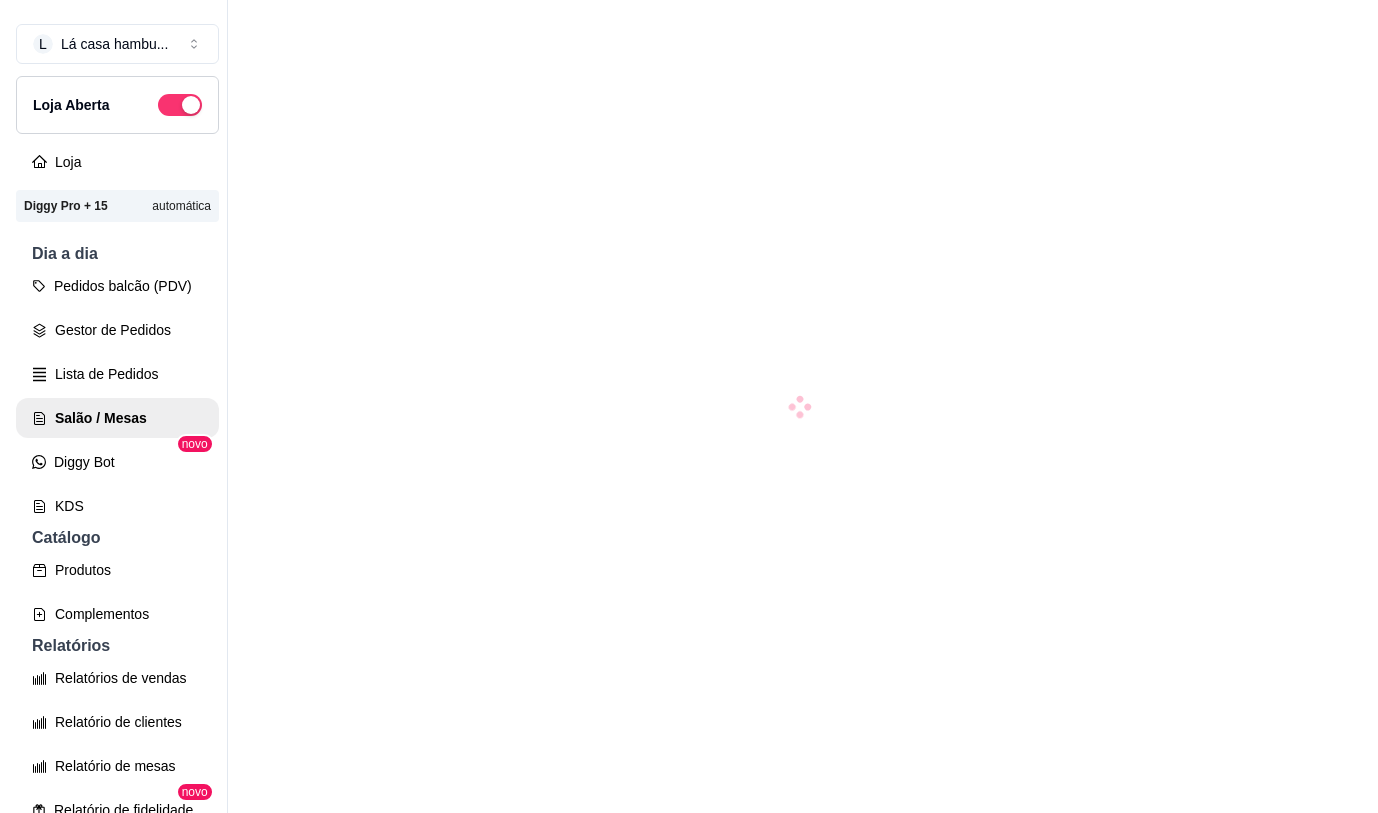 scroll, scrollTop: 0, scrollLeft: 0, axis: both 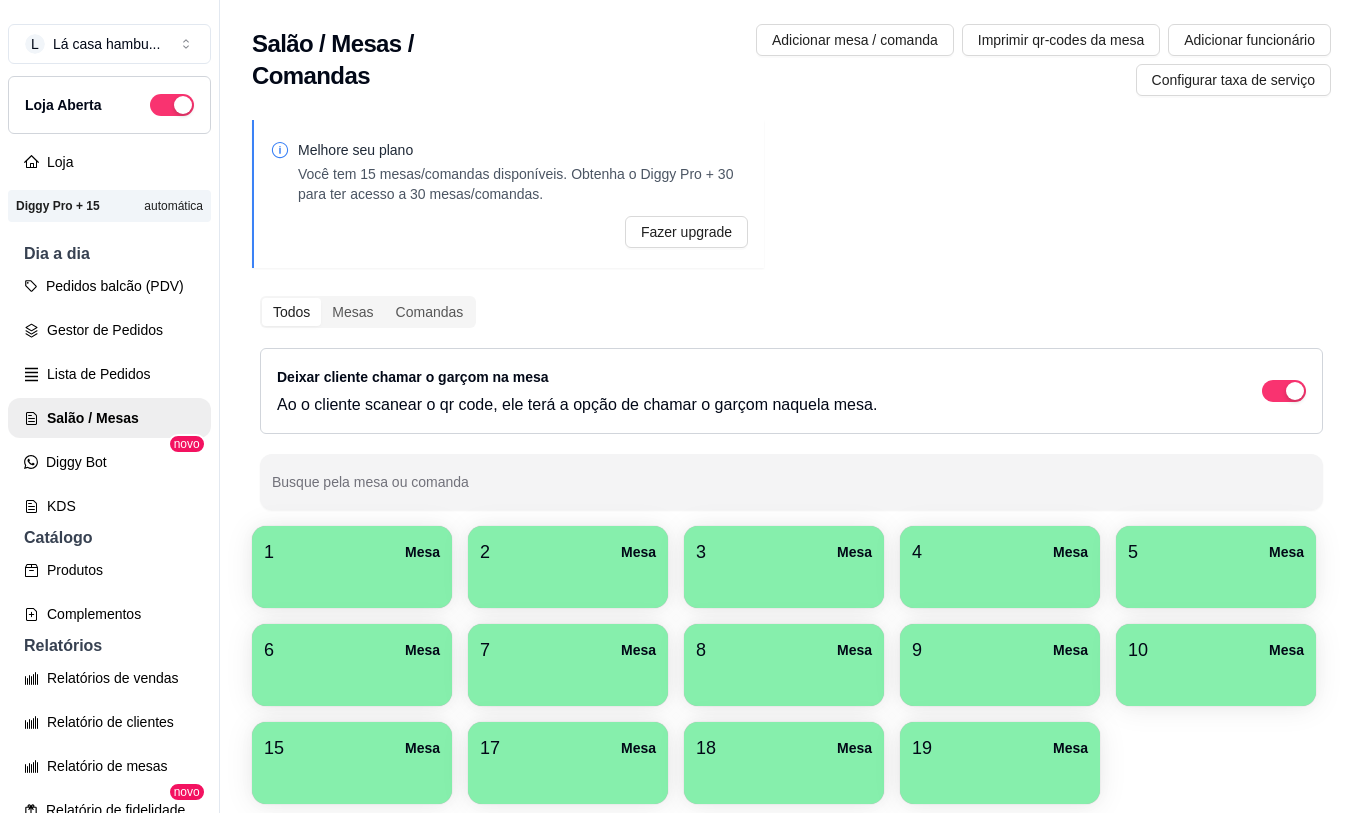 click on "9 Mesa" at bounding box center (1000, 650) 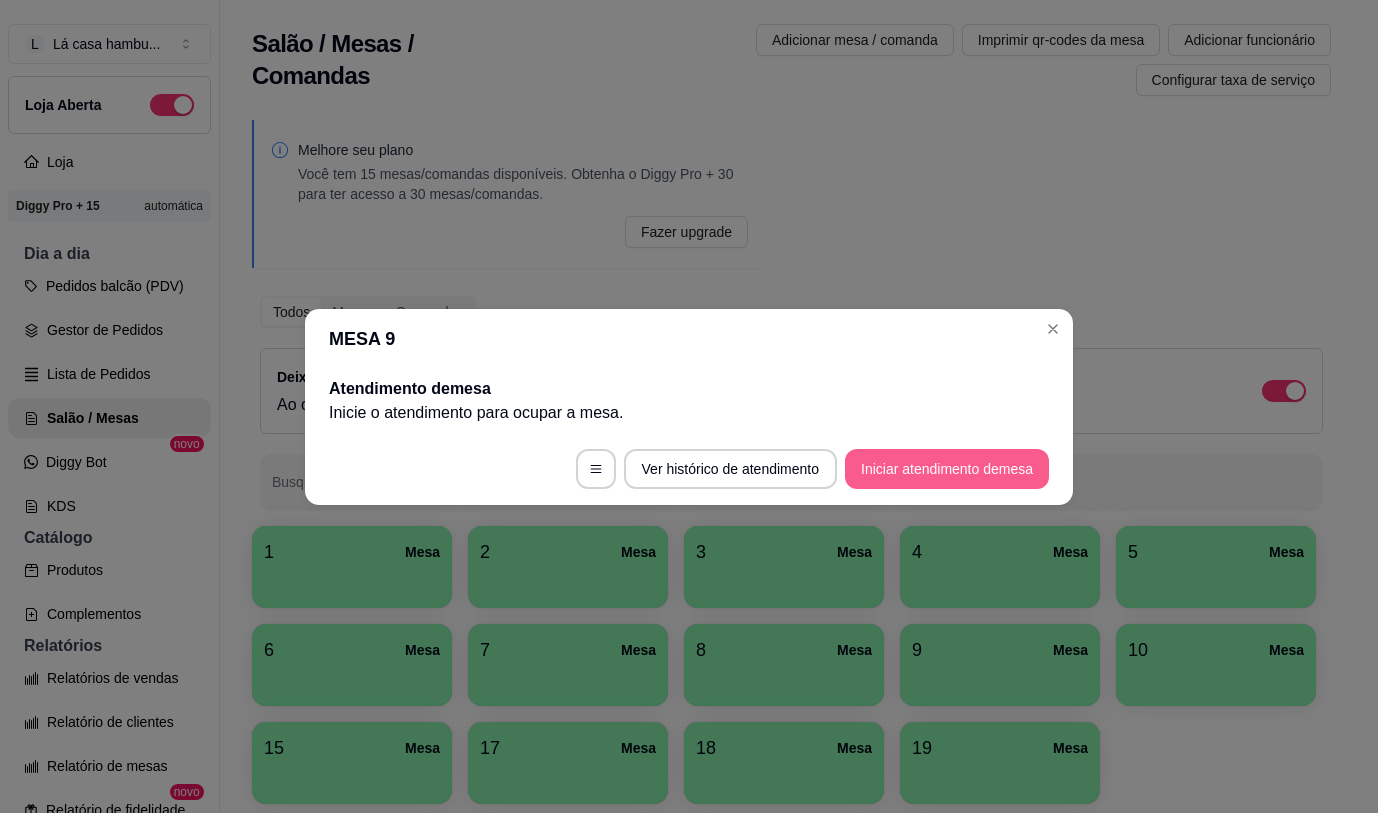click on "Iniciar atendimento de  mesa" at bounding box center [947, 469] 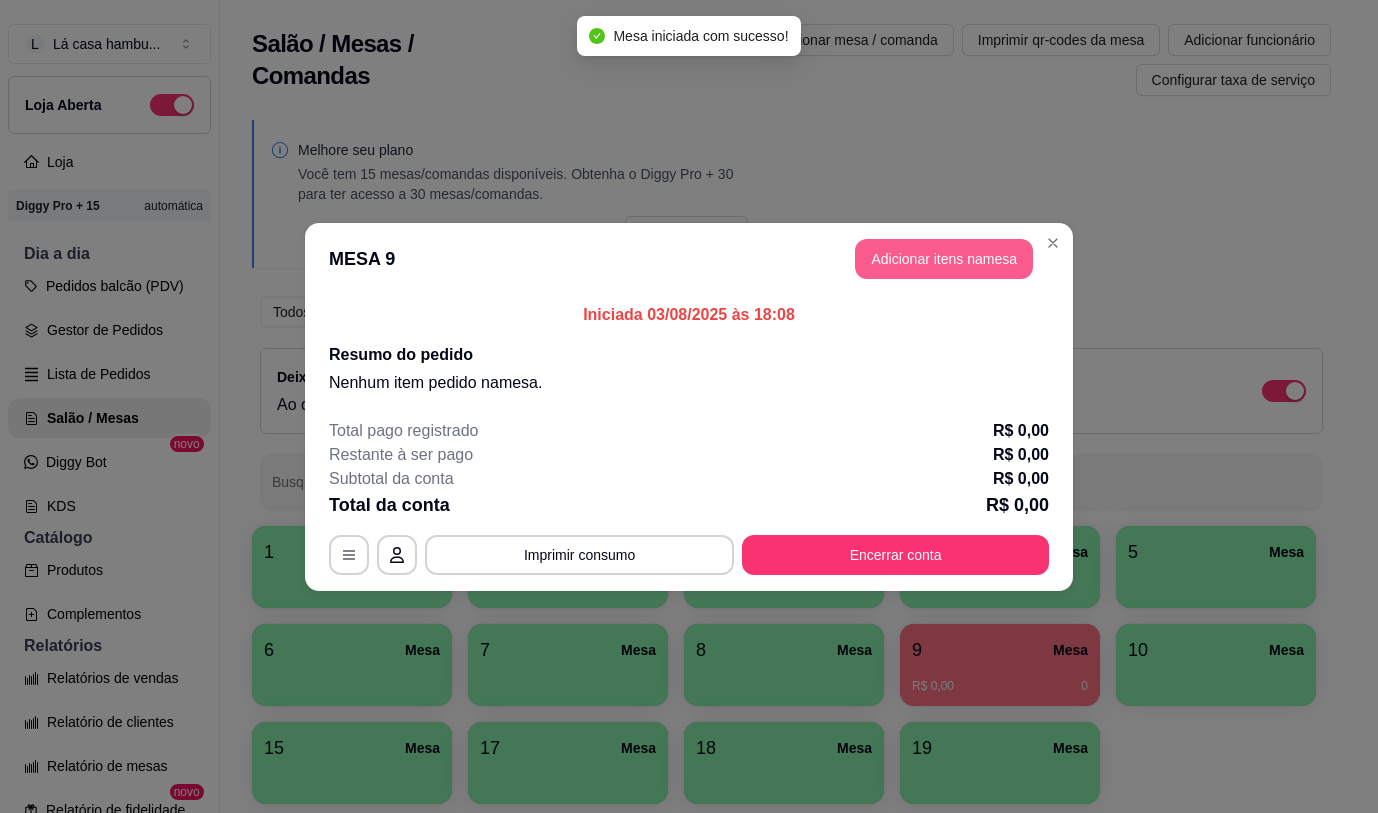 click on "Adicionar itens na  mesa" at bounding box center (944, 259) 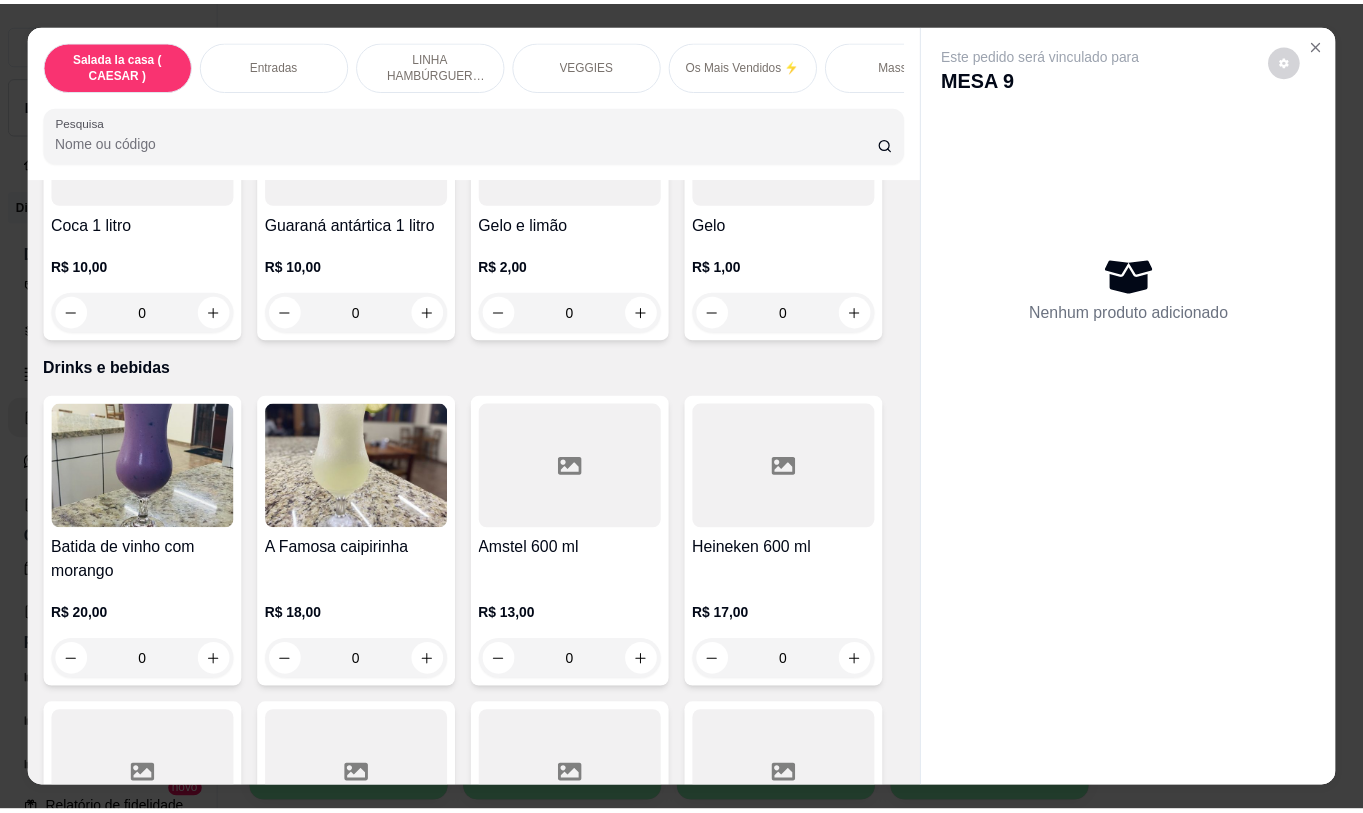 scroll, scrollTop: 9777, scrollLeft: 0, axis: vertical 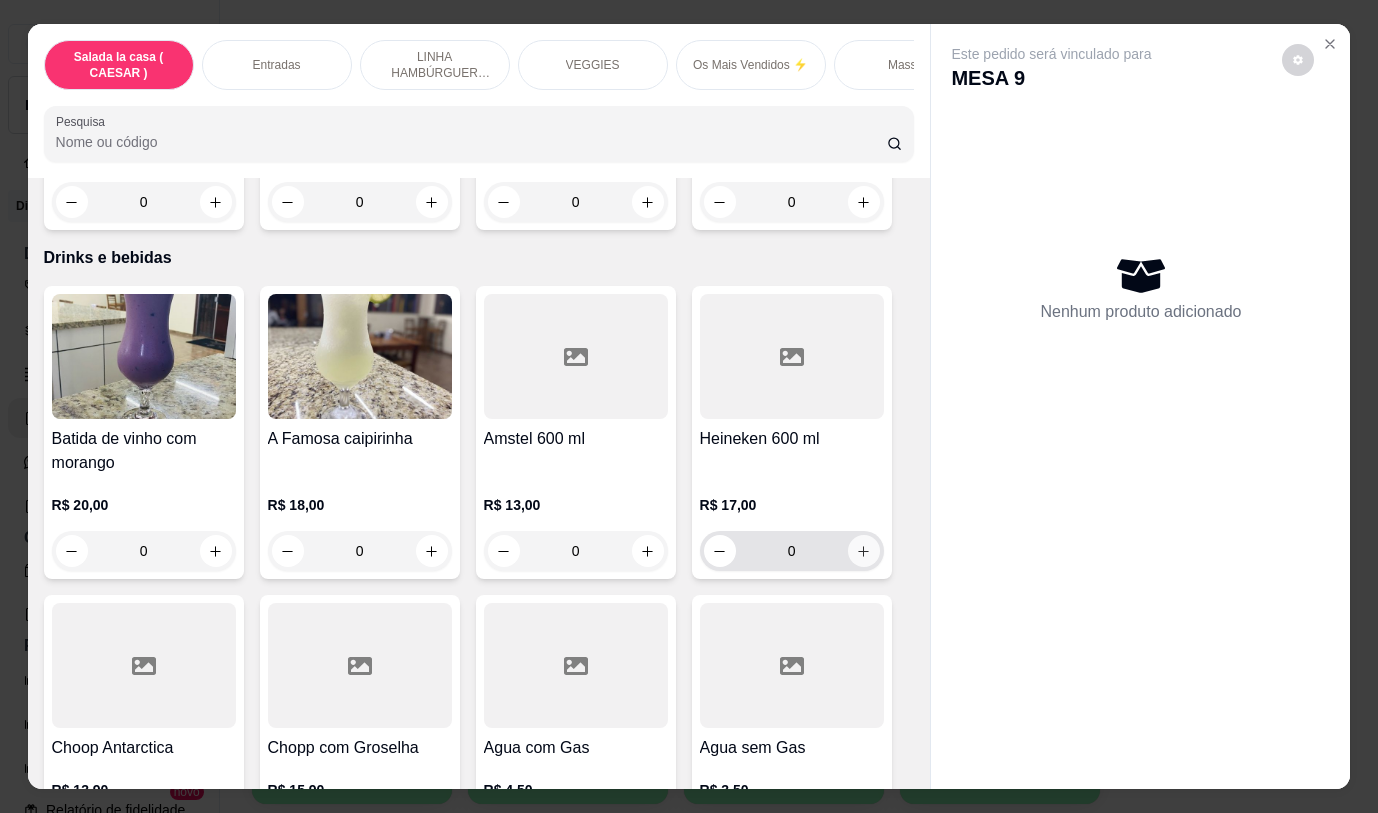 click 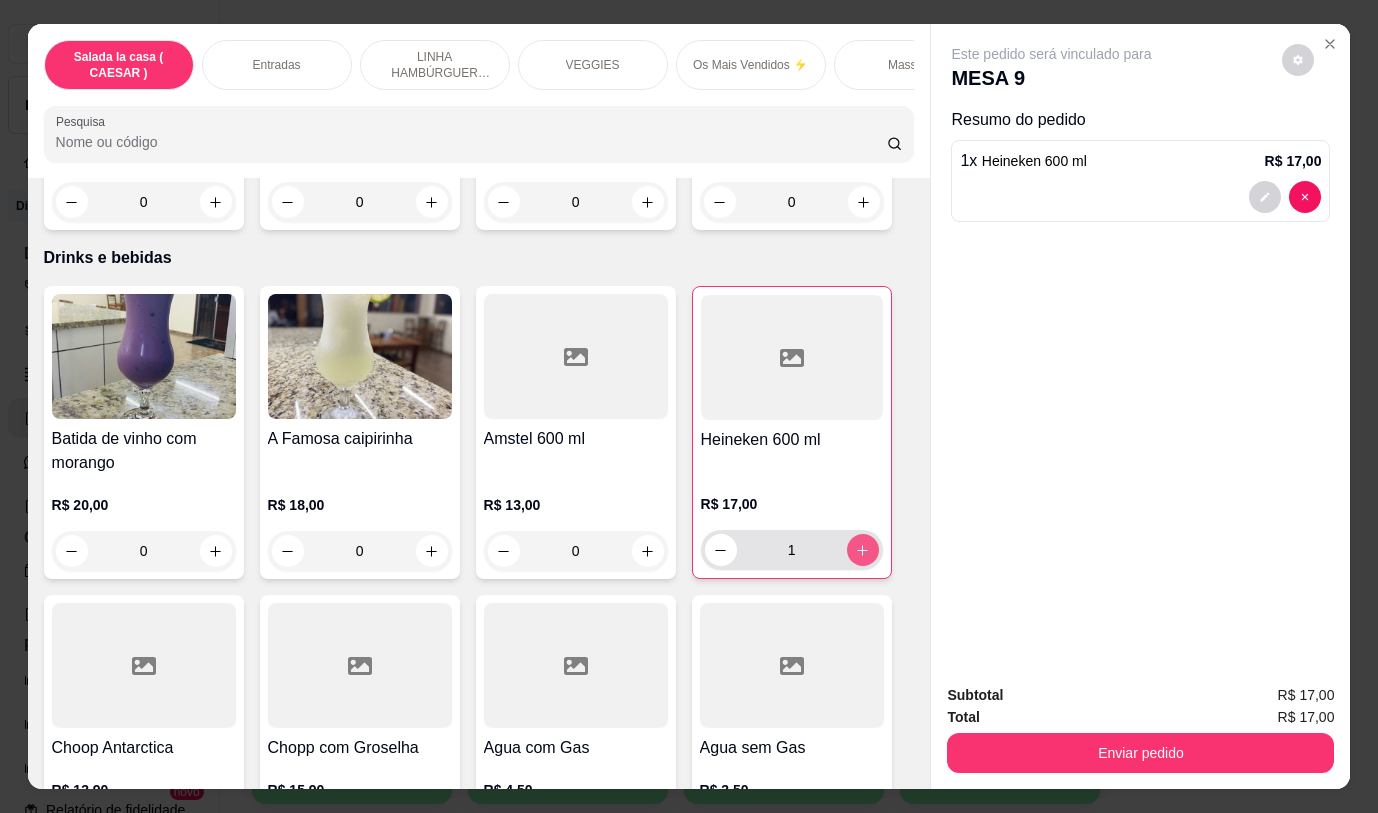 type on "1" 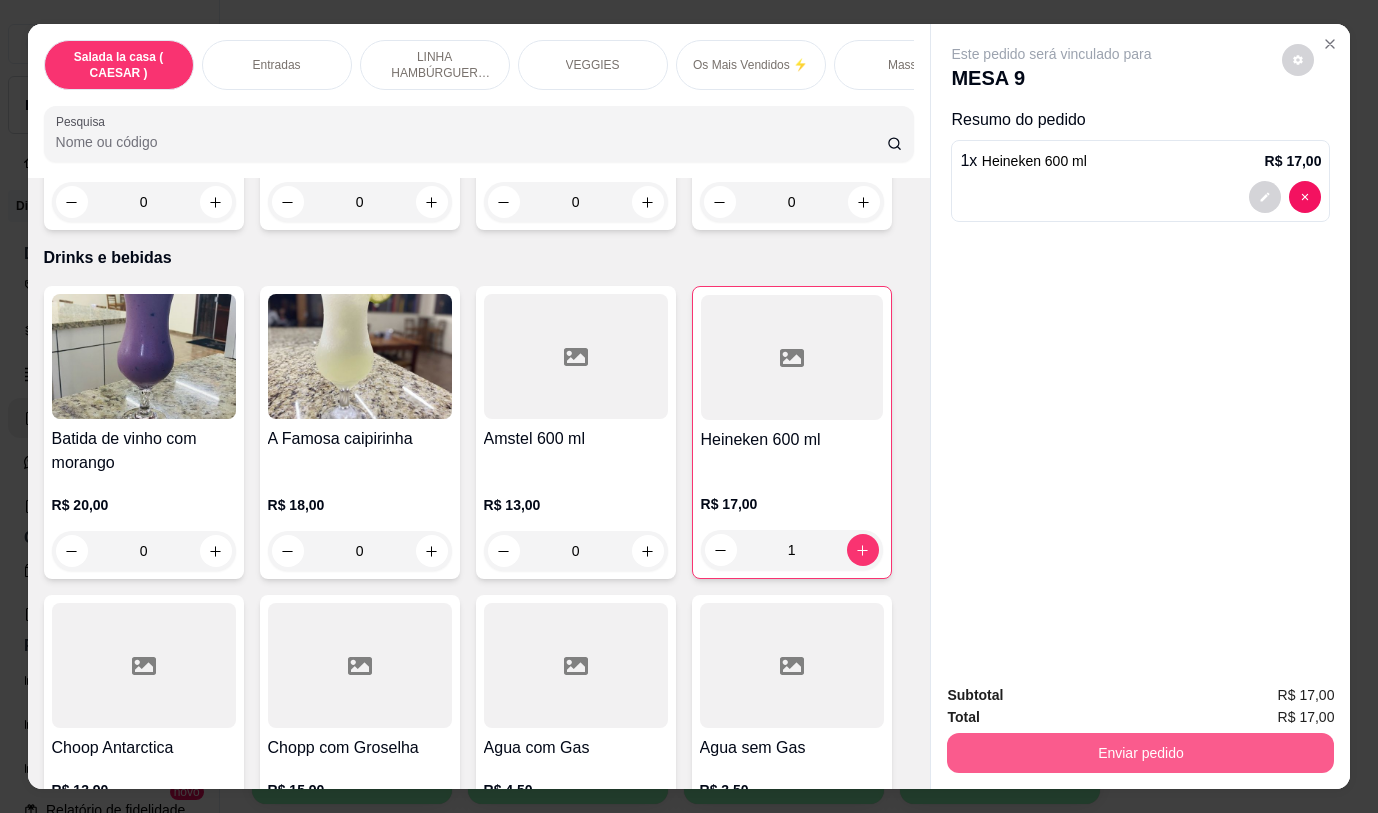 click on "Enviar pedido" at bounding box center (1140, 753) 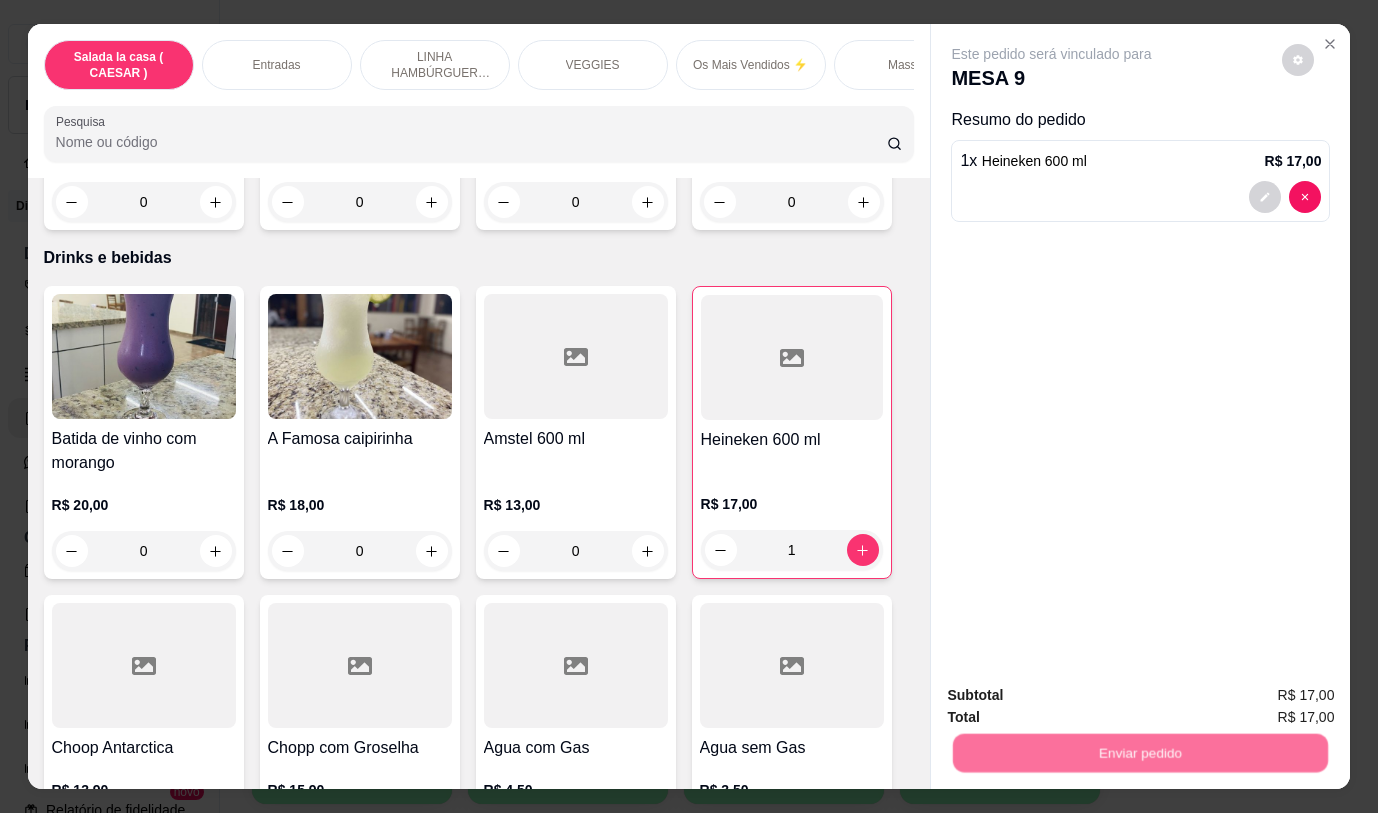 click on "Não registrar e enviar pedido" at bounding box center [1075, 696] 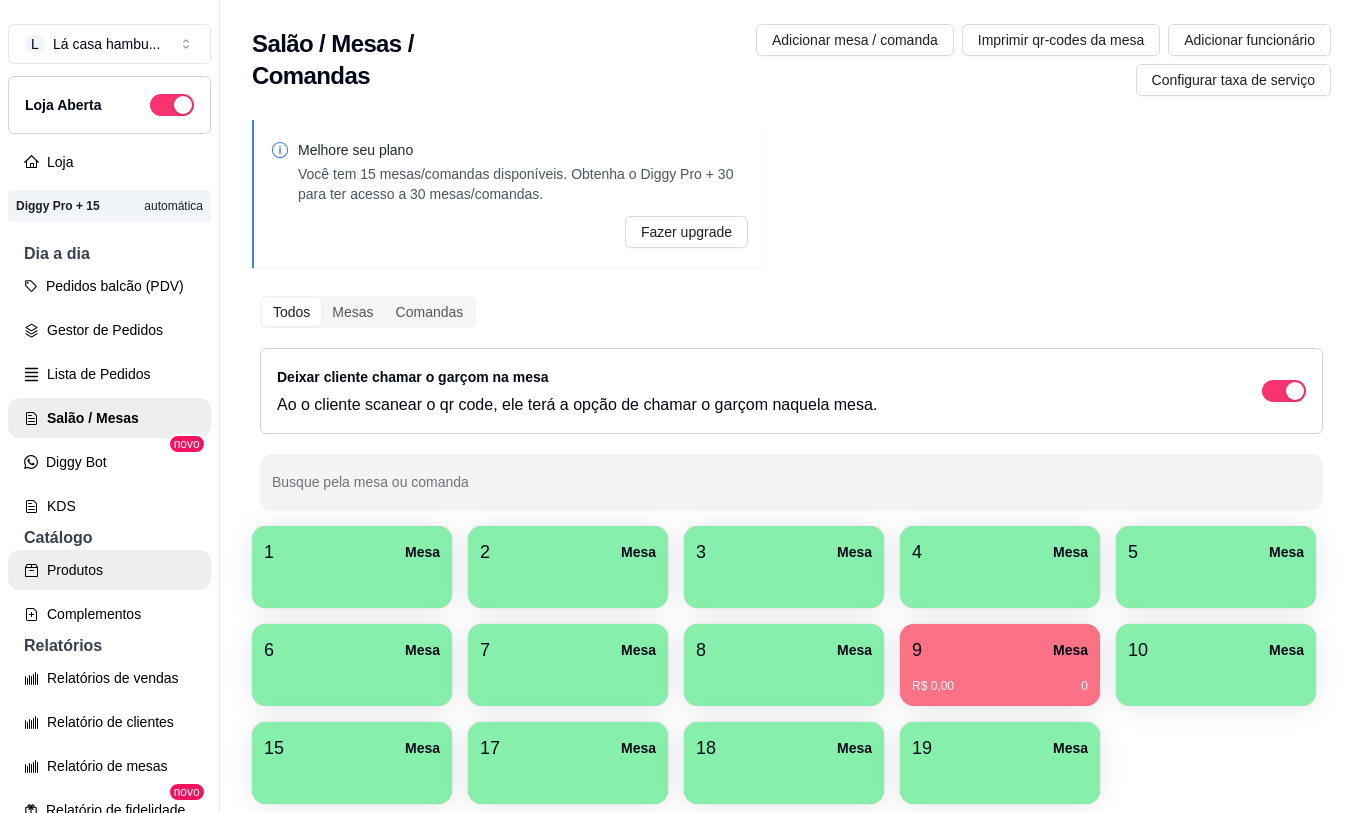 click on "Produtos" at bounding box center (109, 570) 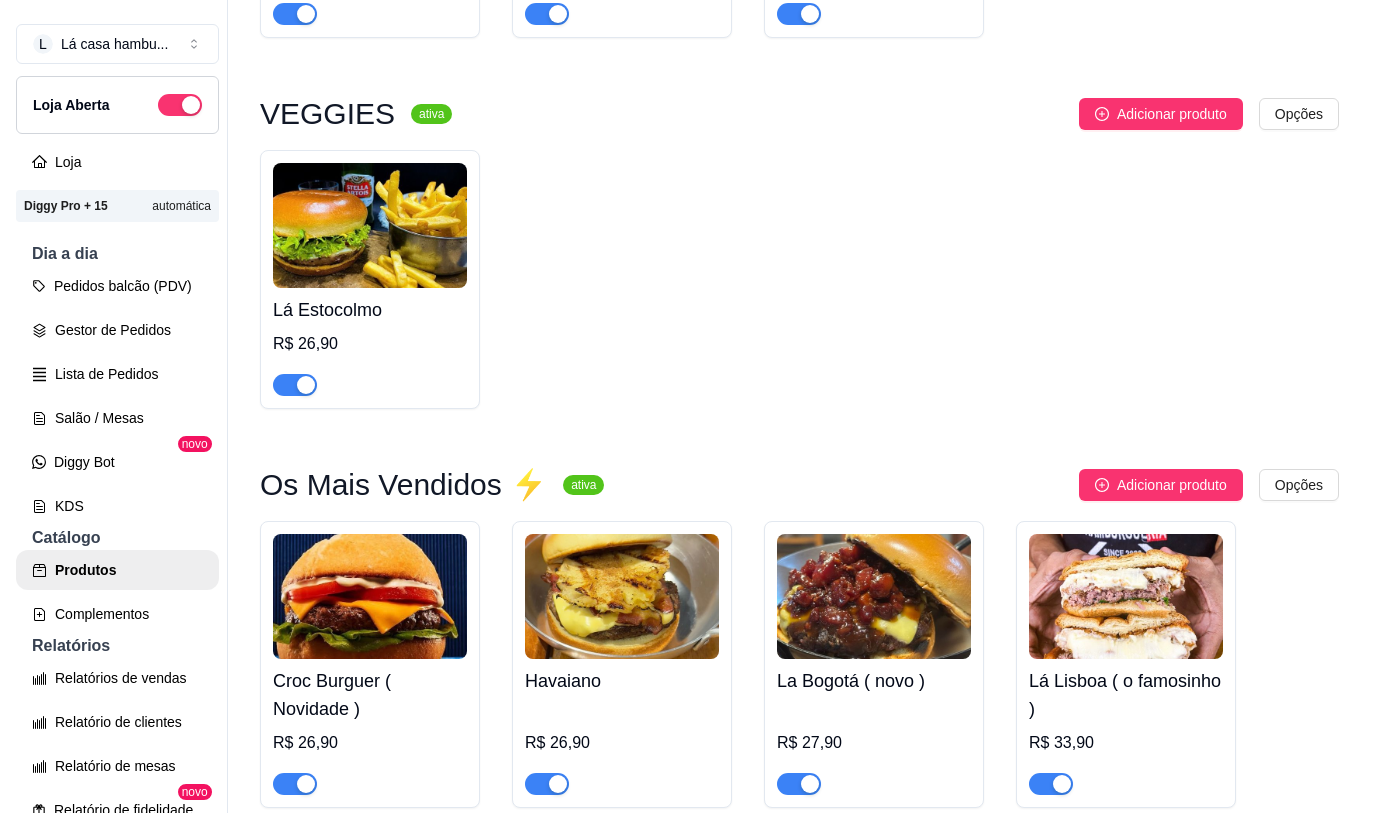 scroll, scrollTop: 3600, scrollLeft: 0, axis: vertical 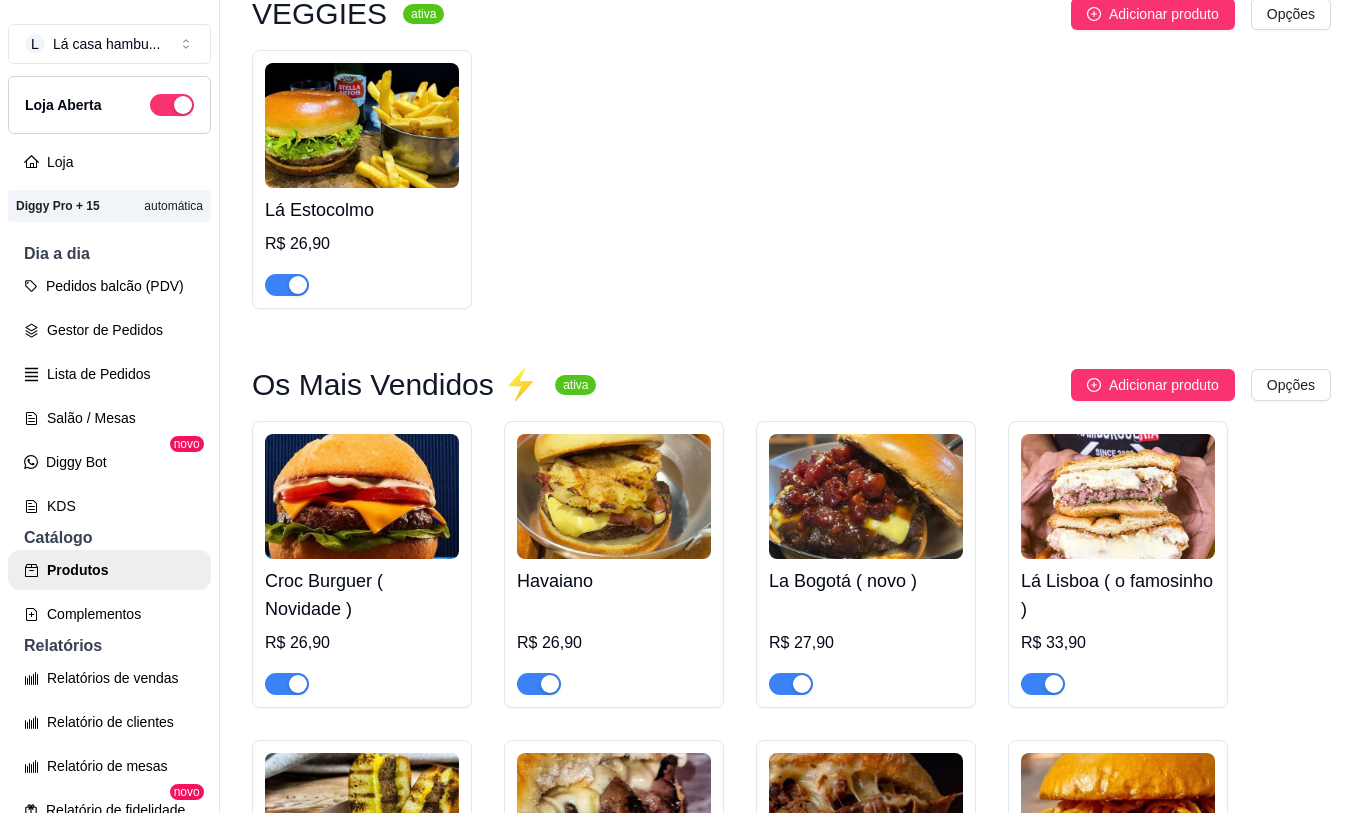 click at bounding box center [362, 496] 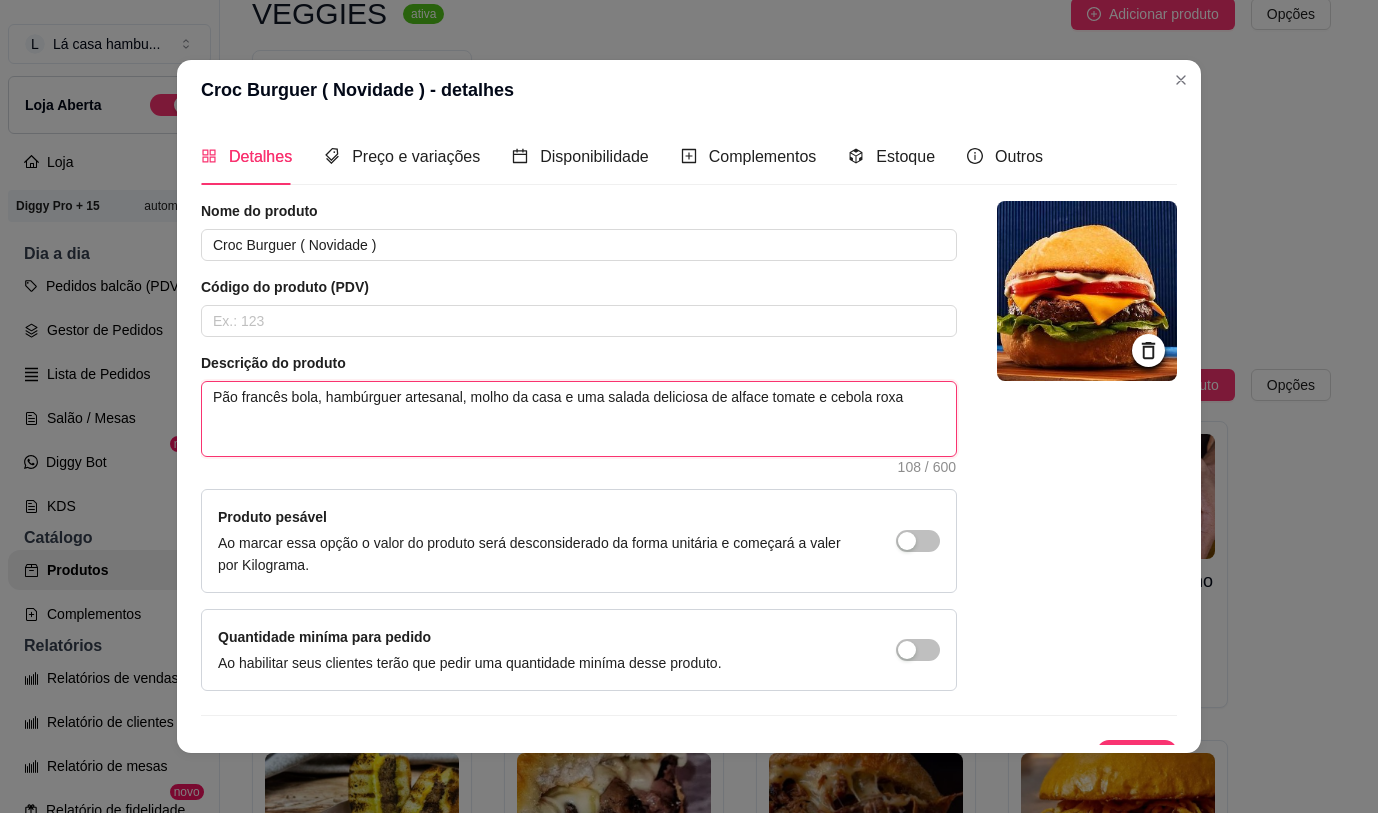 click on "Pão francês bola, hambúrguer artesanal, molho da casa e uma salada deliciosa de alface tomate e cebola roxa" at bounding box center [579, 419] 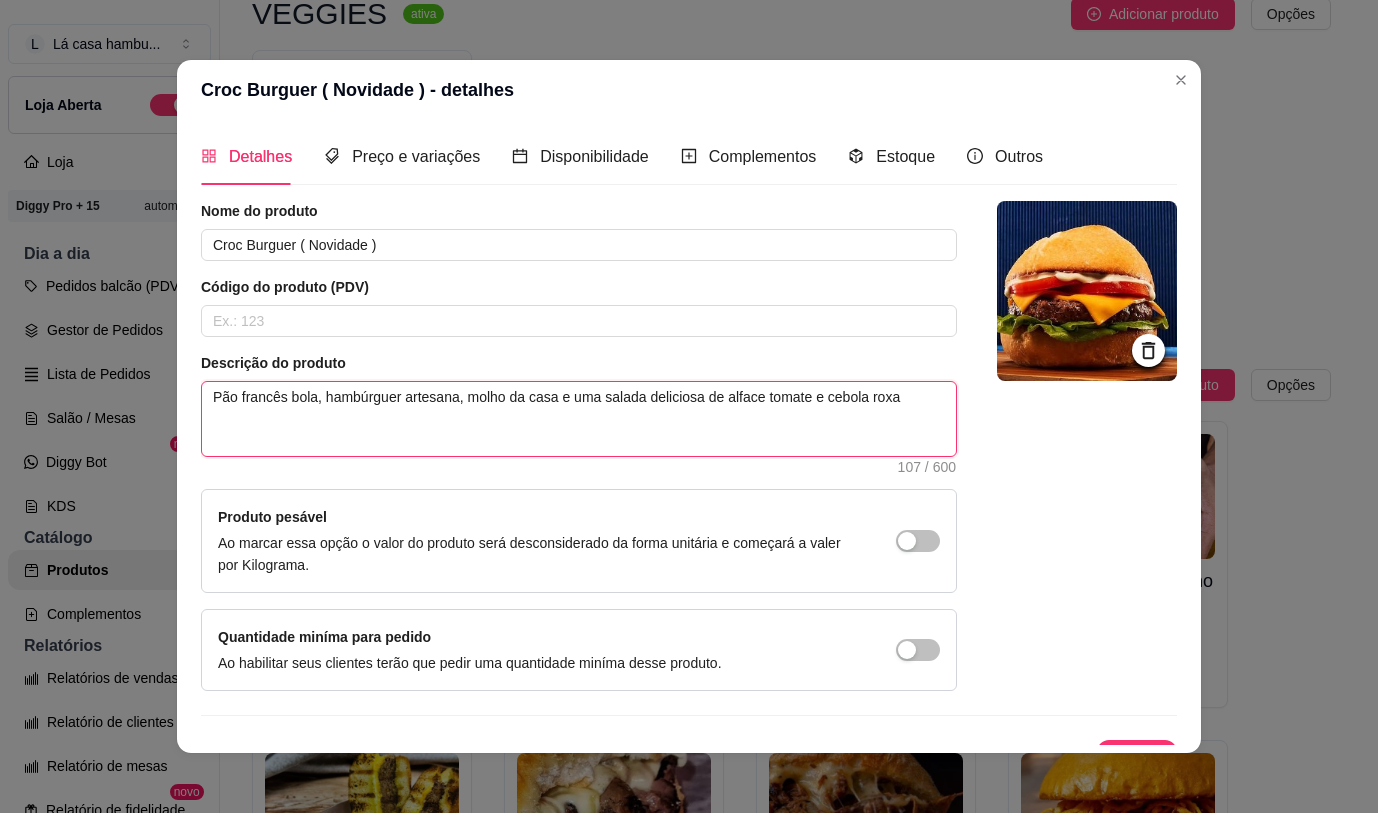 type on "Pão francês bola, hambúrguer artesana , molho da casa e uma salada deliciosa de alface tomate e cebola roxa" 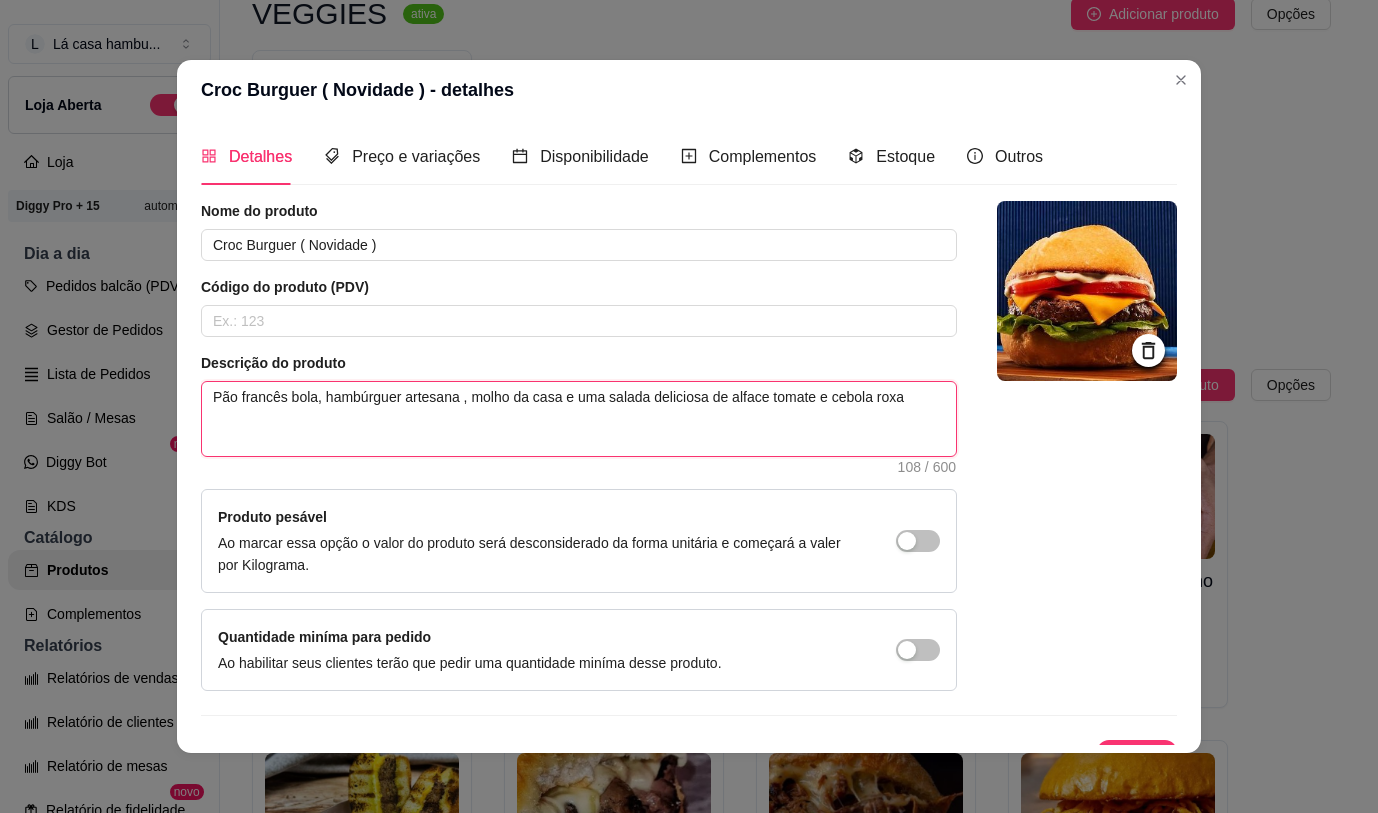 type on "Pão francês bola, hambúrguer artesana q, molho da casa e uma salada deliciosa de alface tomate e cebola roxa" 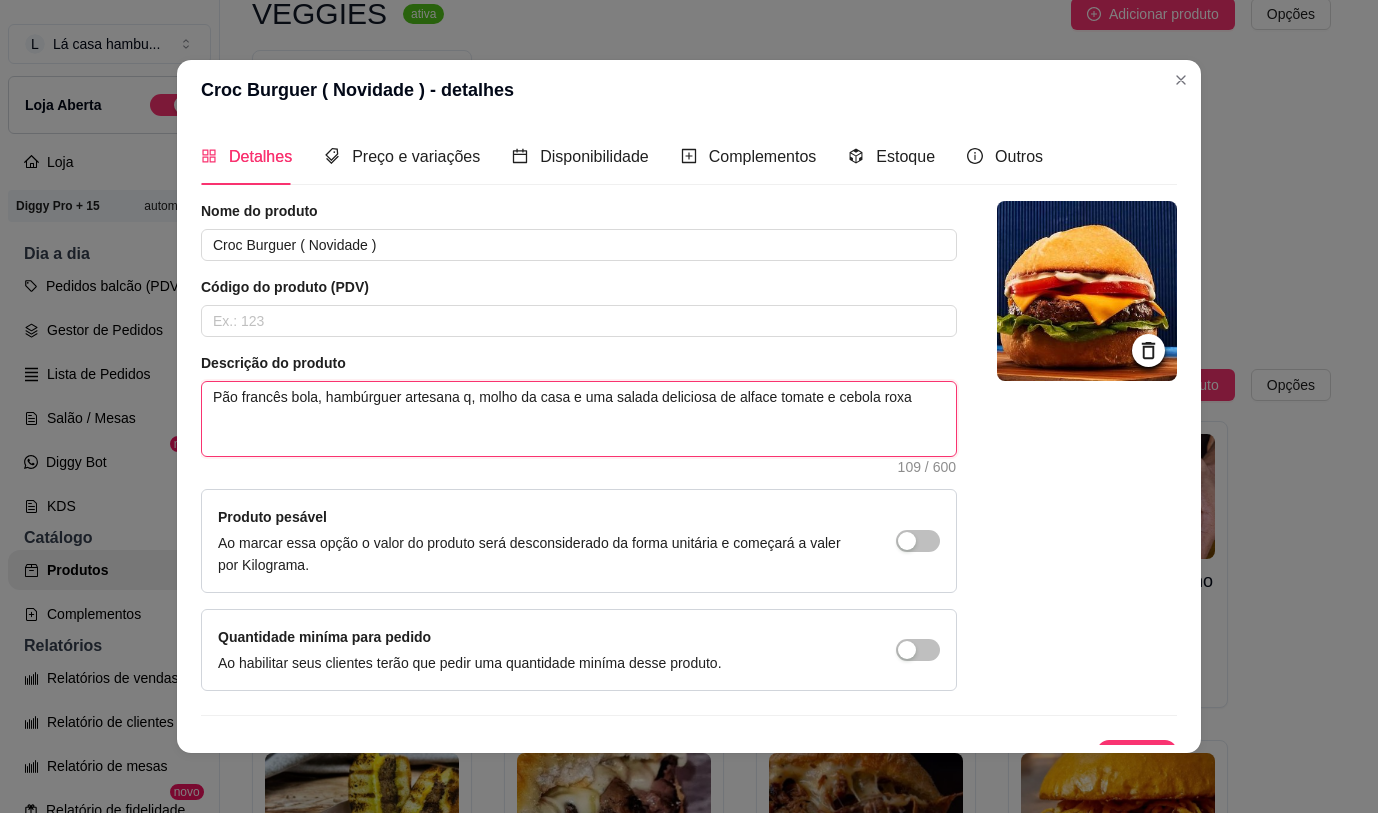 type on "Pão francês bola, hambúrguer artesana qu, molho da casa e uma salada deliciosa de alface tomate e cebola roxa" 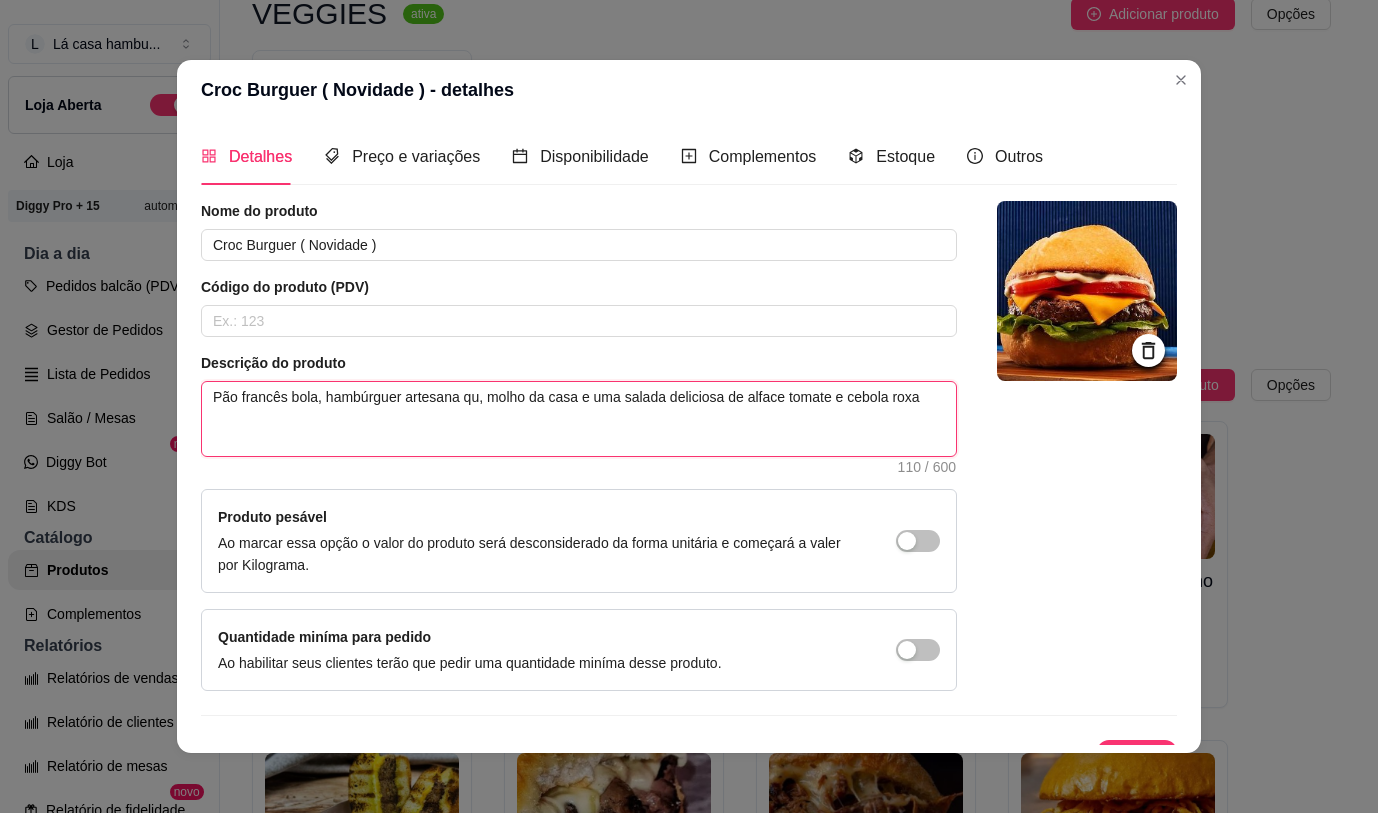 type on "Pão francês bola, hambúrguer artesana que, molho da casa e uma salada deliciosa de alface tomate e cebola roxa" 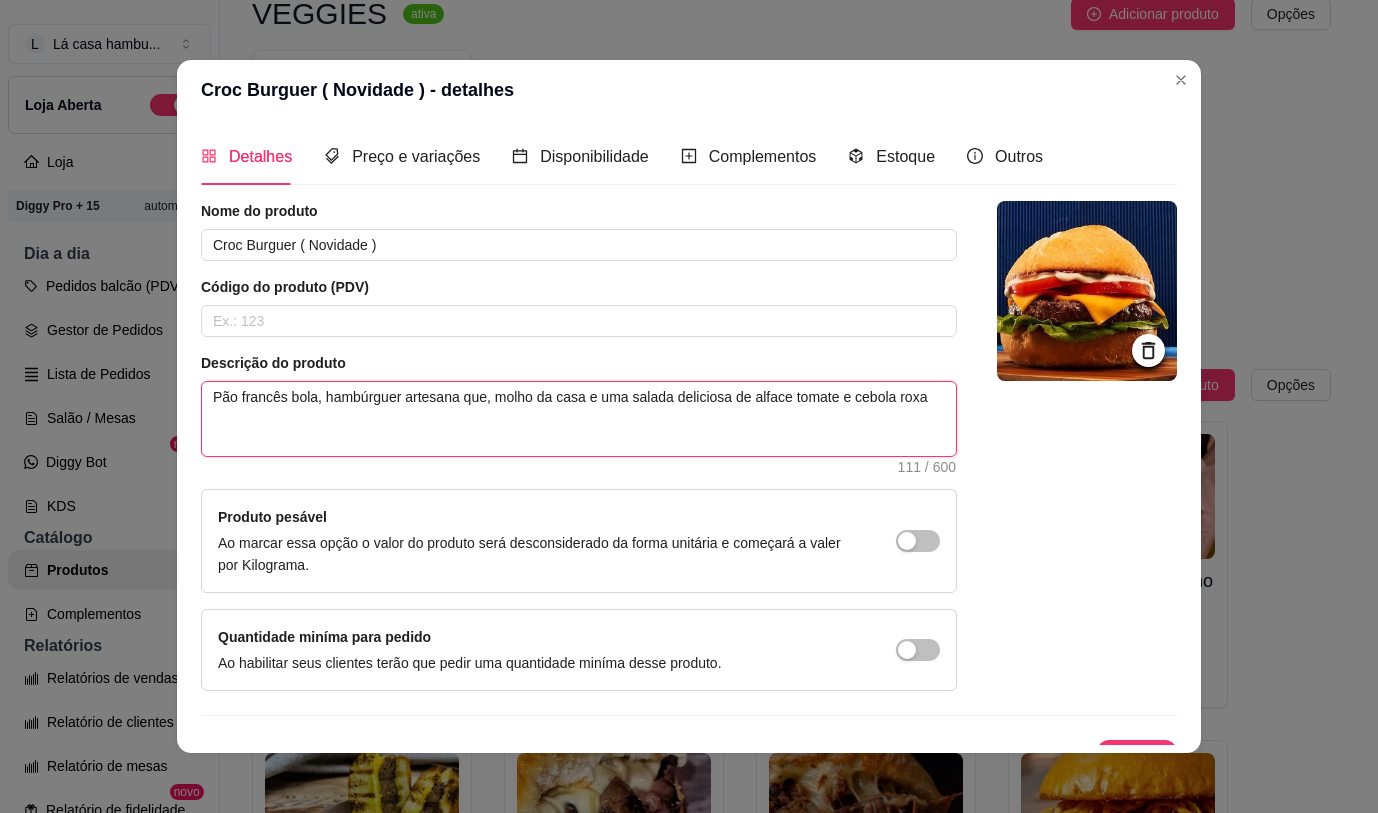 type on "Pão francês bola, hambúrguer artesana quei, molho da casa e uma salada deliciosa de alface tomate e cebola roxa" 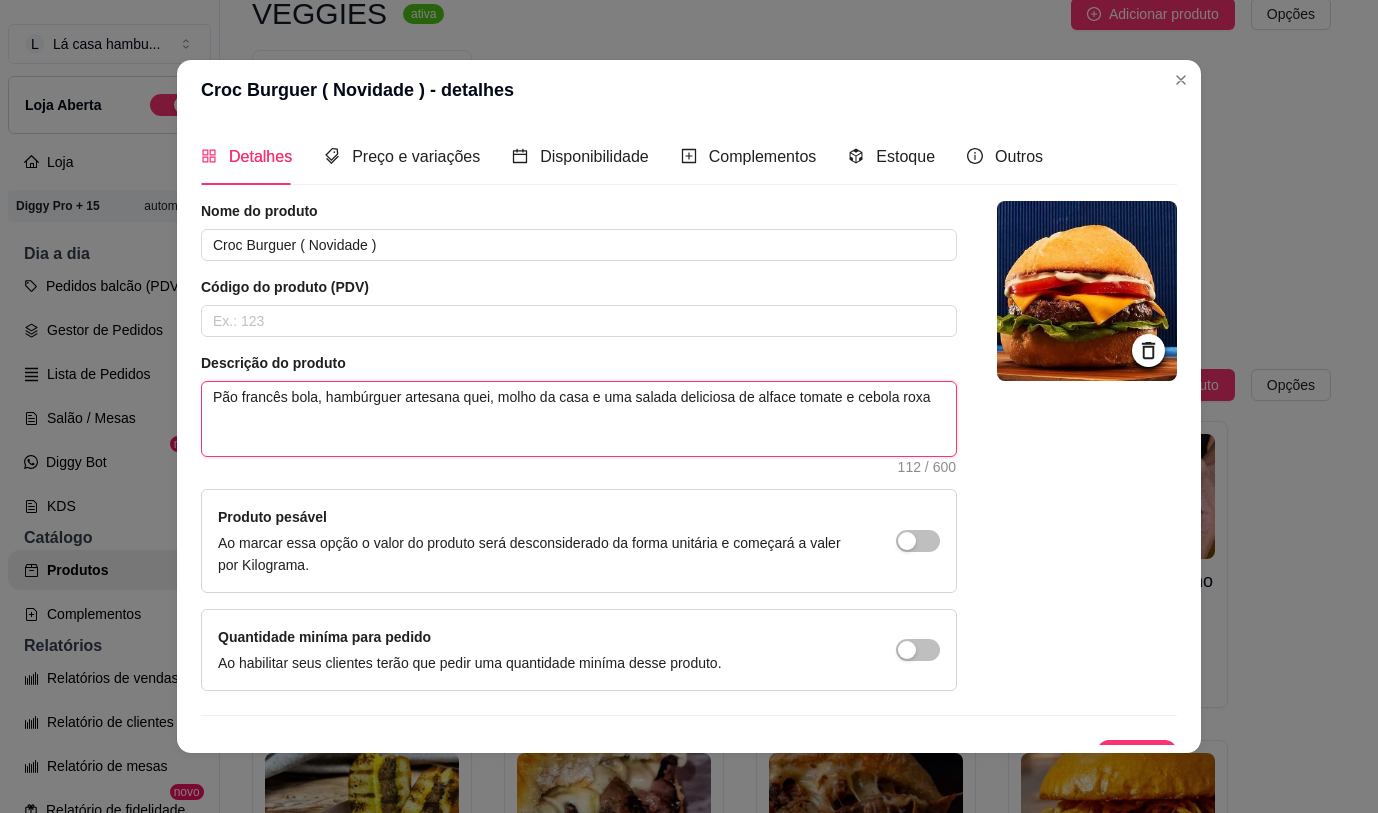 type on "Pão francês bola, hambúrguer artesana queij, molho da casa e uma salada deliciosa de alface tomate e cebola roxa" 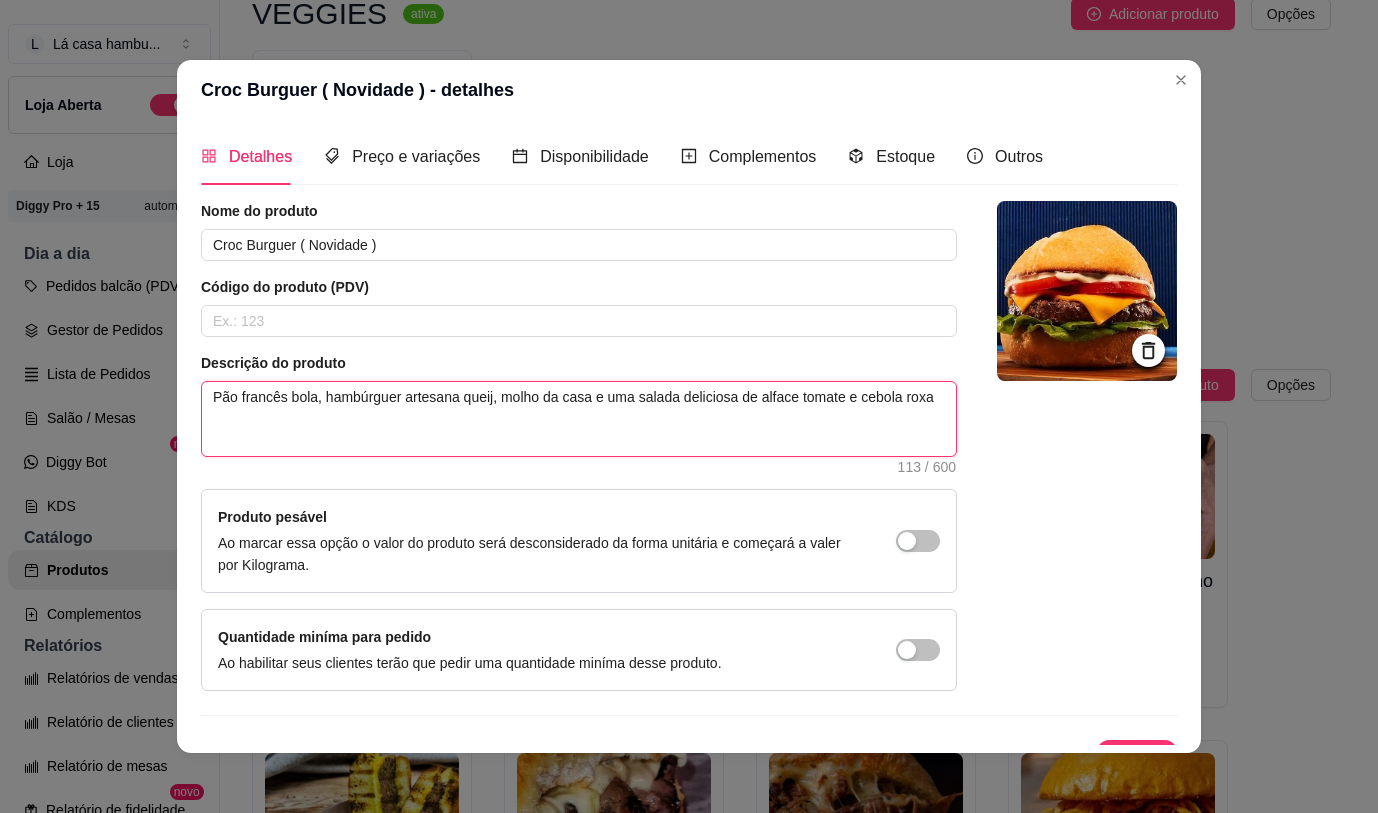 type on "Pão francês bola, hambúrguer artesana queijo, molho da casa e uma salada deliciosa de alface tomate e cebola roxa" 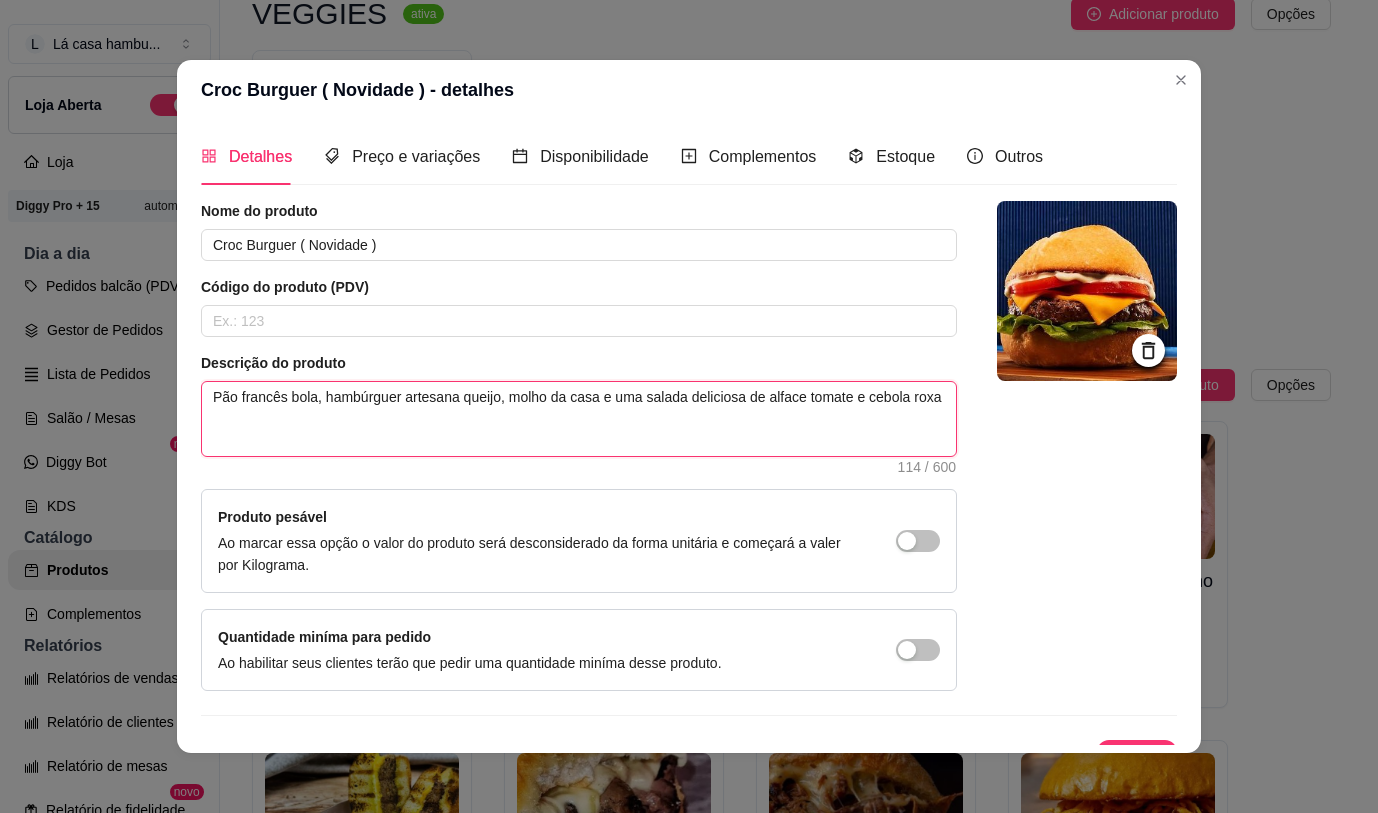 type on "Pão francês bola, hambúrguer artesana queijo , molho da casa e uma salada deliciosa de alface tomate e cebola roxa" 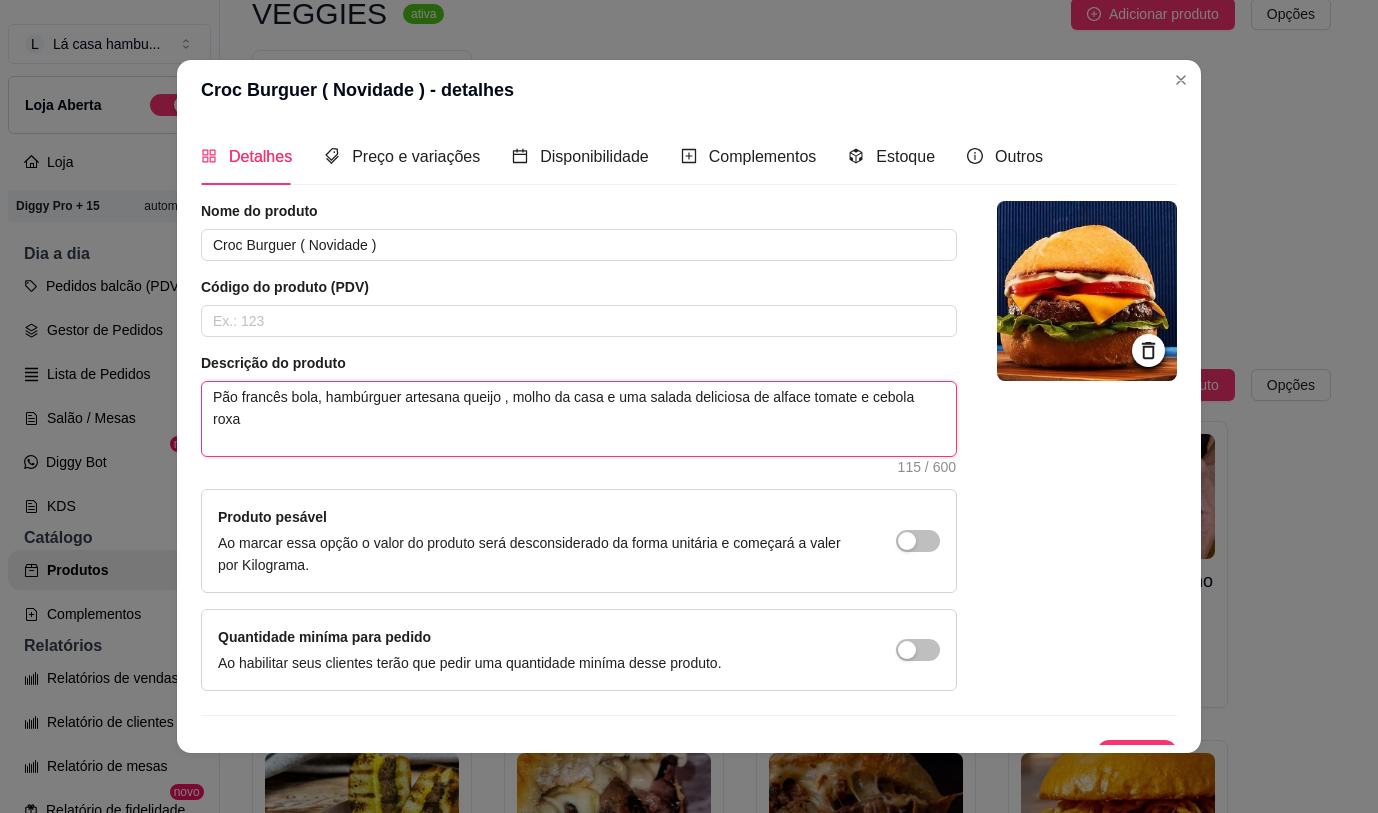 type on "Pão francês bola, hambúrguer artesana queijo m, molho da casa e uma salada deliciosa de alface tomate e cebola roxa" 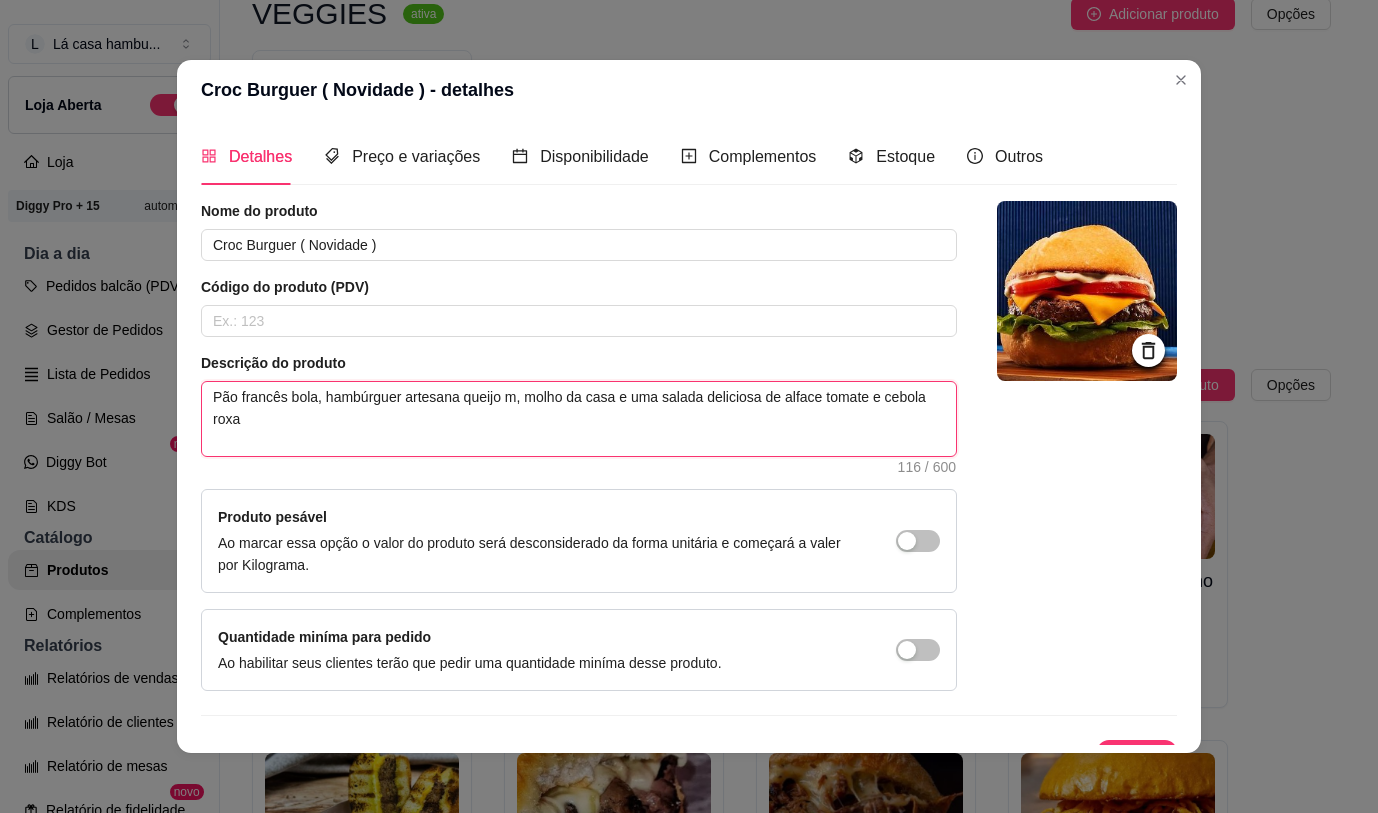 type on "Pão francês bola, hambúrguer artesana queijo m,, molho da casa e uma salada deliciosa de alface tomate e cebola roxa" 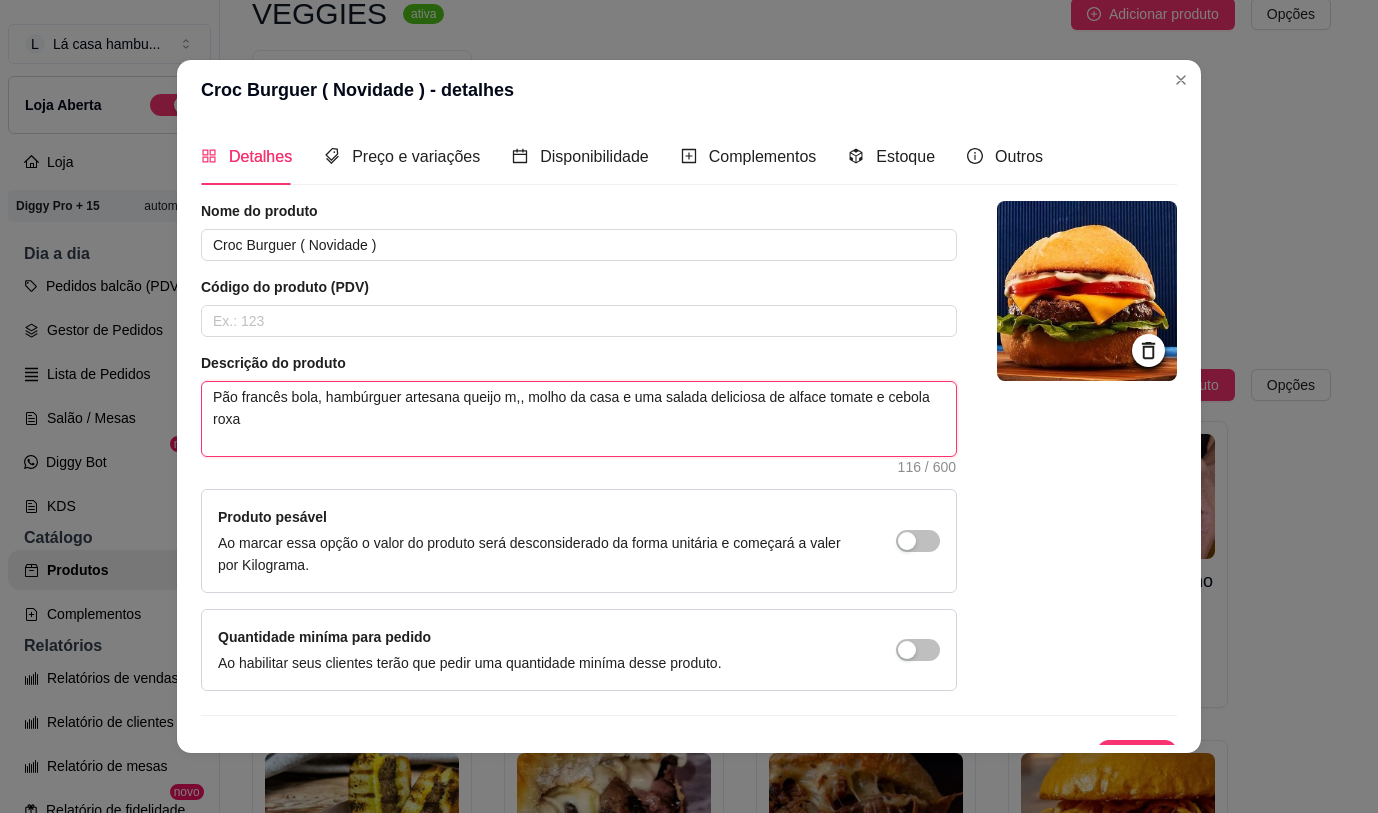 type 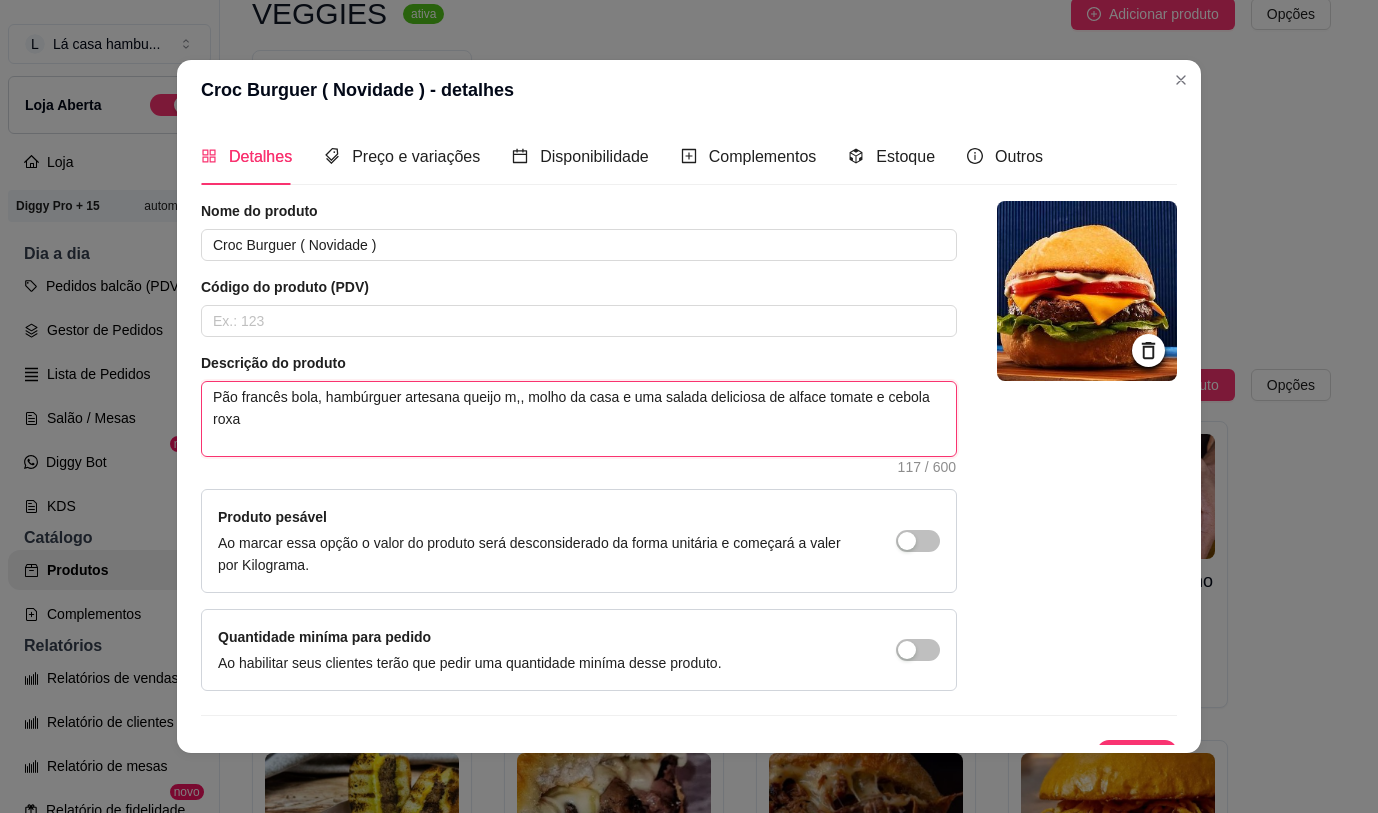 type on "Pão francês bola, hambúrguer artesana queijo m,u, molho da casa e uma salada deliciosa de alface tomate e cebola roxa" 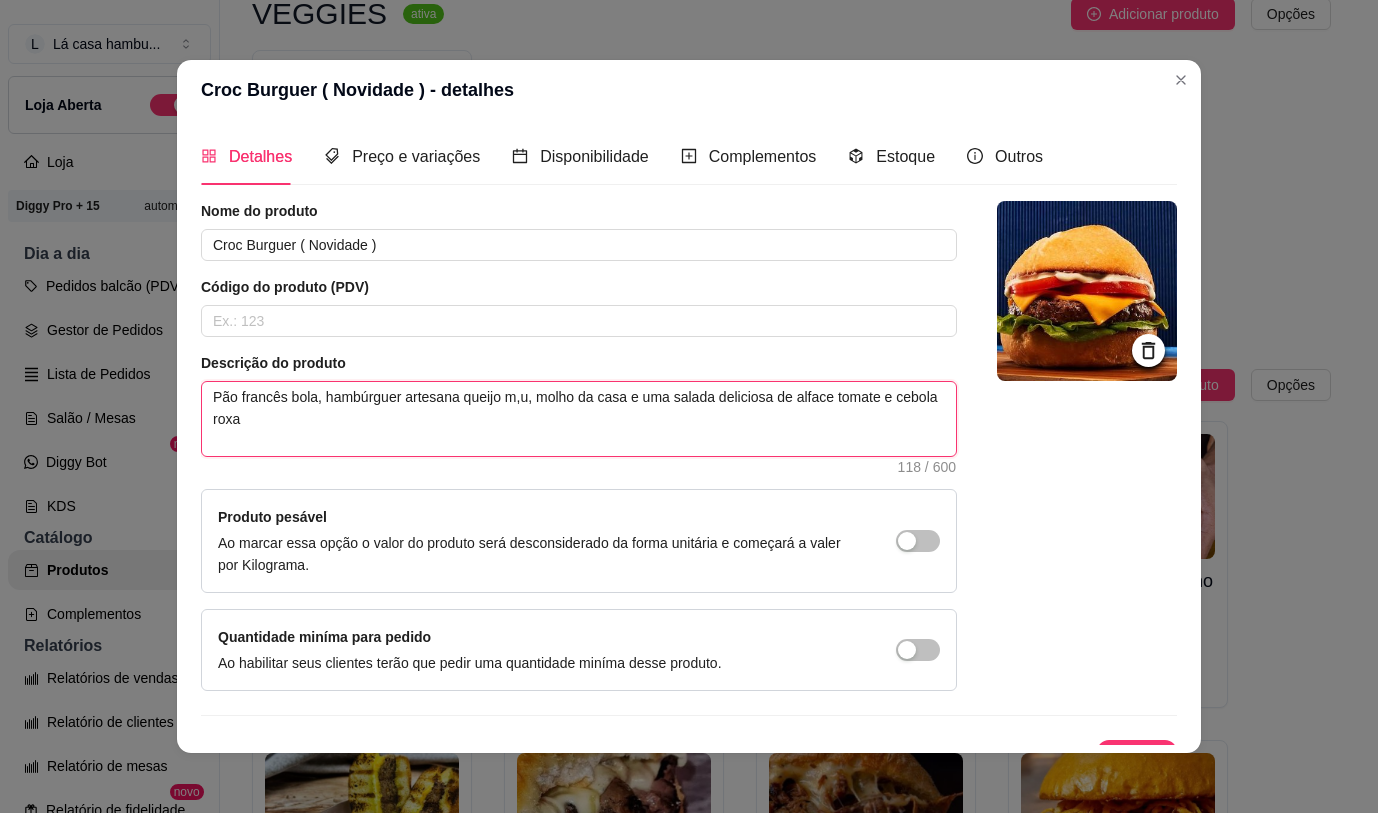 type on "Pão francês bola, hambúrguer artesana queijo m,us, molho da casa e uma salada deliciosa de alface tomate e cebola roxa" 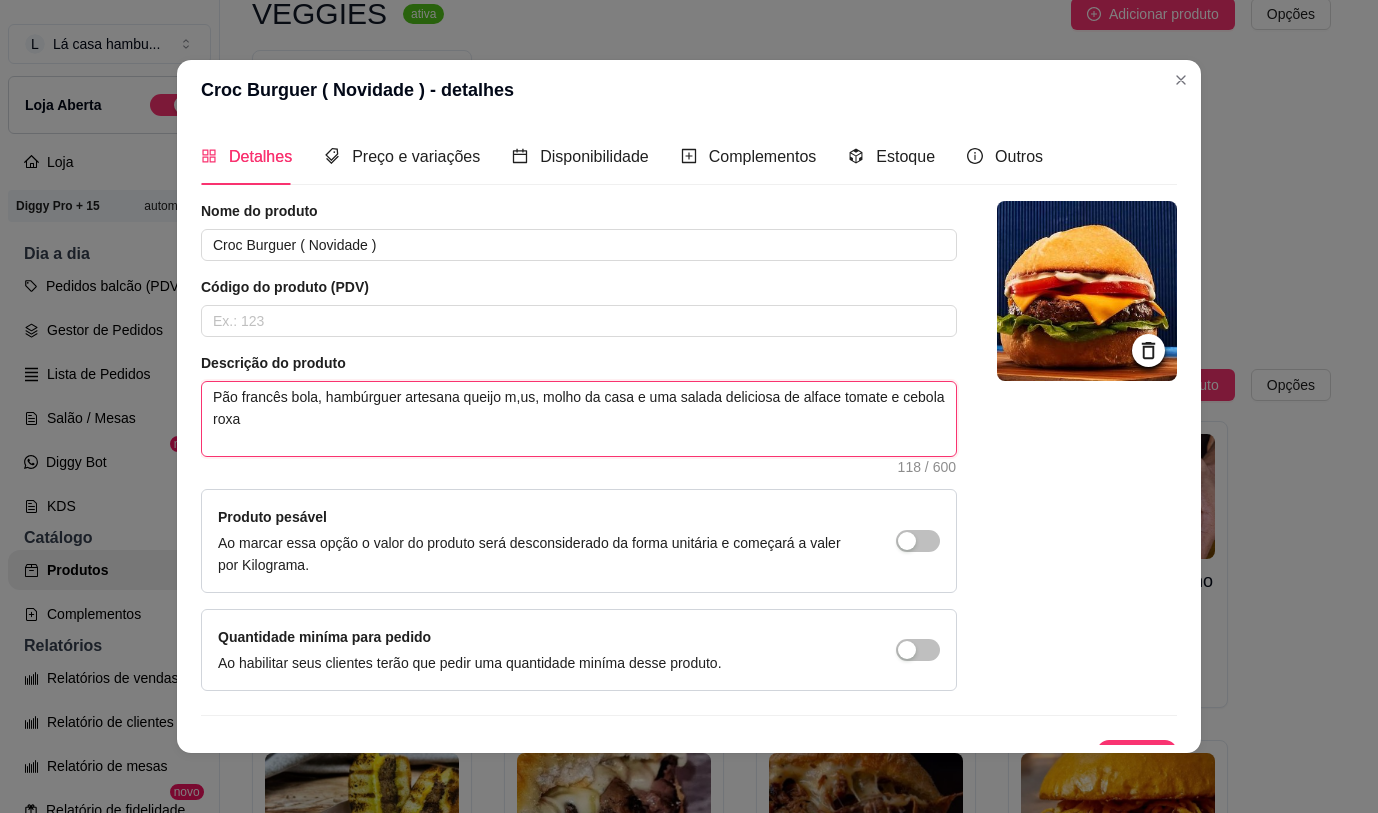 type on "Pão francês bola, hambúrguer artesana queijo m,uss, molho da casa e uma salada deliciosa de alface tomate e cebola roxa" 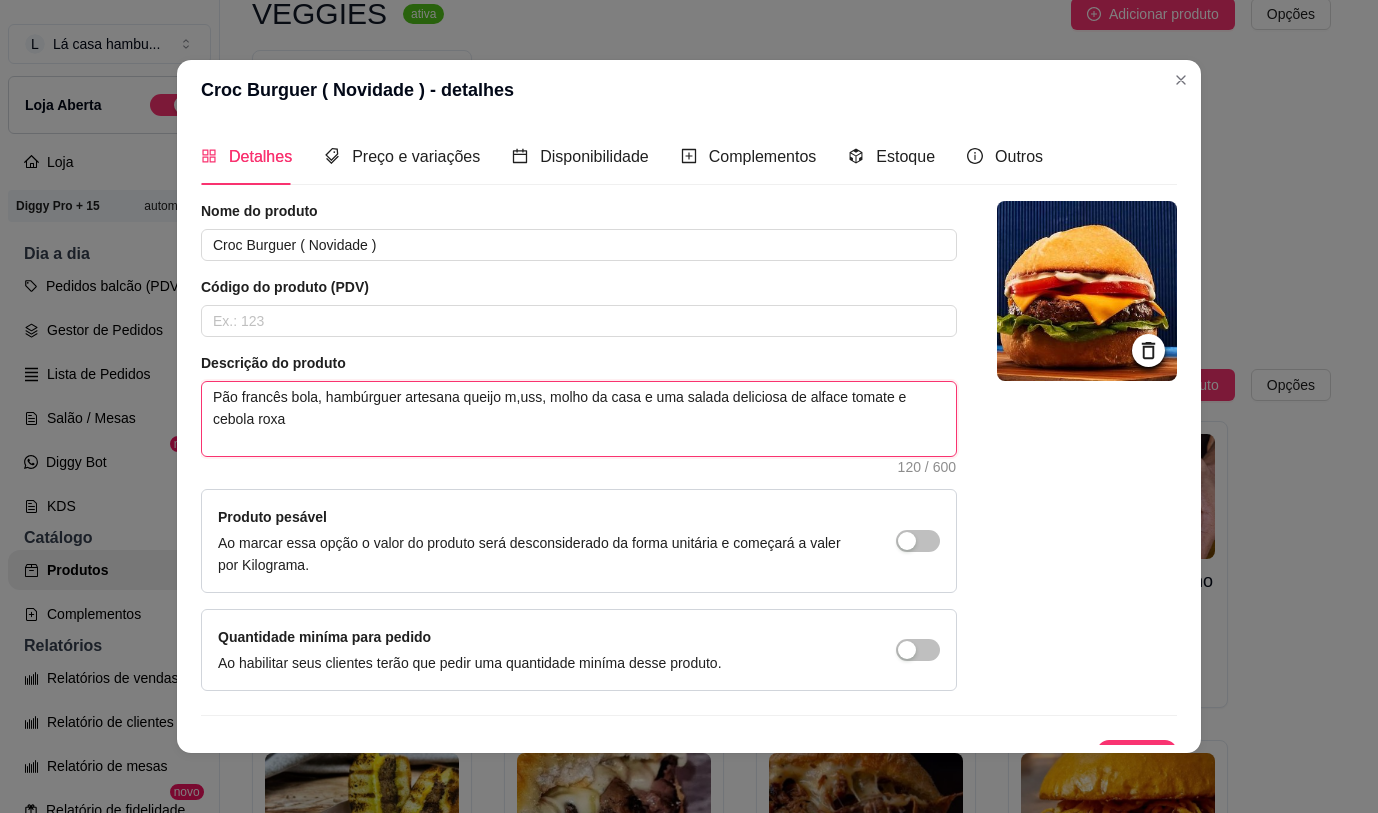 type on "Pão francês bola, hambúrguer artesana queijo m,ussa, molho da casa e uma salada deliciosa de alface tomate e cebola roxa" 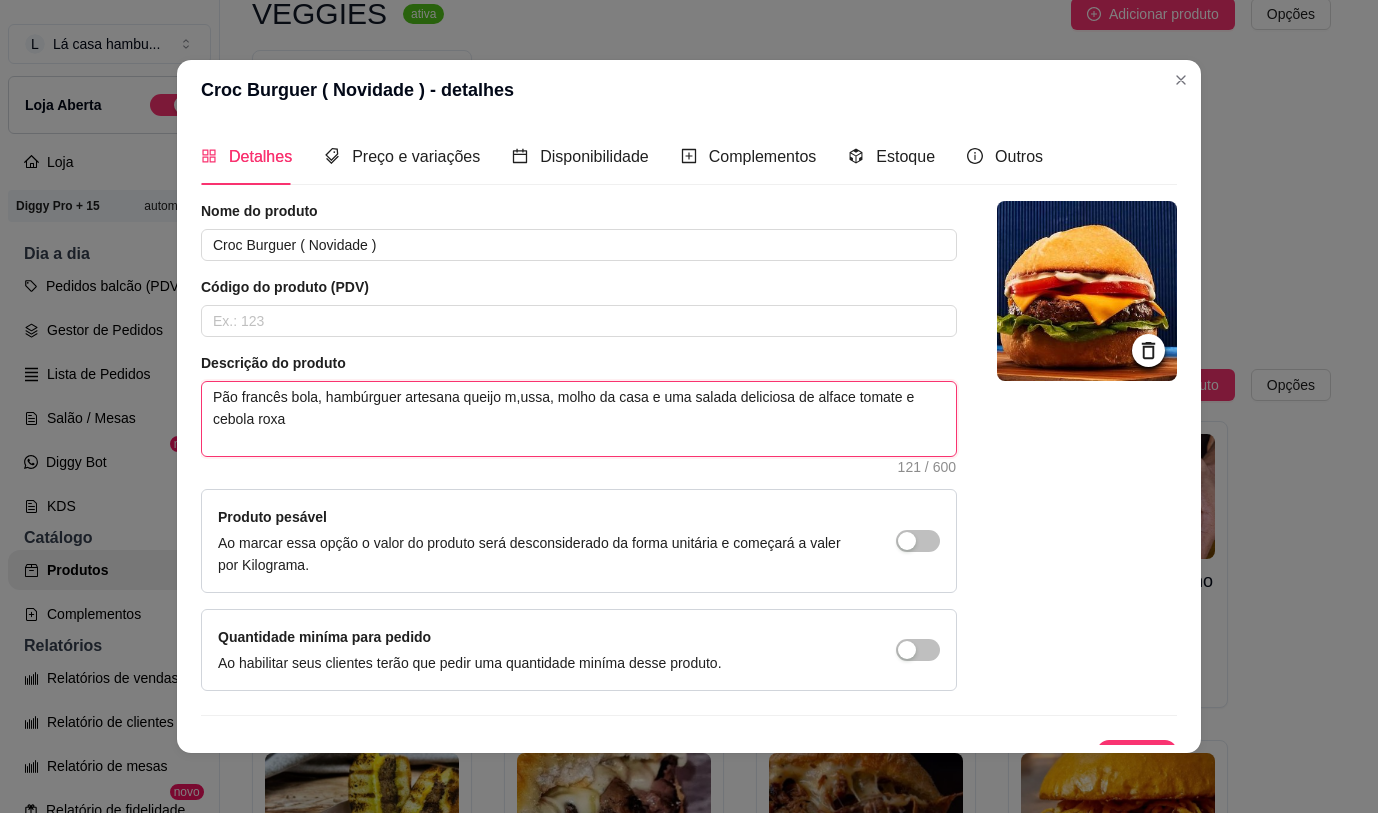 type on "Pão francês bola, hambúrguer artesana queijo m,ussar, molho da casa e uma salada deliciosa de alface tomate e cebola roxa" 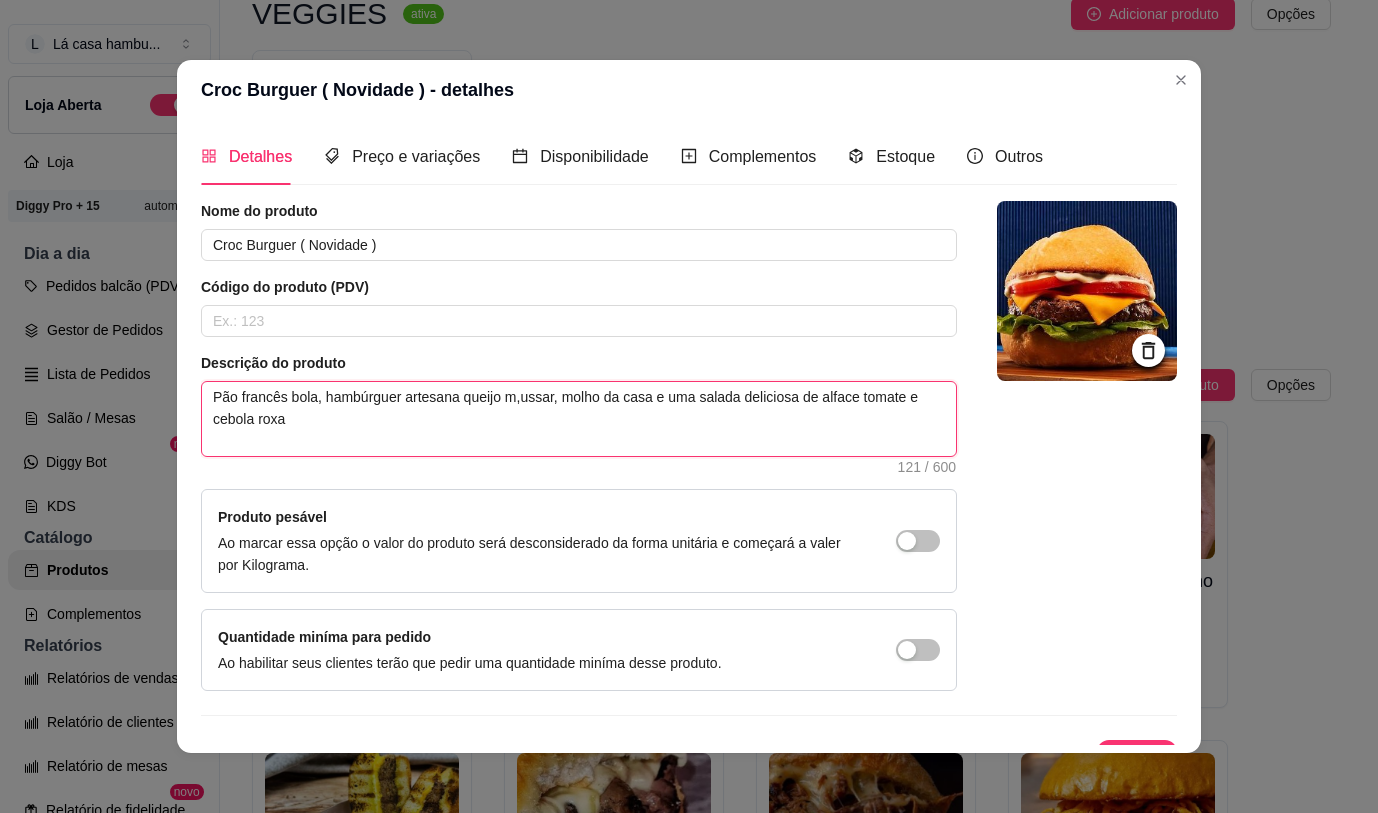 type on "Pão francês bola, hambúrguer artesana queijo m,ussare, molho da casa e uma salada deliciosa de alface tomate e cebola roxa" 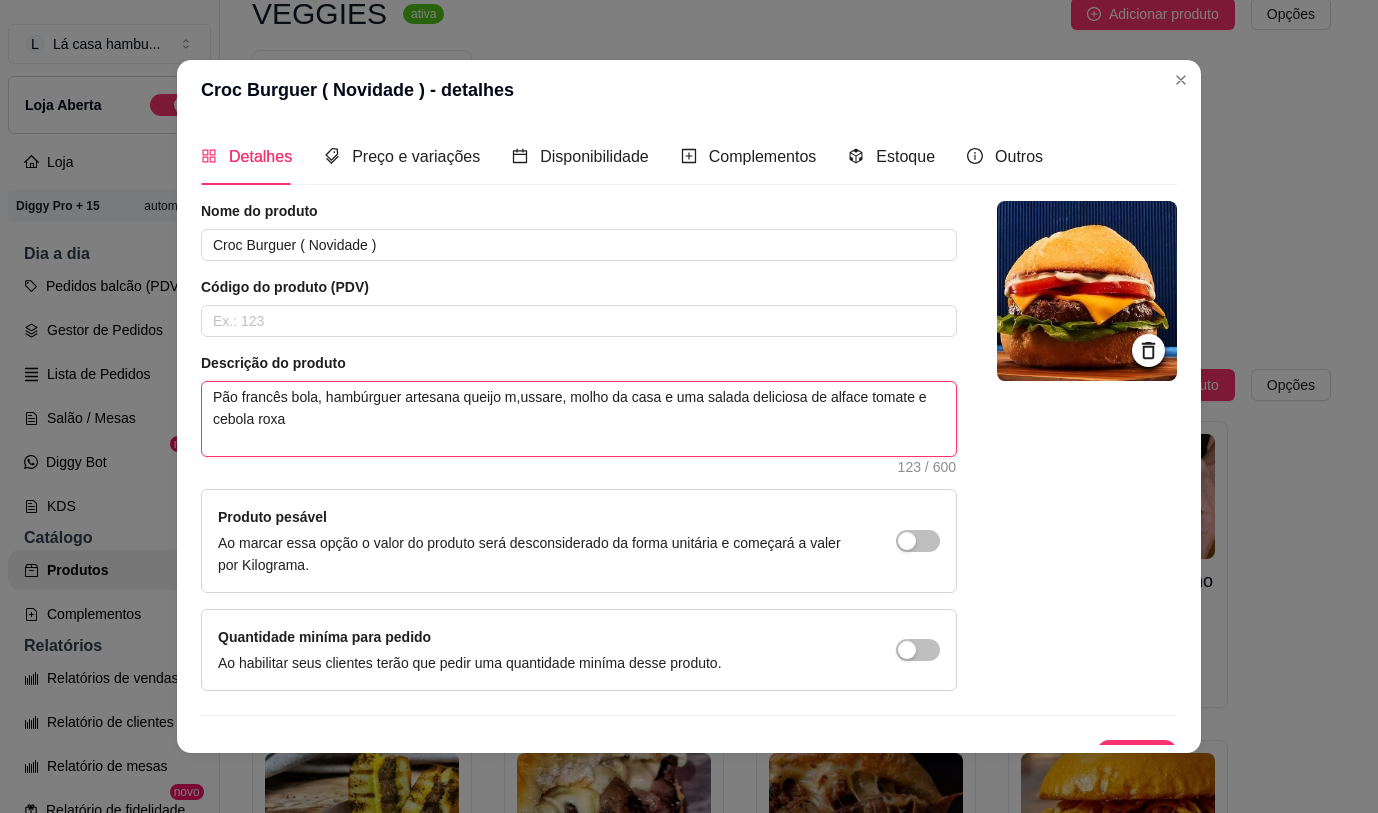 type on "Pão francês bola, hambúrguer artesana queijo m,ussarel, molho da casa e uma salada deliciosa de alface tomate e cebola roxa" 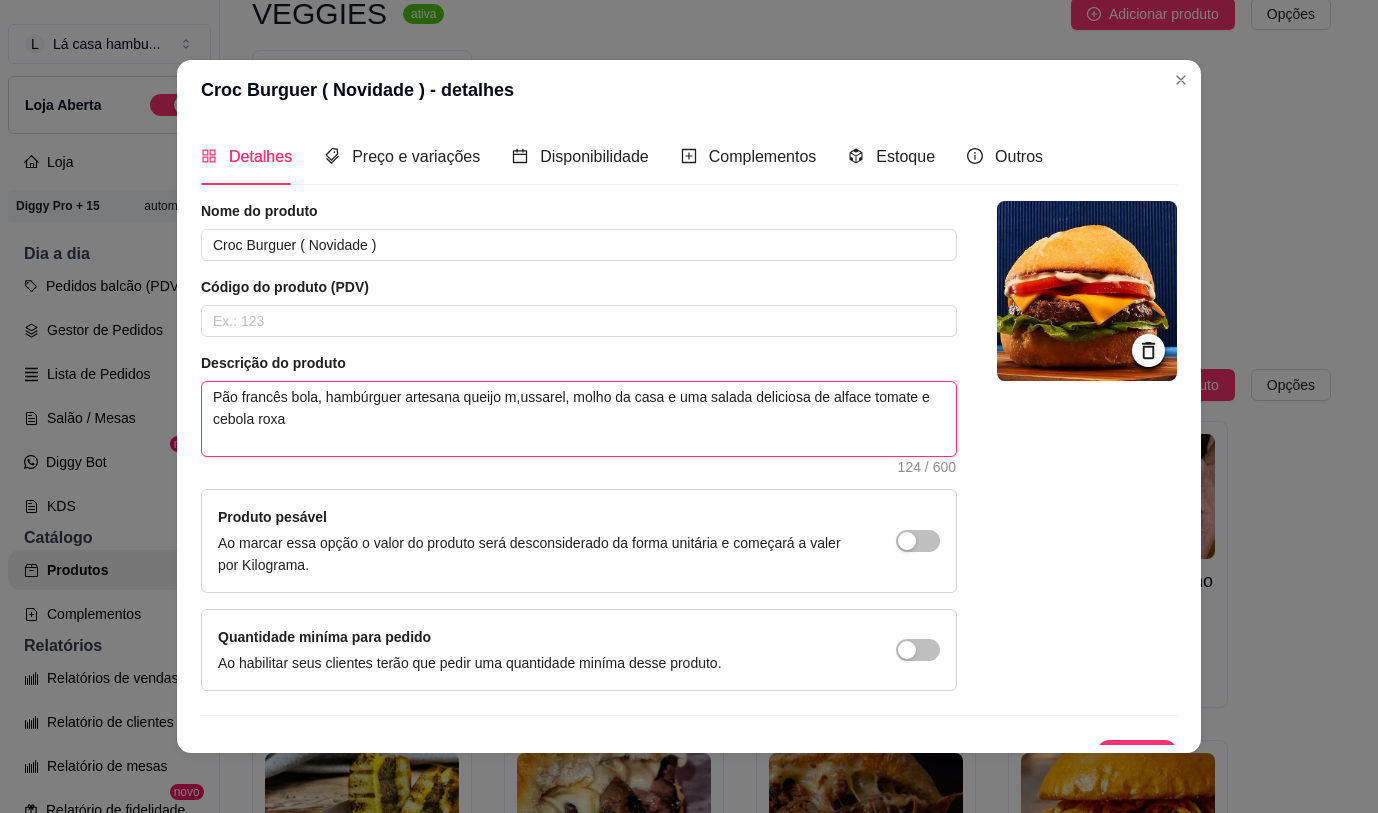 type on "Pão francês bola, hambúrguer artesana queijo m,ussarela, molho da casa e uma salada deliciosa de alface tomate e cebola roxa" 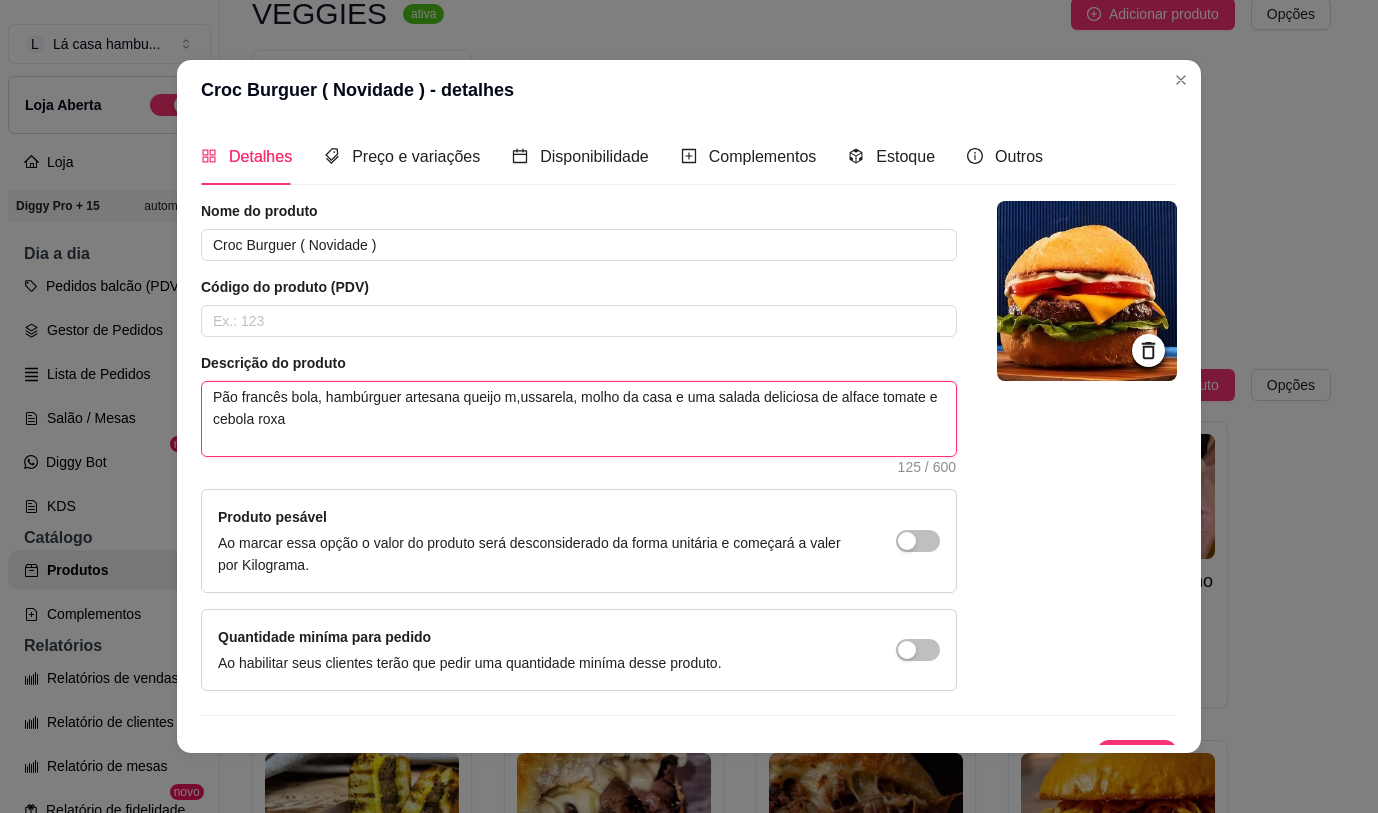 click on "Pão francês bola, hambúrguer artesana queijo m,ussarela, molho da casa e uma salada deliciosa de alface tomate e cebola roxa" at bounding box center (579, 419) 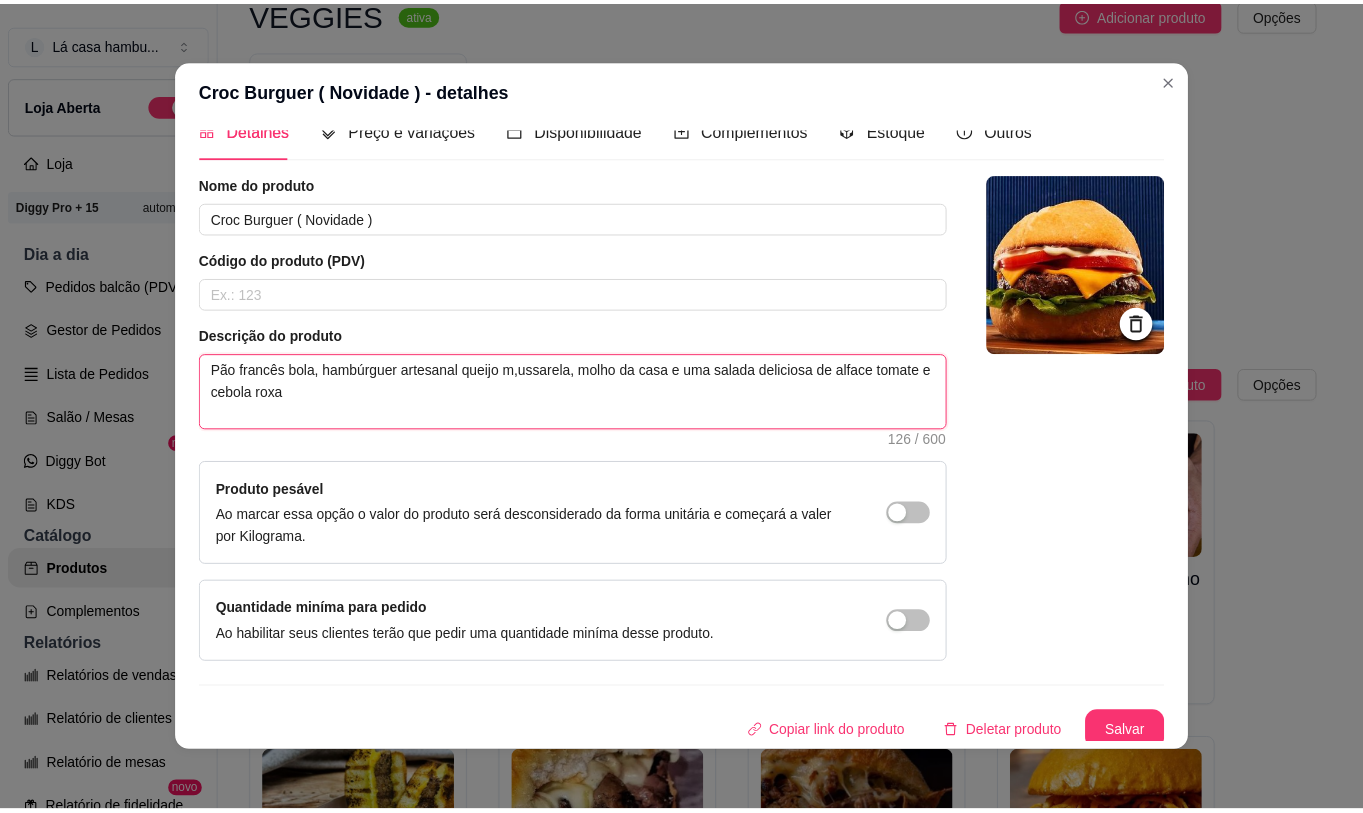 scroll, scrollTop: 35, scrollLeft: 0, axis: vertical 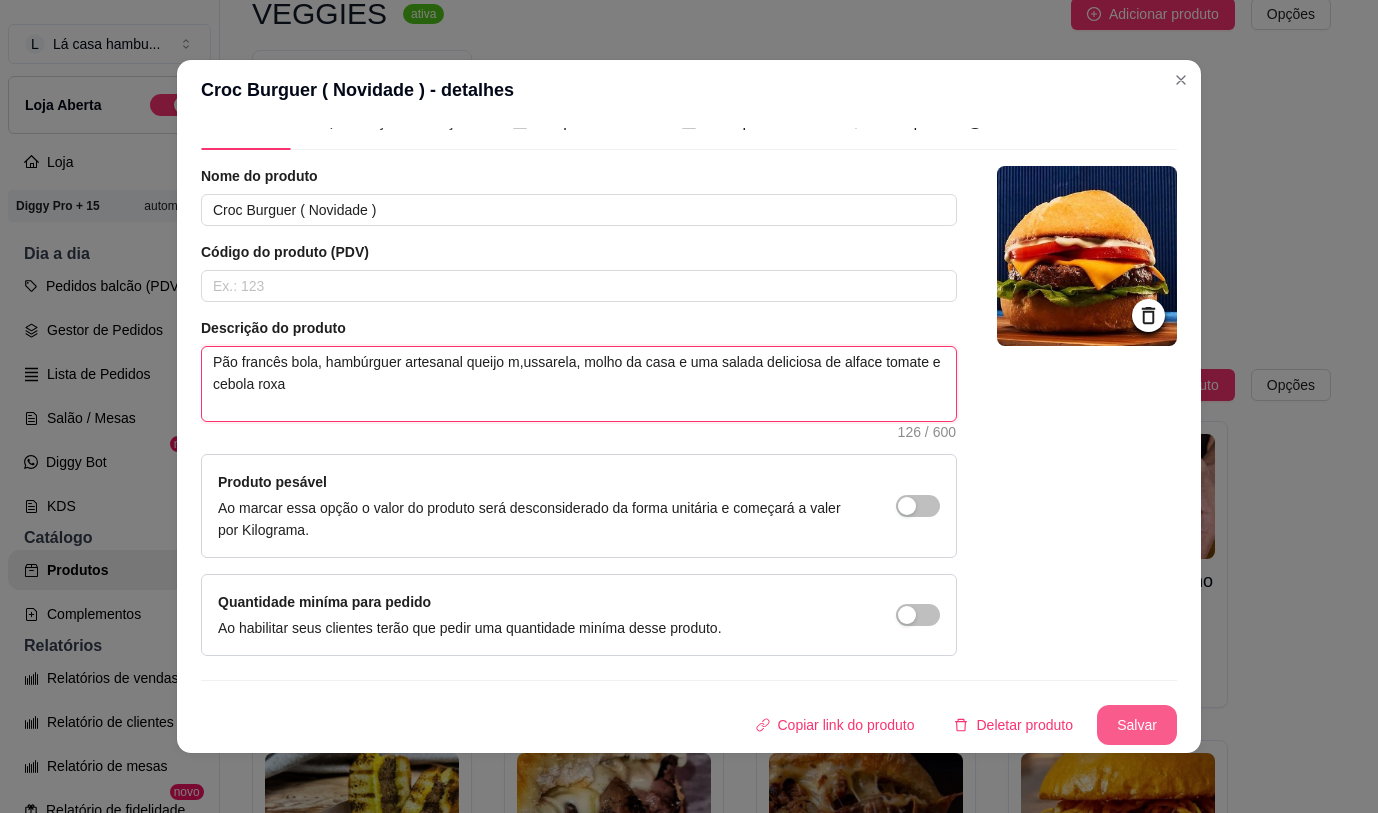 type on "Pão francês bola, hambúrguer artesanal queijo m,ussarela, molho da casa e uma salada deliciosa de alface tomate e cebola roxa" 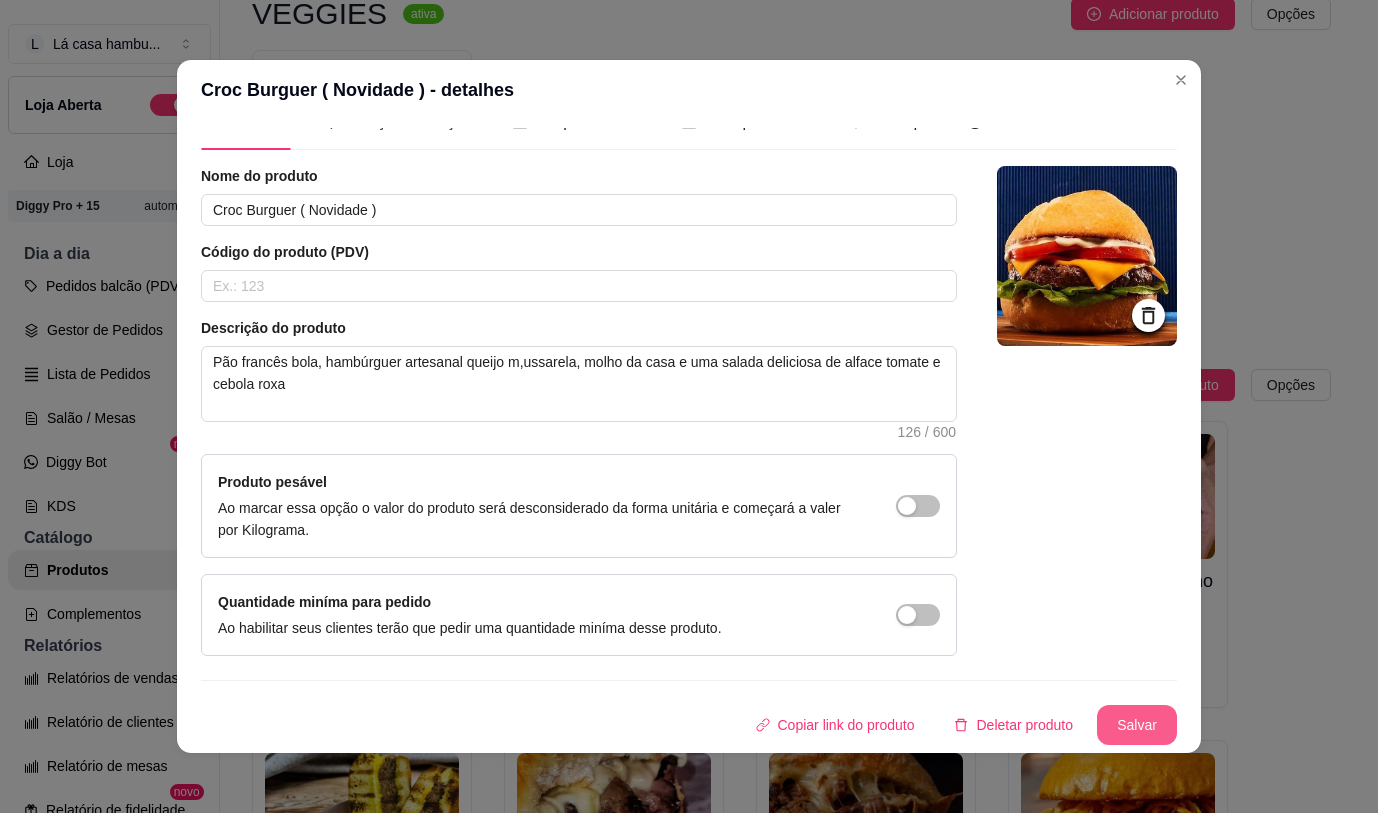 click on "Salvar" at bounding box center (1137, 725) 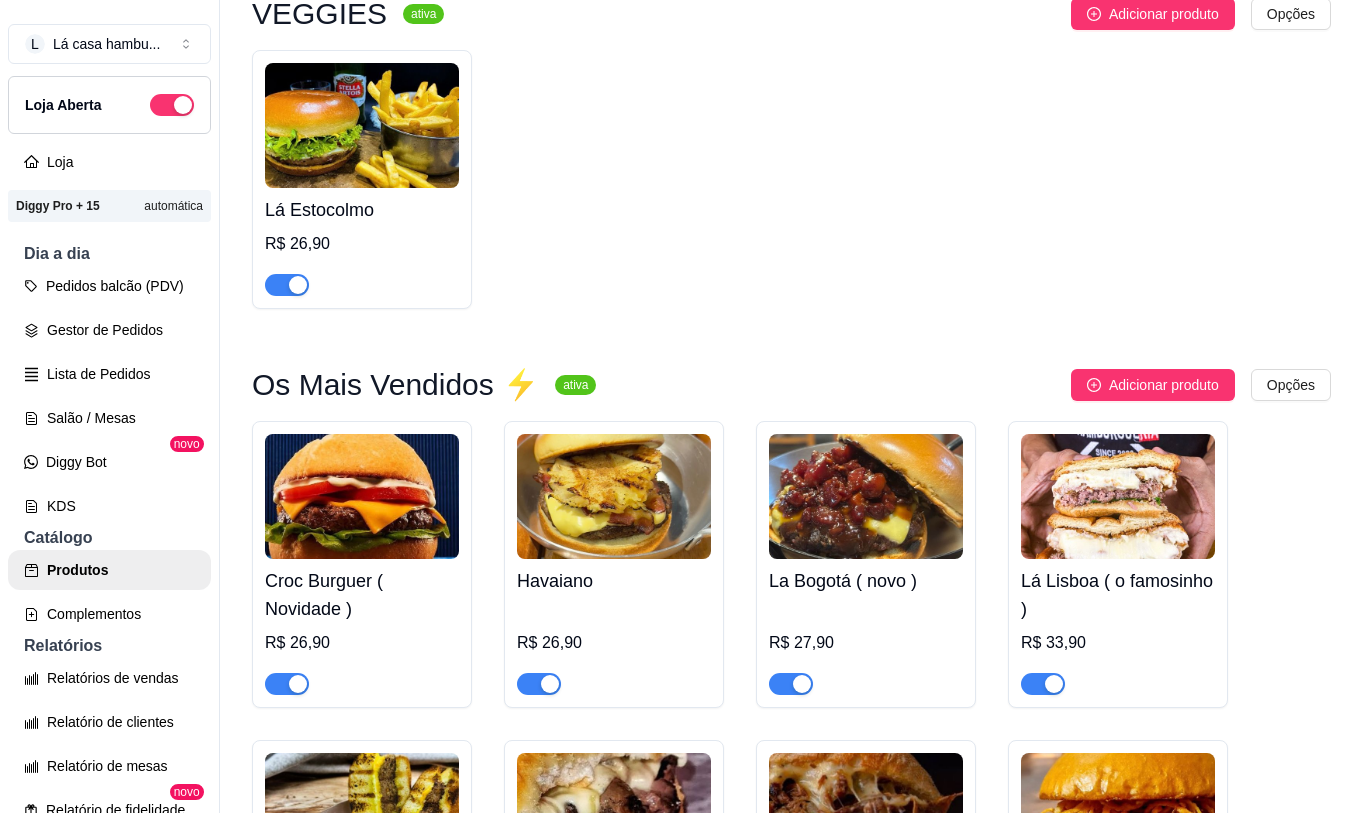 click at bounding box center [362, 496] 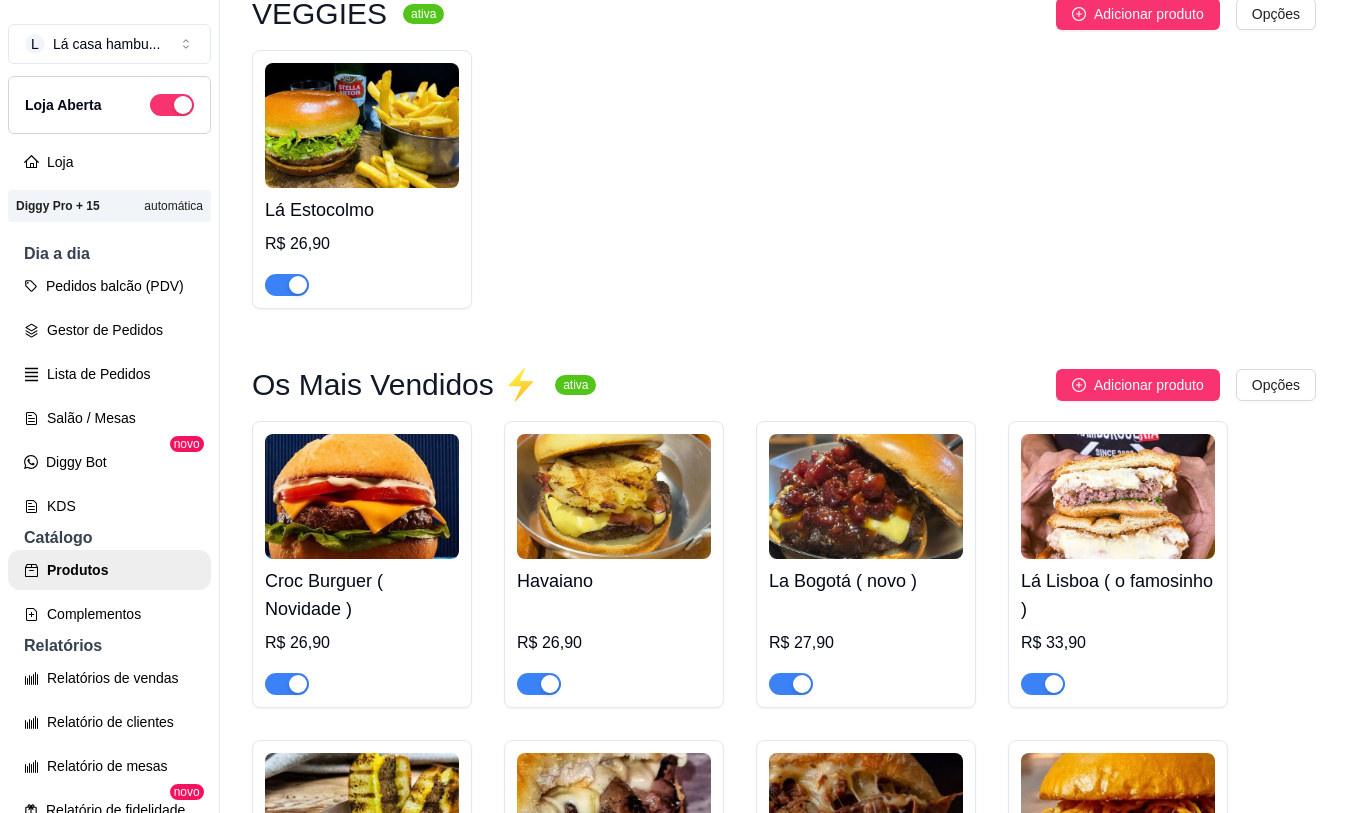 type 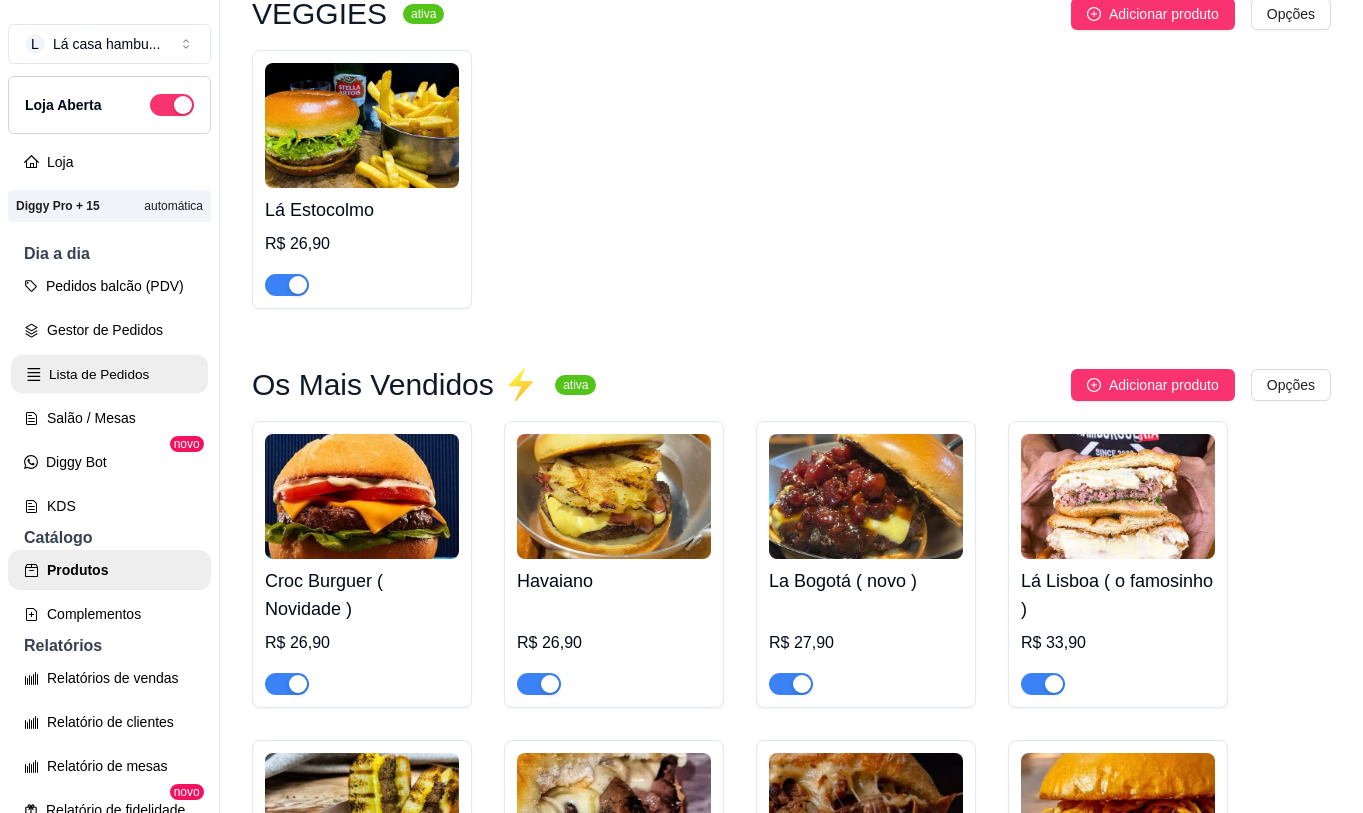 click on "Lista de Pedidos" at bounding box center [109, 374] 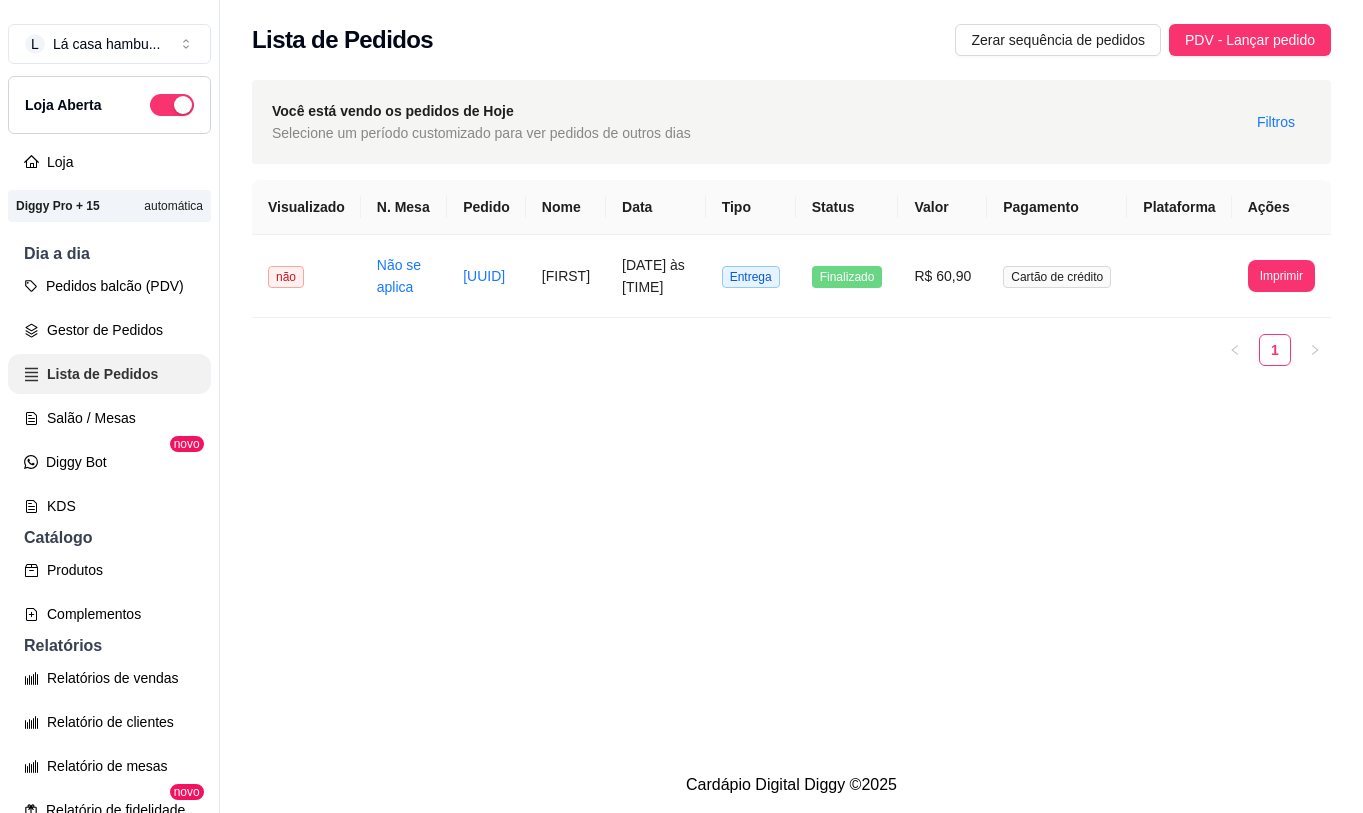 scroll, scrollTop: 0, scrollLeft: 0, axis: both 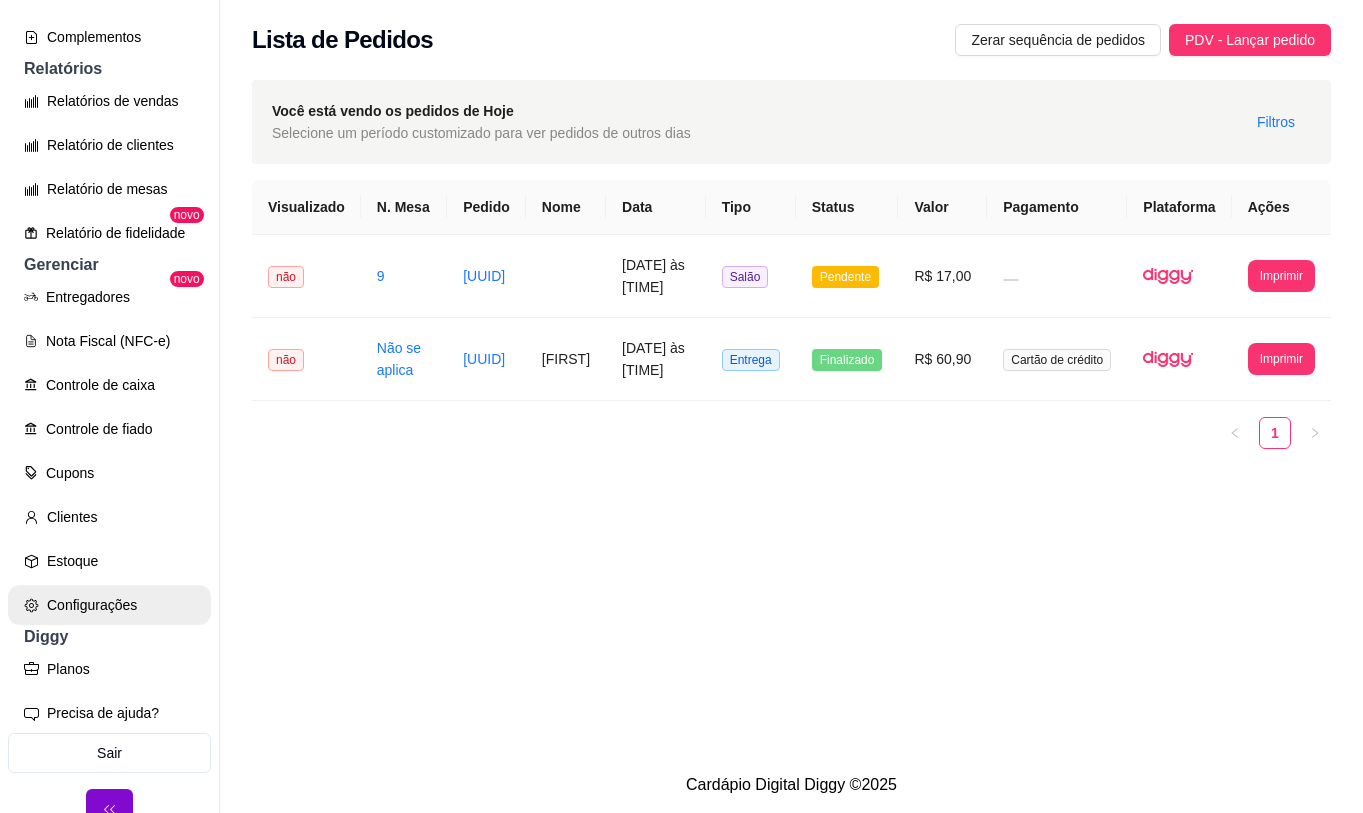 click on "Configurações" at bounding box center [109, 605] 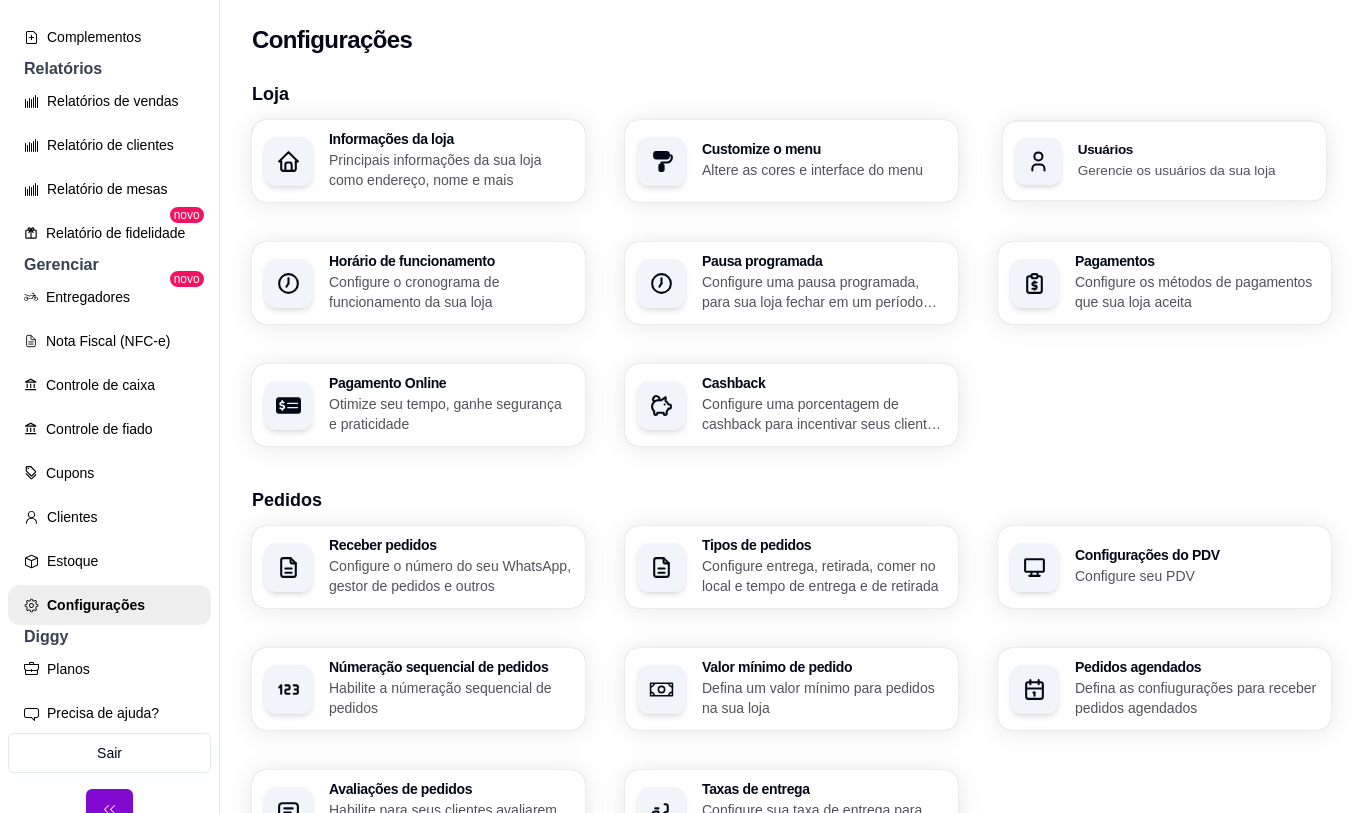 click on "Gerencie os usuários da sua loja" at bounding box center [1196, 169] 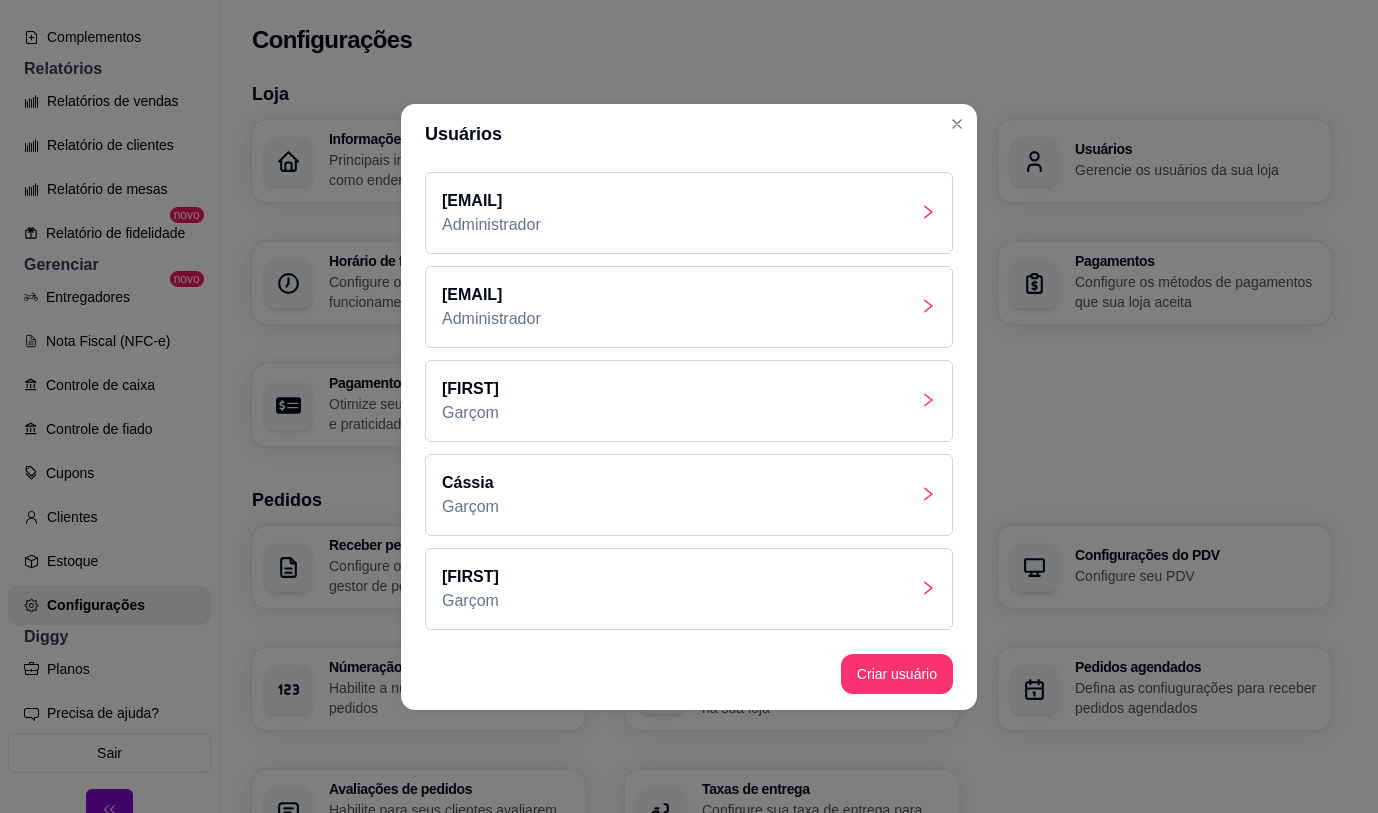 click on "[FIRST] Garçom" at bounding box center (689, 589) 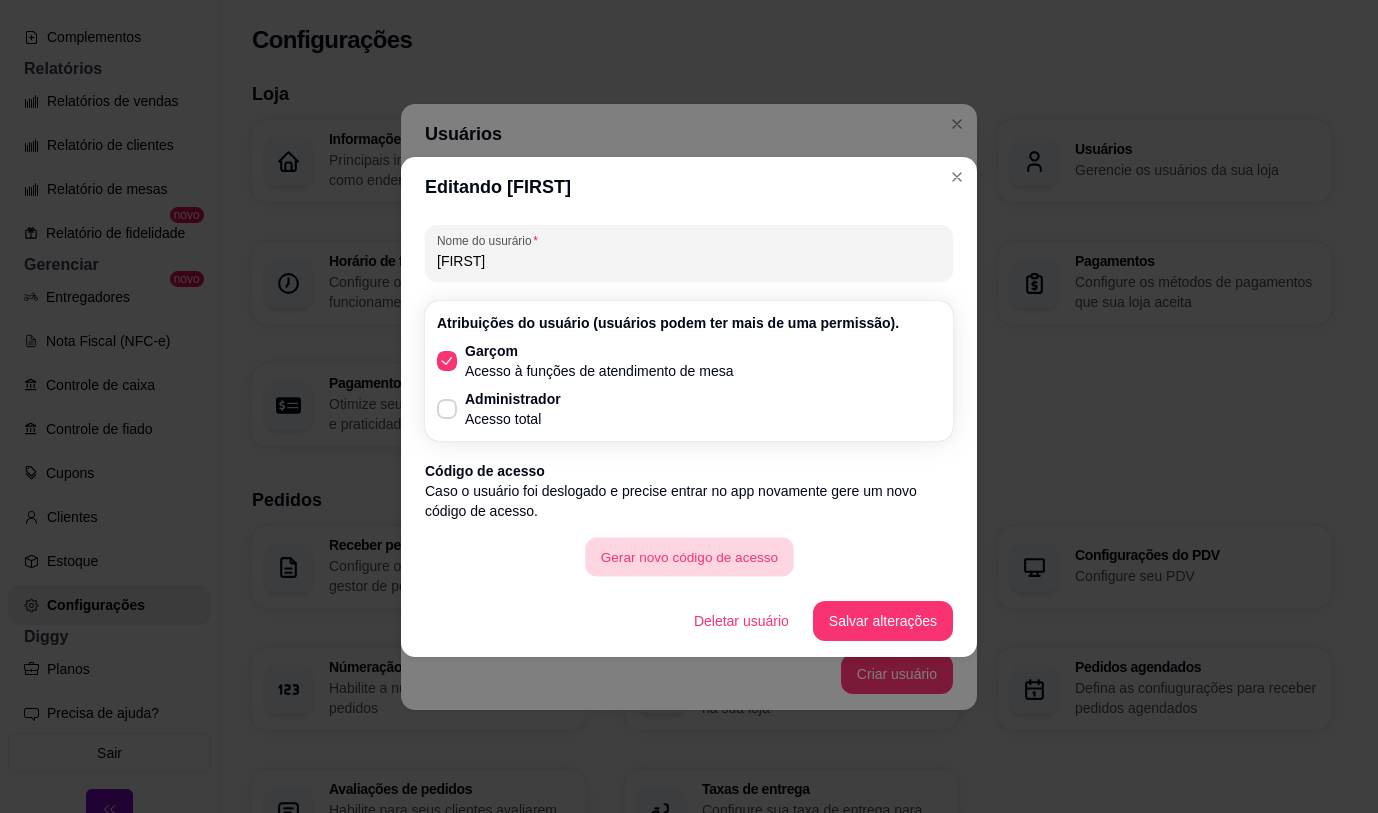 click on "Gerar novo código de acesso" at bounding box center [689, 556] 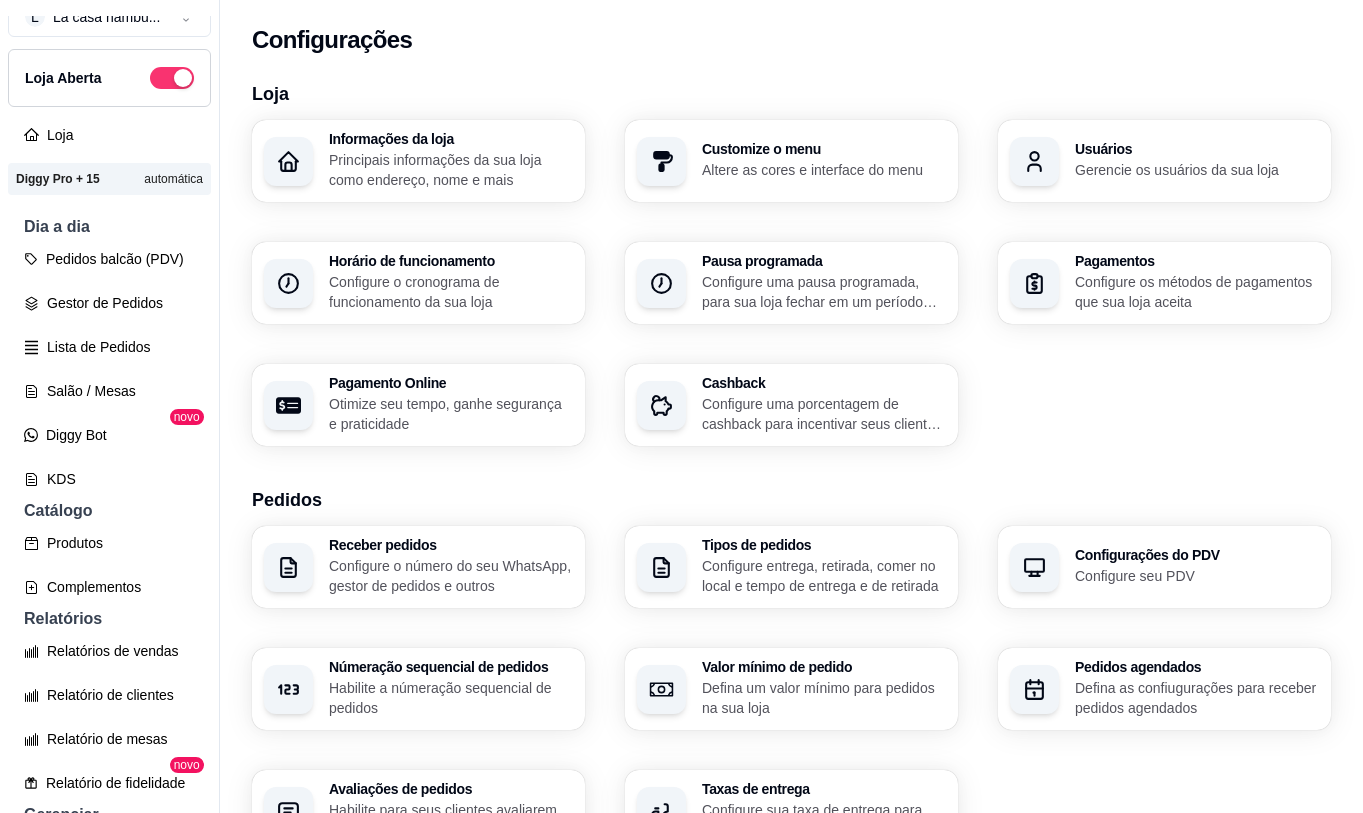 scroll, scrollTop: 0, scrollLeft: 0, axis: both 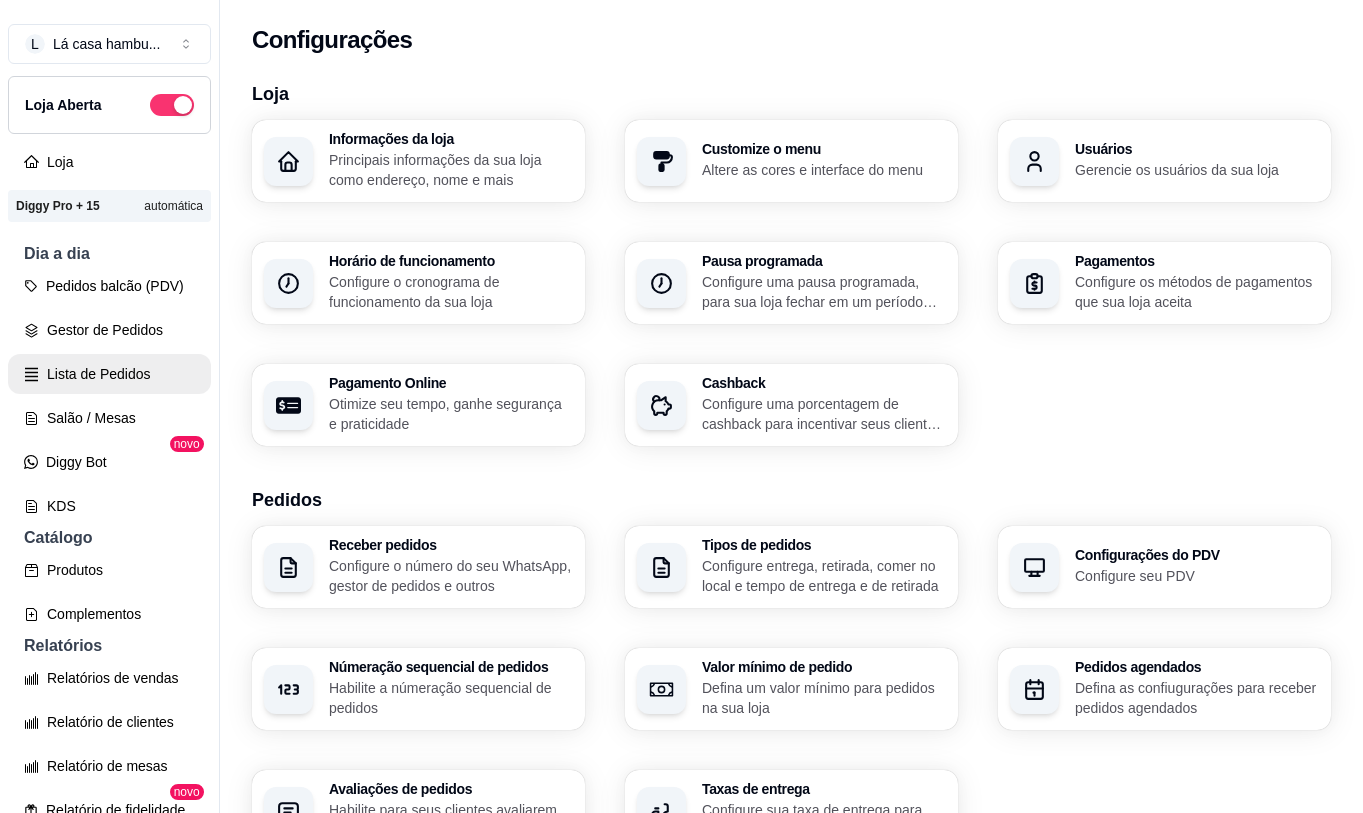 click on "Lista de Pedidos" at bounding box center [109, 374] 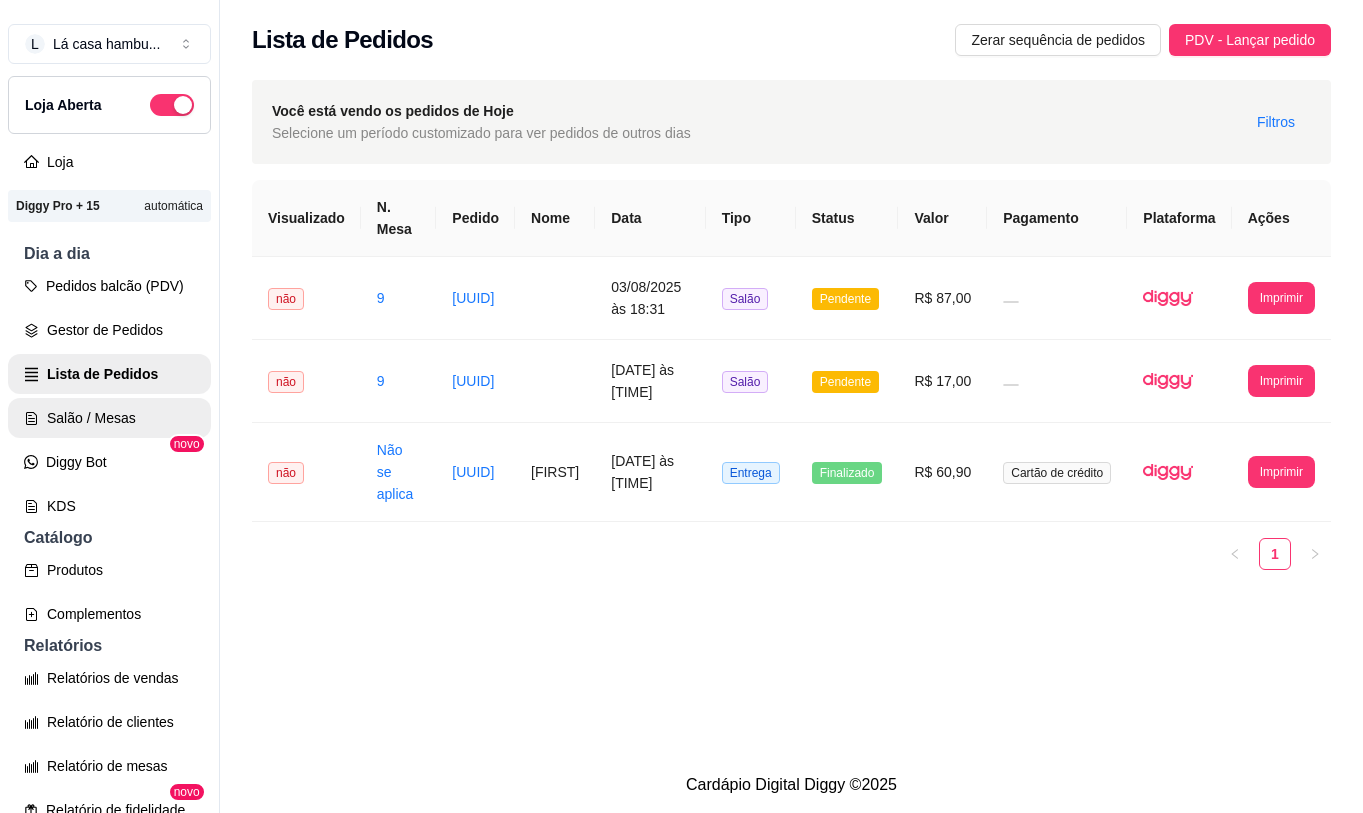 click on "Salão / Mesas" at bounding box center (109, 418) 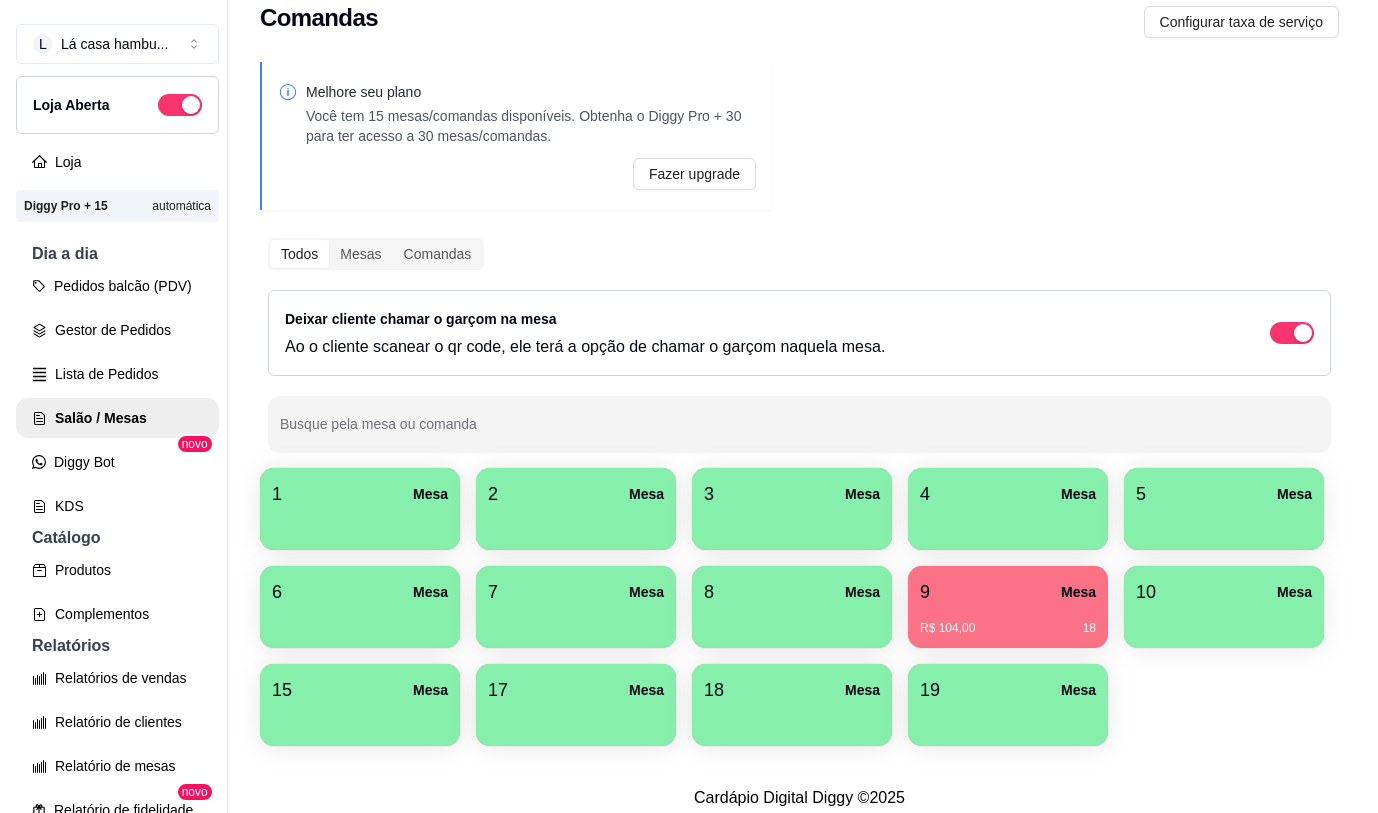 scroll, scrollTop: 86, scrollLeft: 0, axis: vertical 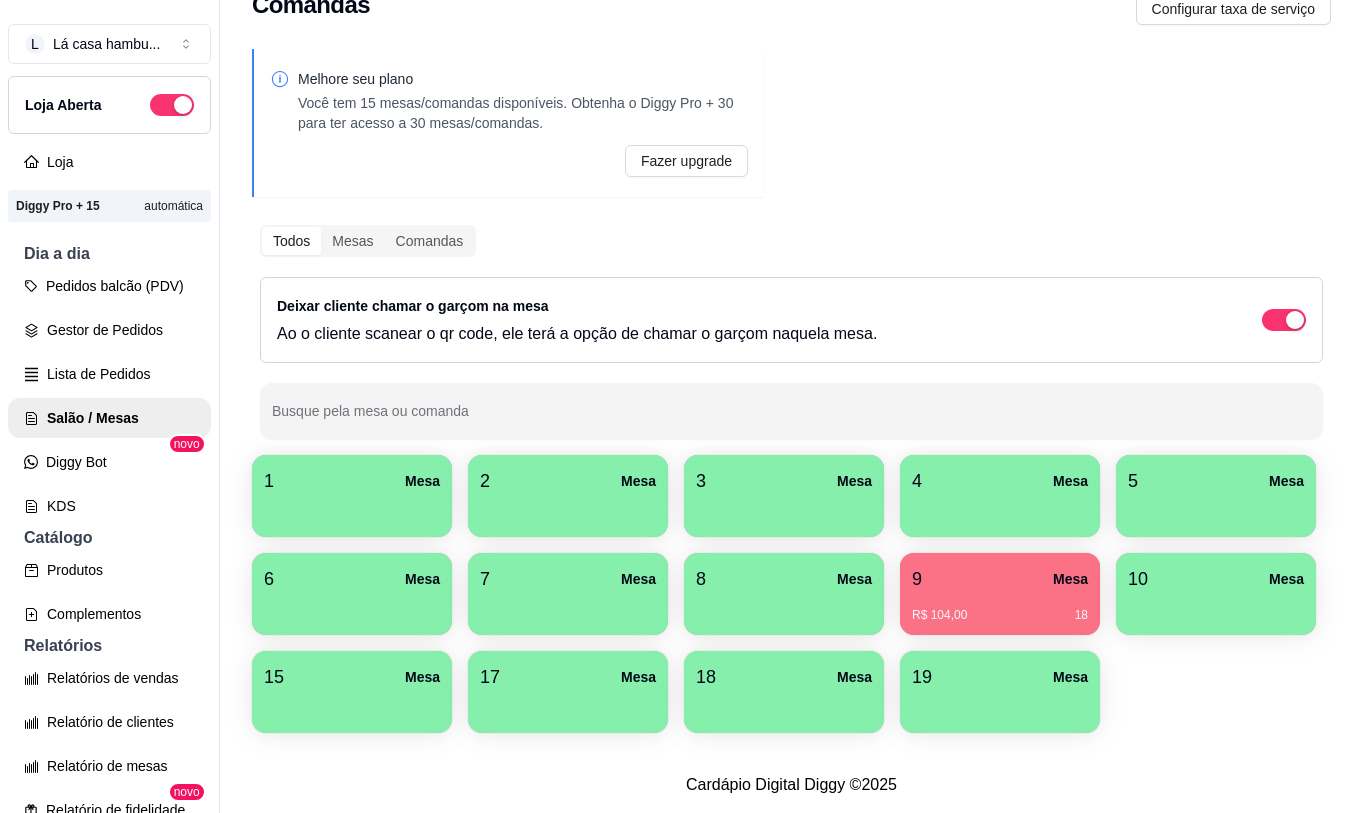 click at bounding box center (352, 706) 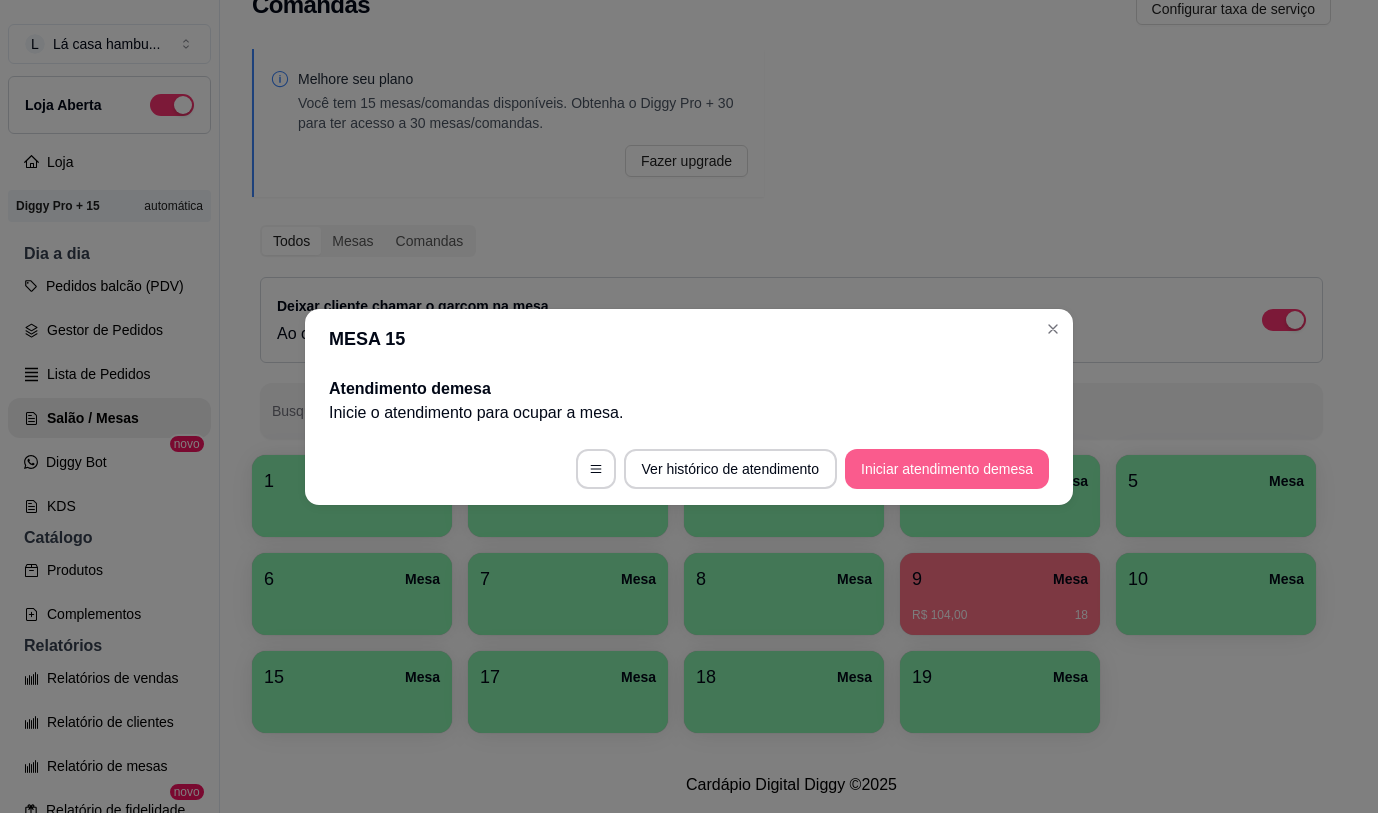 click on "Iniciar atendimento de  mesa" at bounding box center (947, 469) 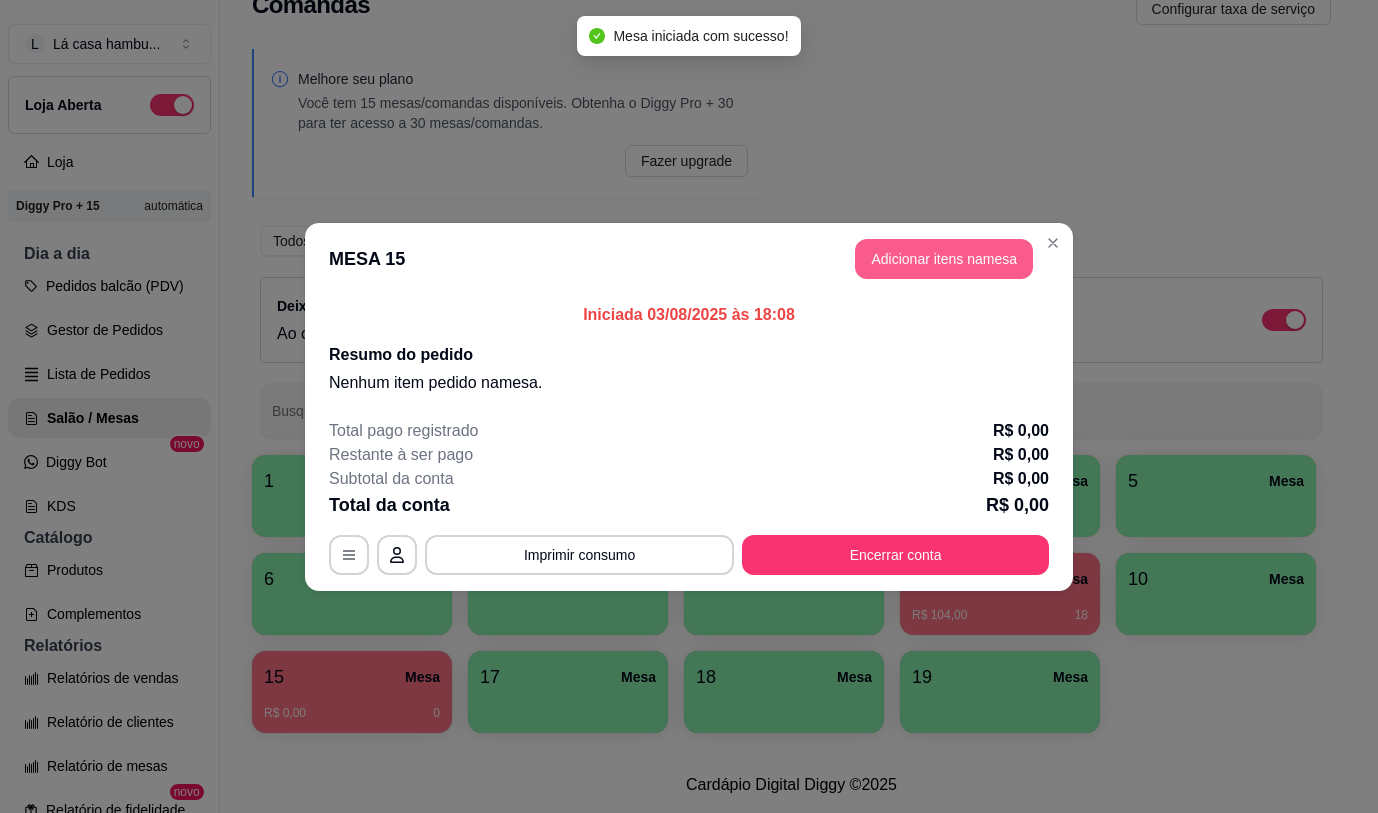 click on "Adicionar itens na  mesa" at bounding box center [944, 259] 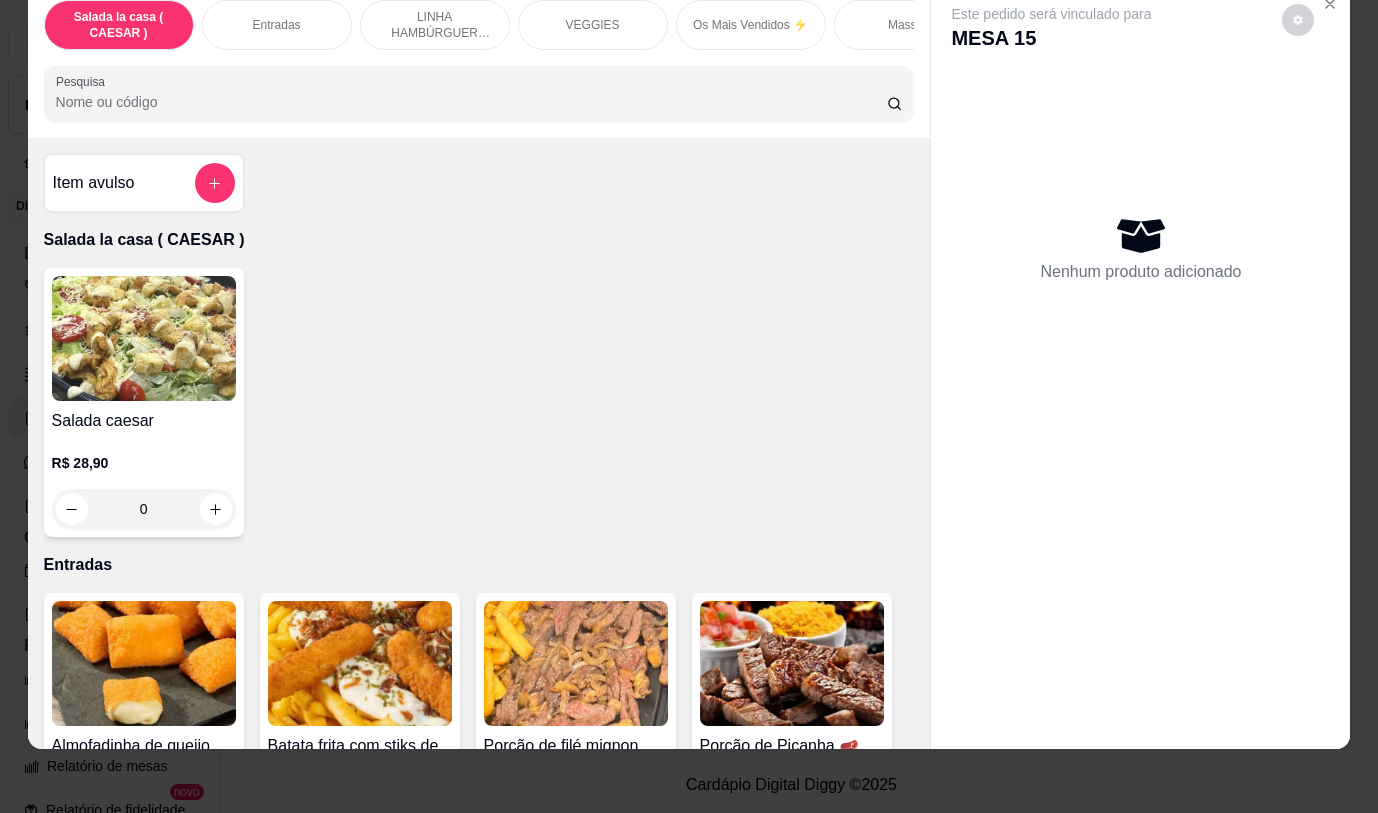 scroll, scrollTop: 47, scrollLeft: 0, axis: vertical 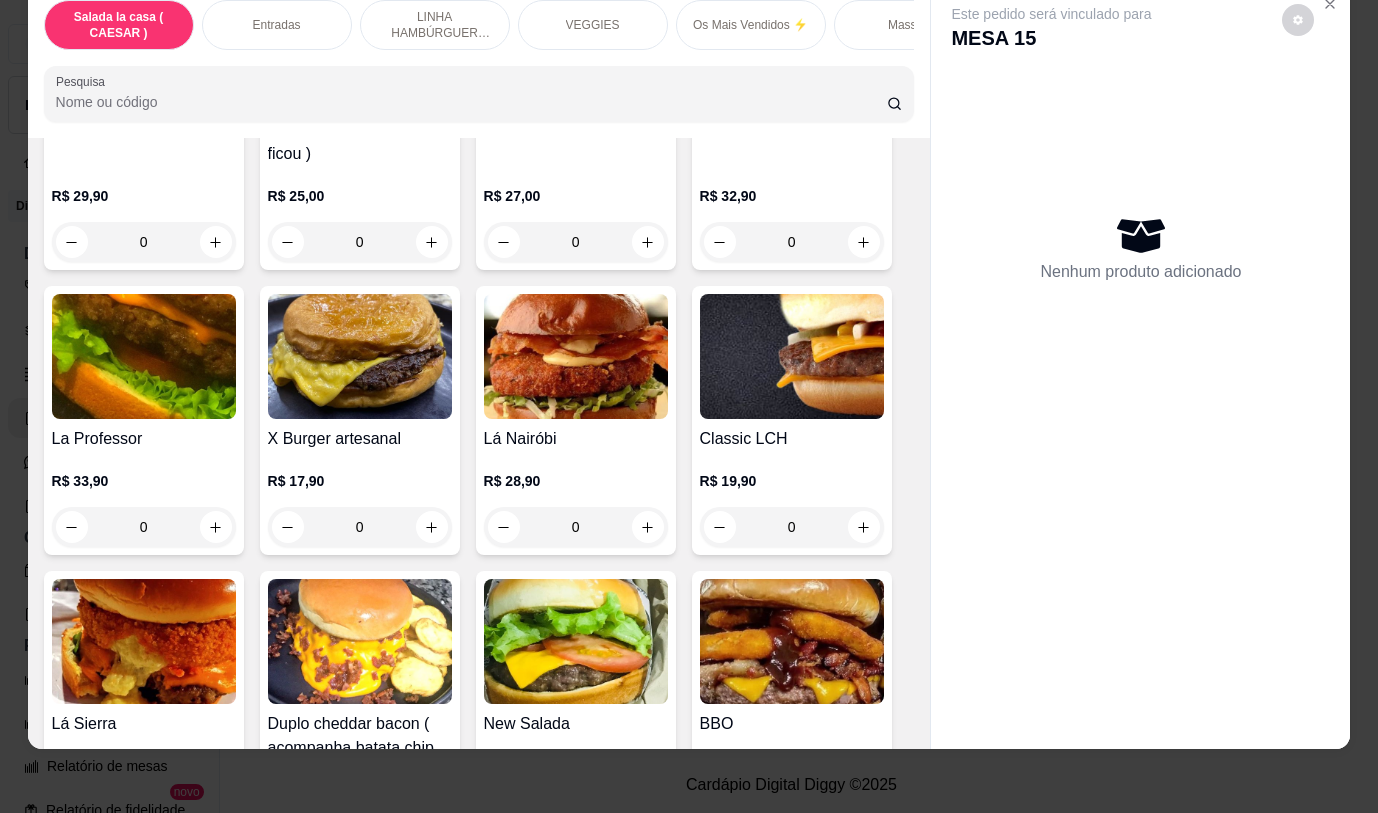 click on "0" at bounding box center [144, 527] 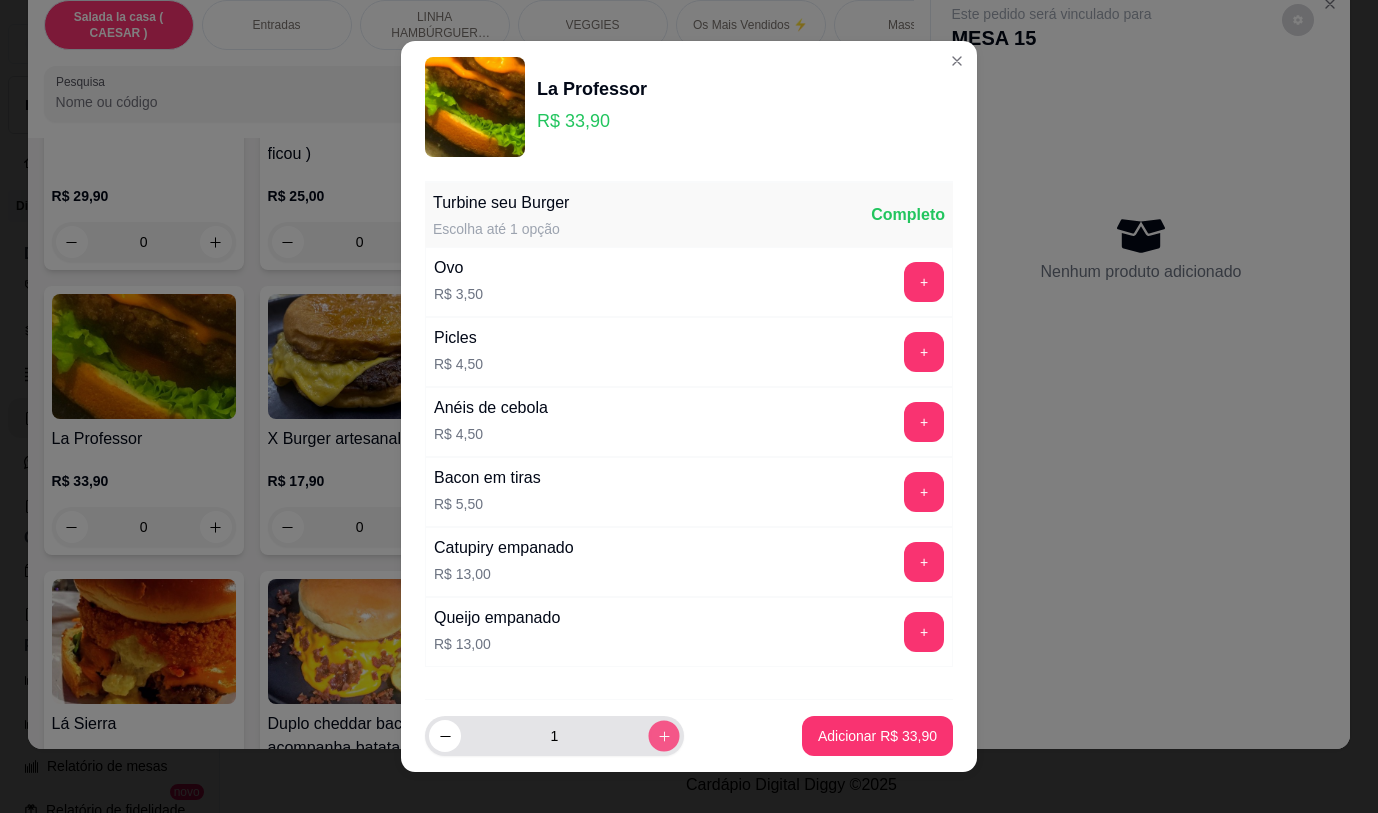 click at bounding box center (663, 736) 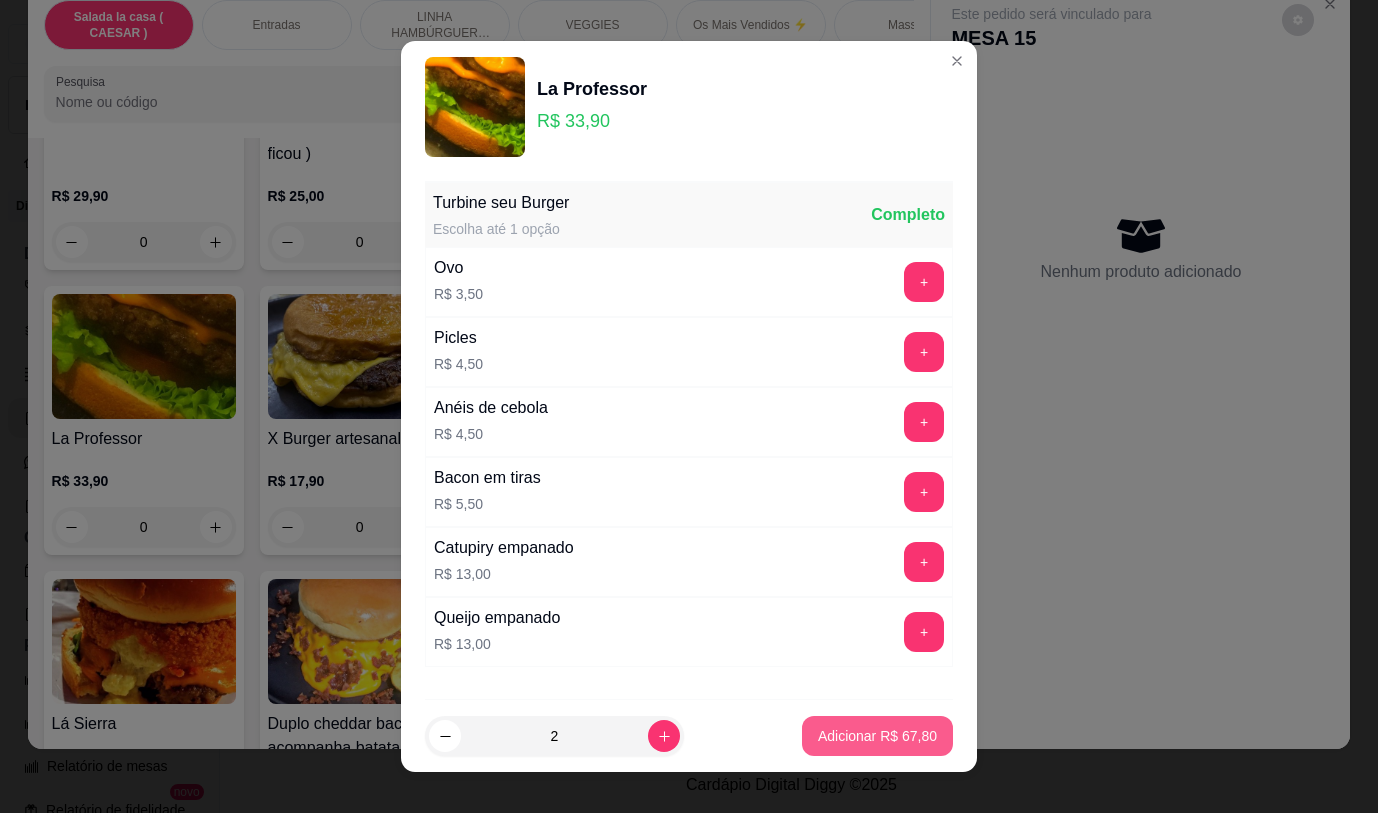 click on "Adicionar R$ 67,80" at bounding box center (877, 736) 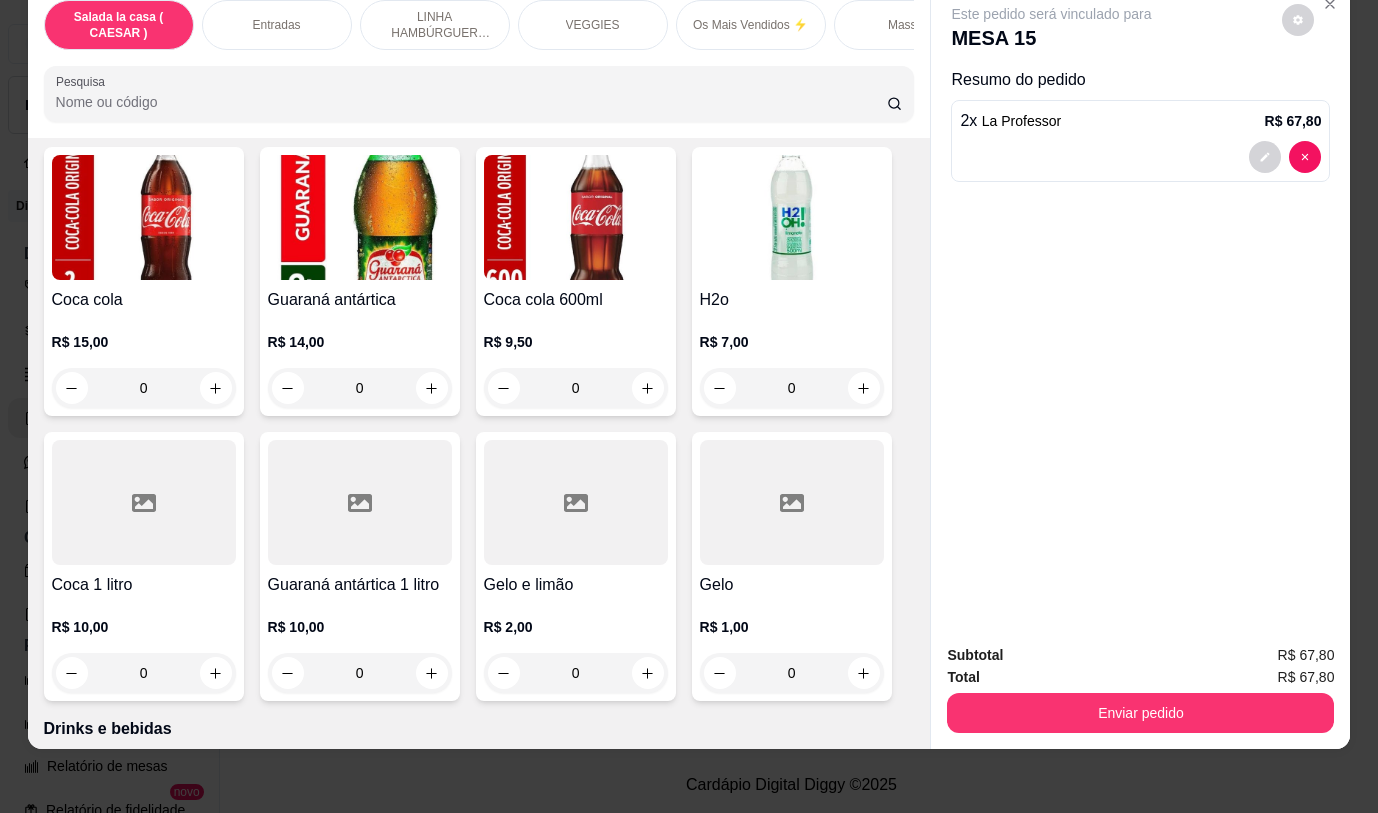 scroll, scrollTop: 9463, scrollLeft: 0, axis: vertical 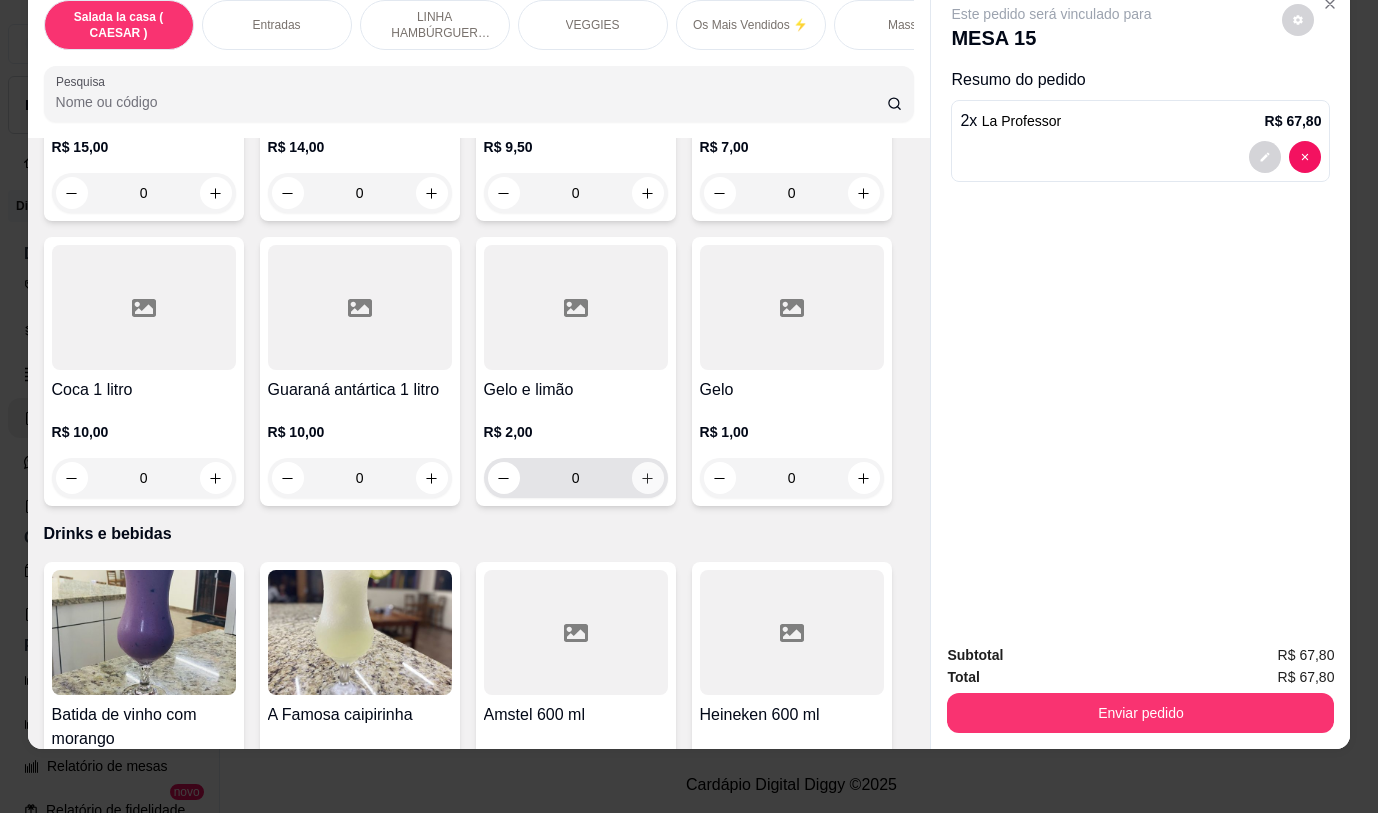 click 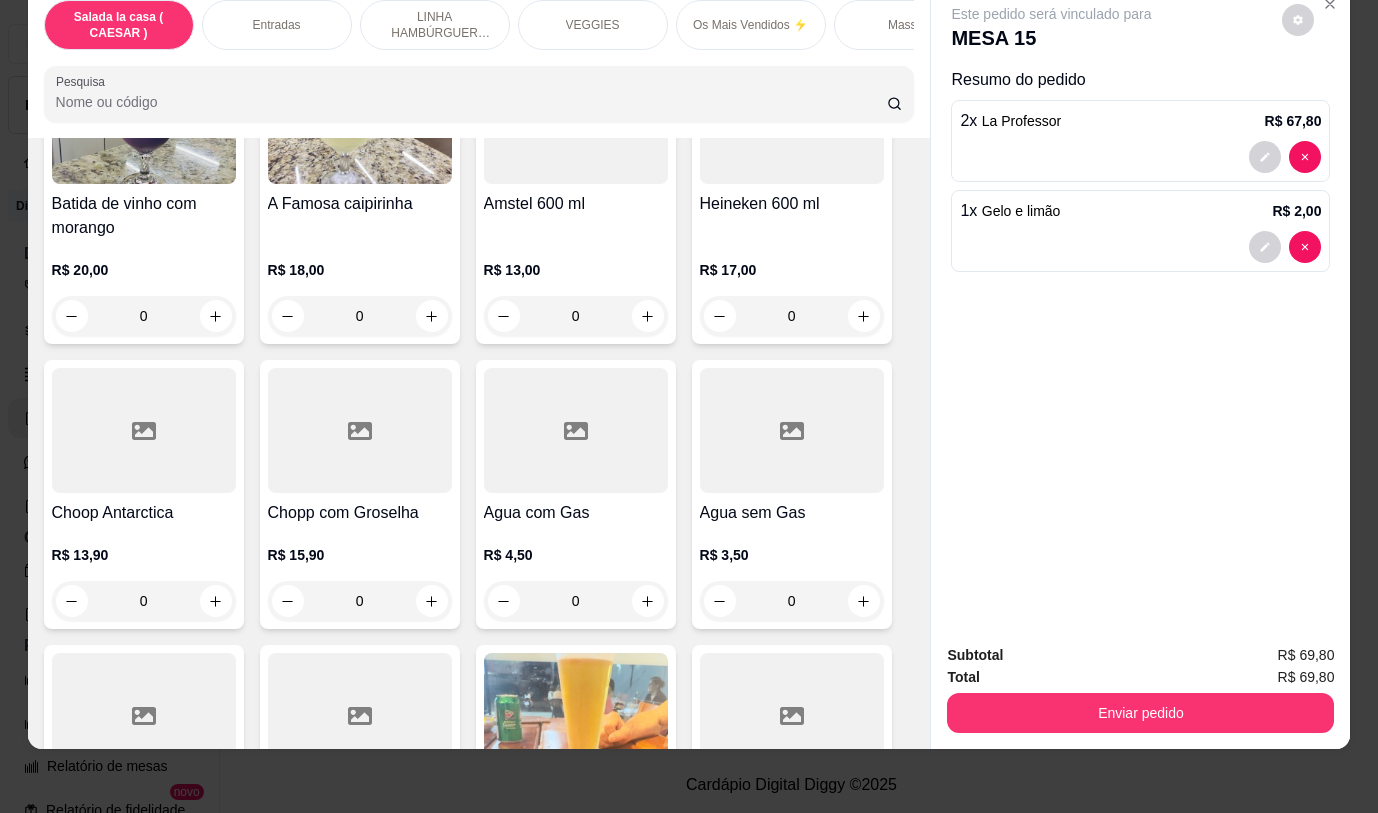 scroll, scrollTop: 10063, scrollLeft: 0, axis: vertical 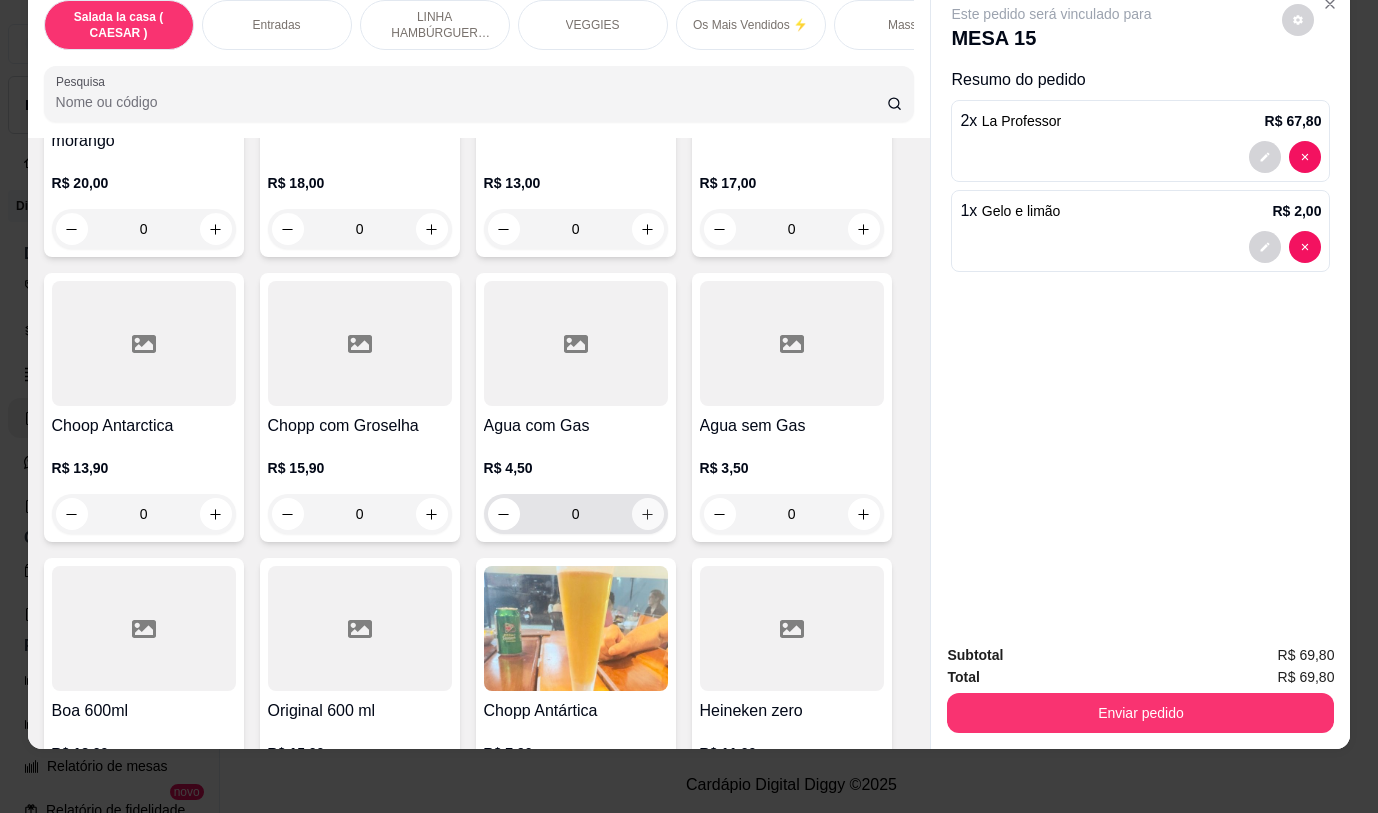 click at bounding box center (648, 514) 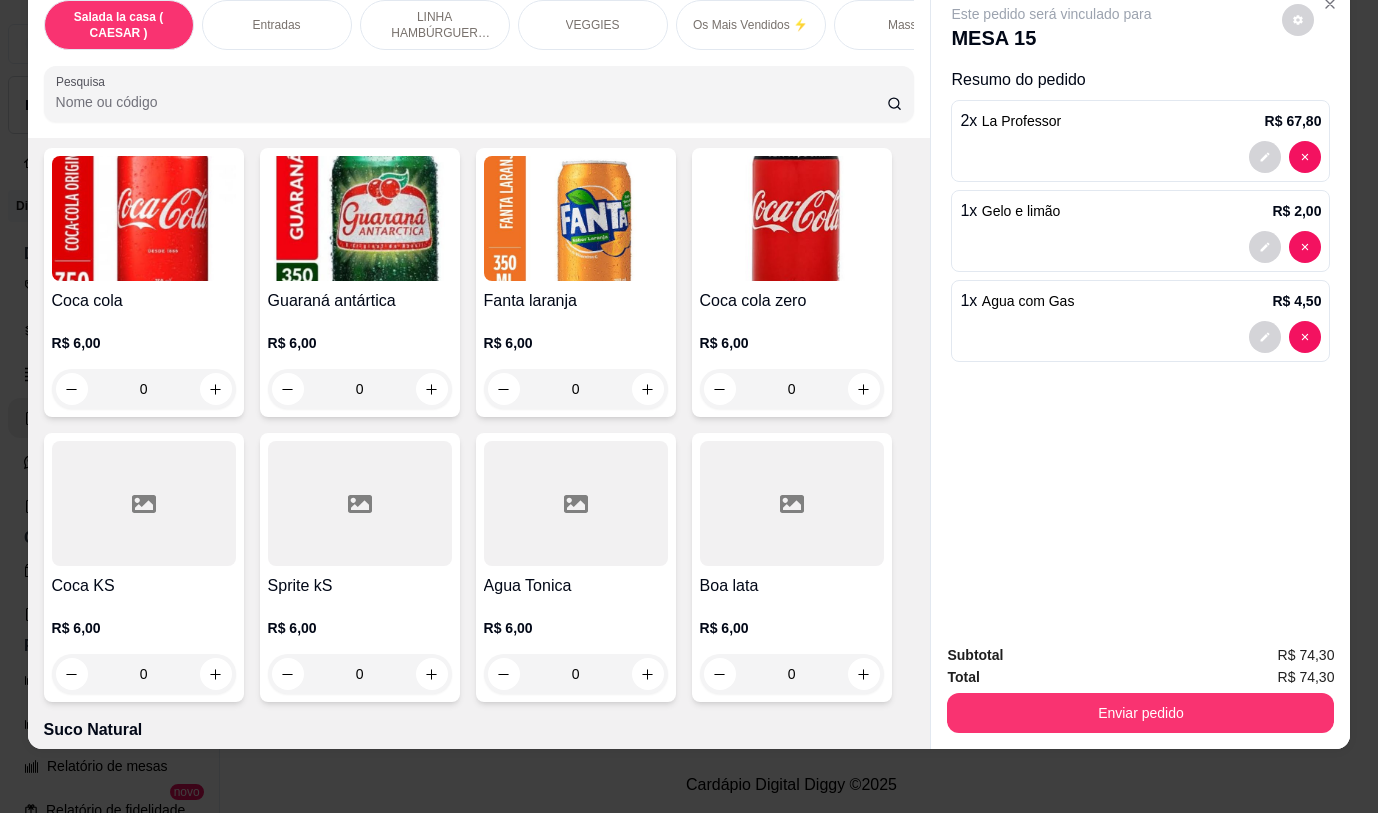 scroll, scrollTop: 8251, scrollLeft: 0, axis: vertical 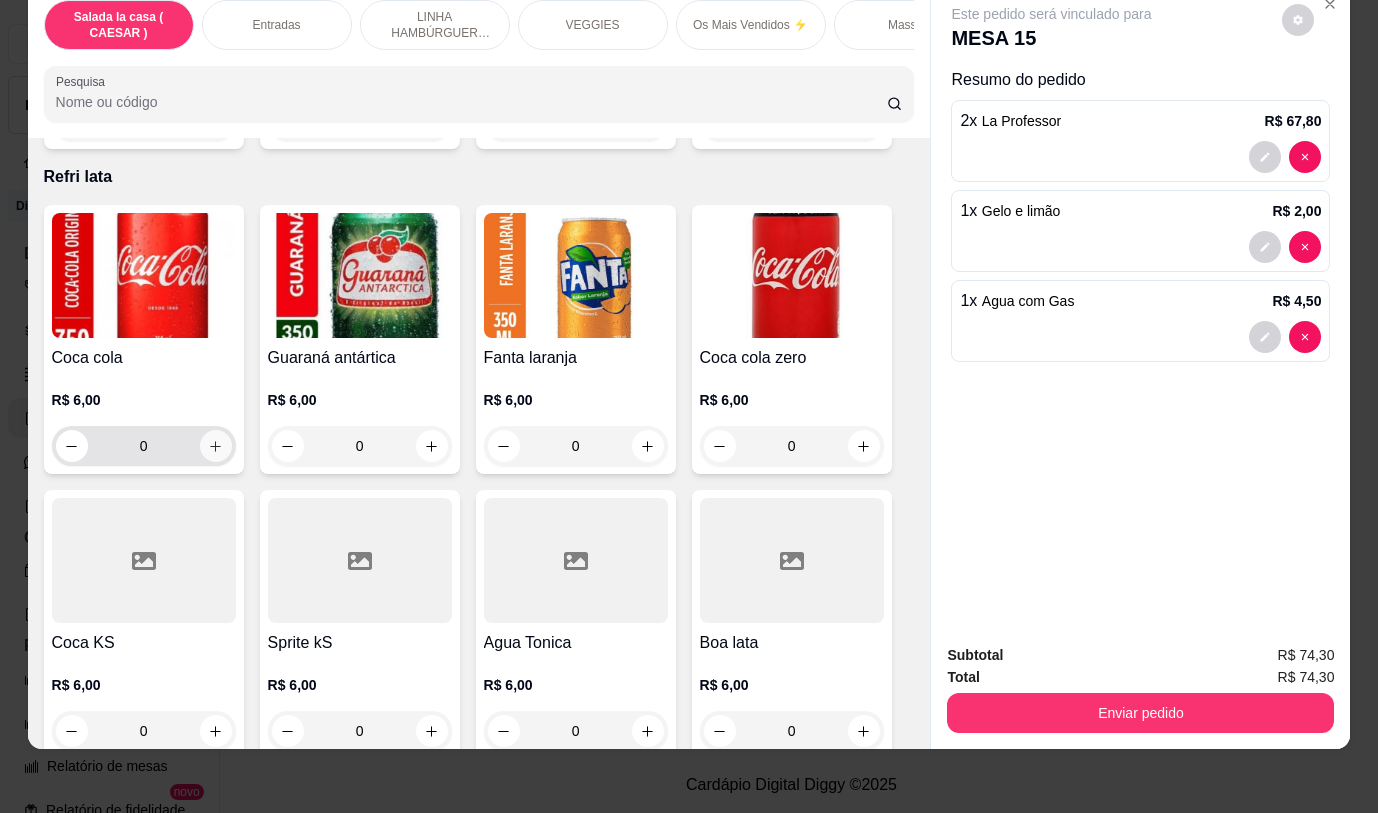 click at bounding box center [216, 446] 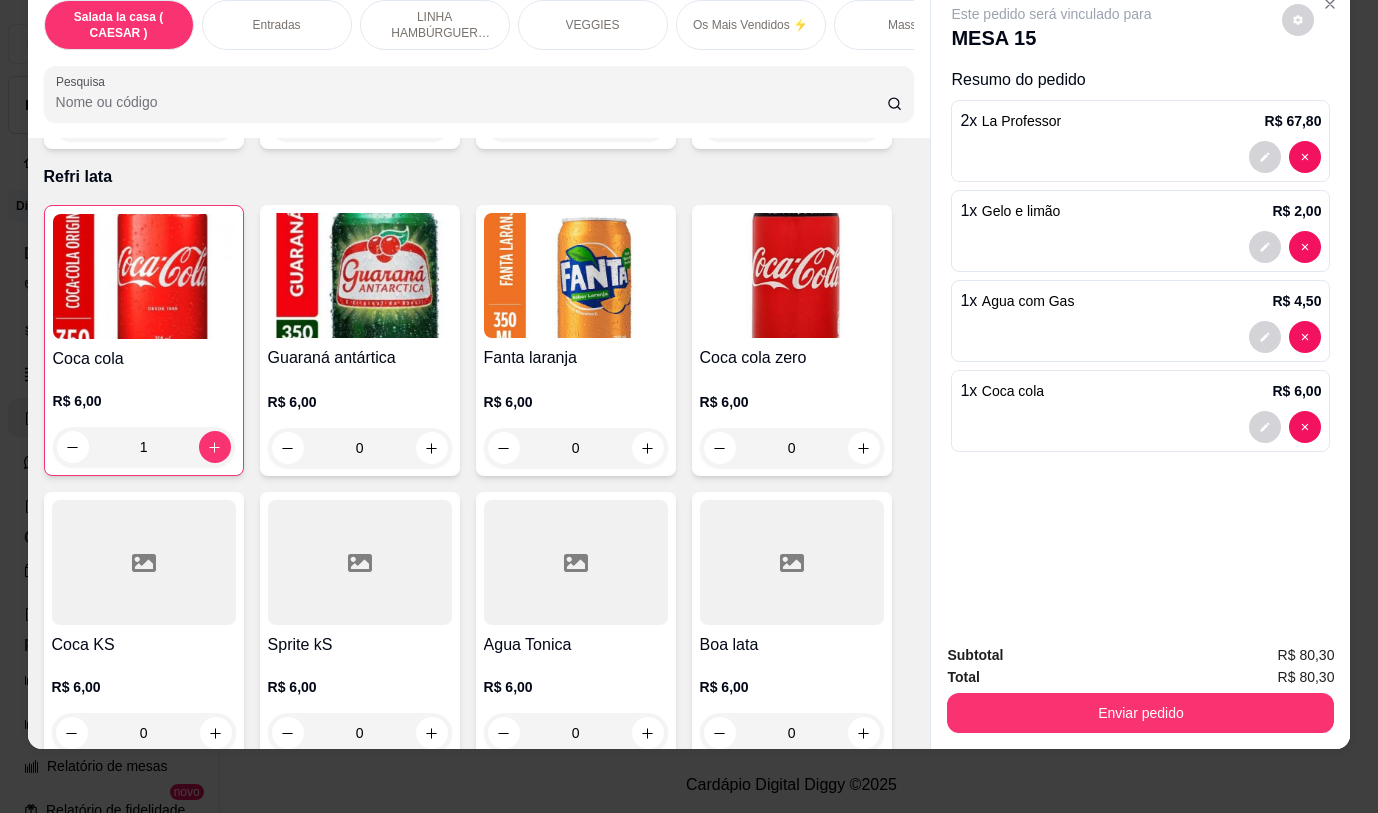 click at bounding box center [1140, 157] 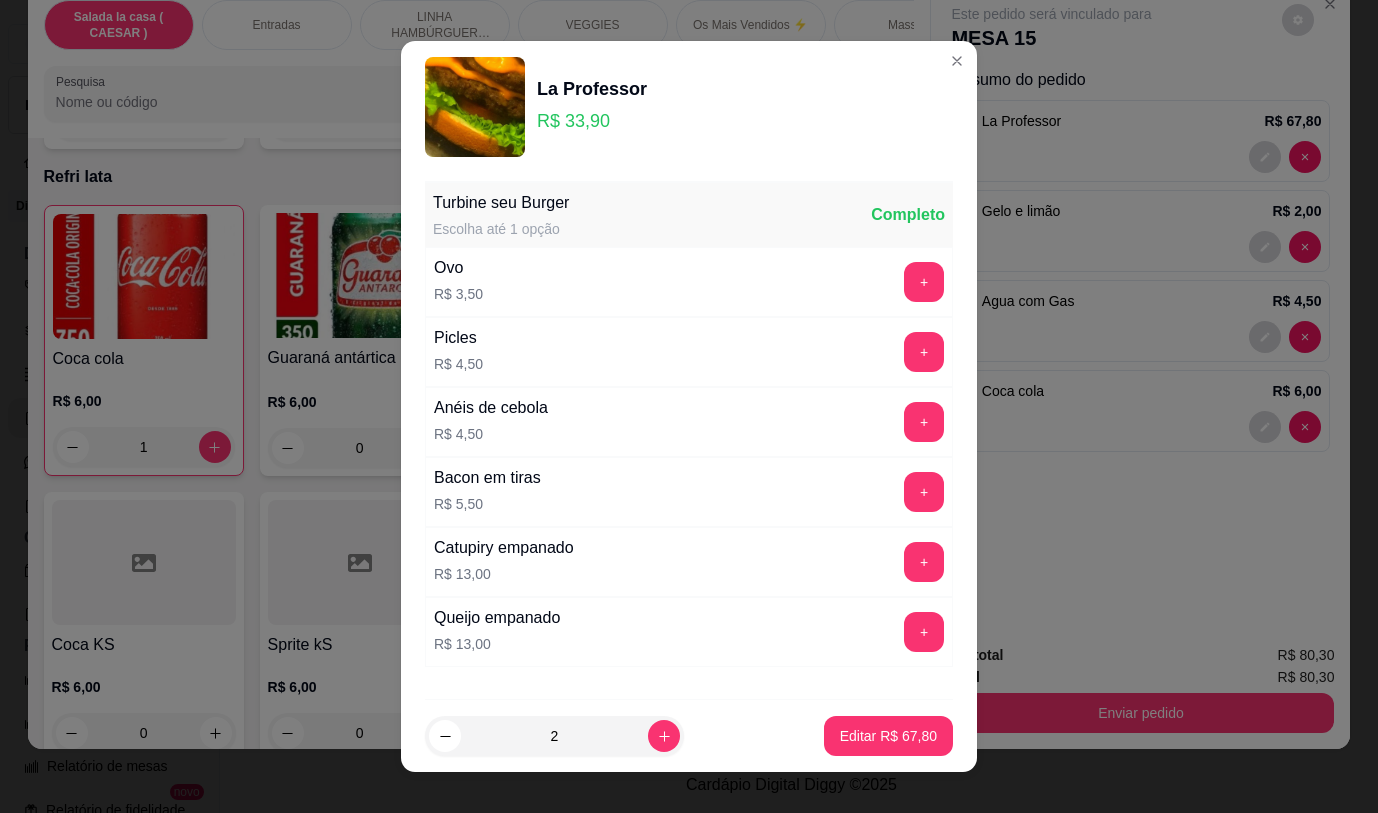 scroll, scrollTop: 116, scrollLeft: 0, axis: vertical 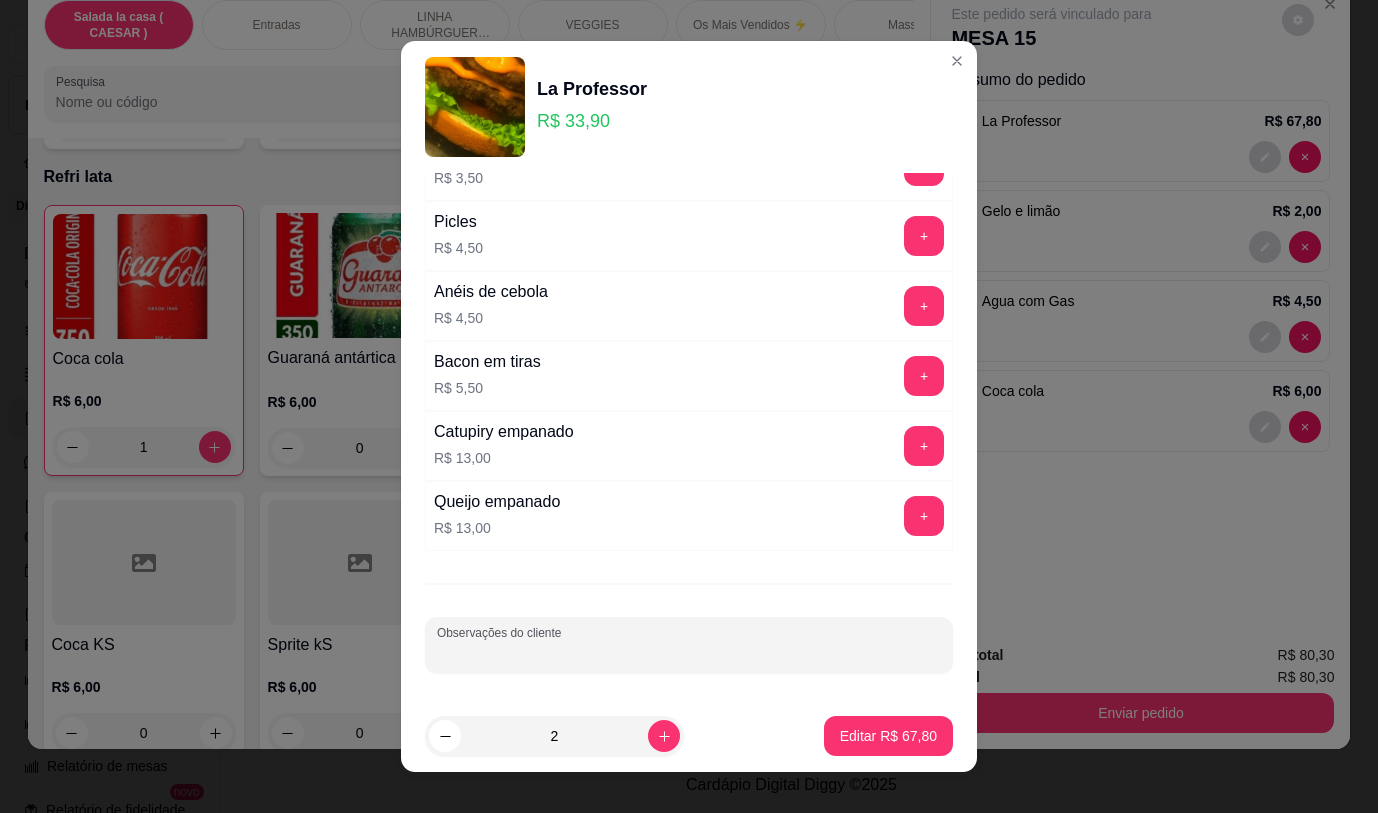 click on "Observações do cliente" at bounding box center [689, 653] 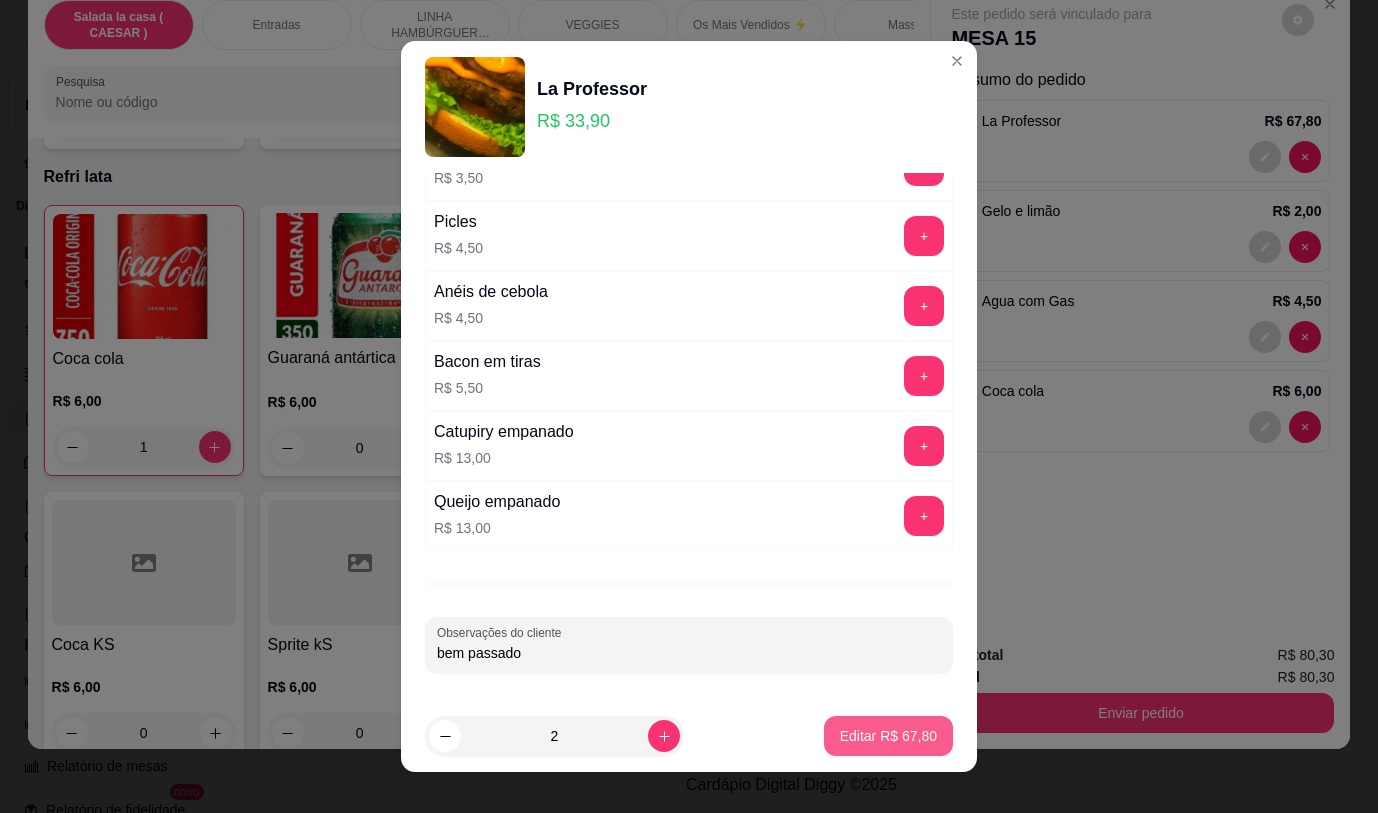 type on "bem passado" 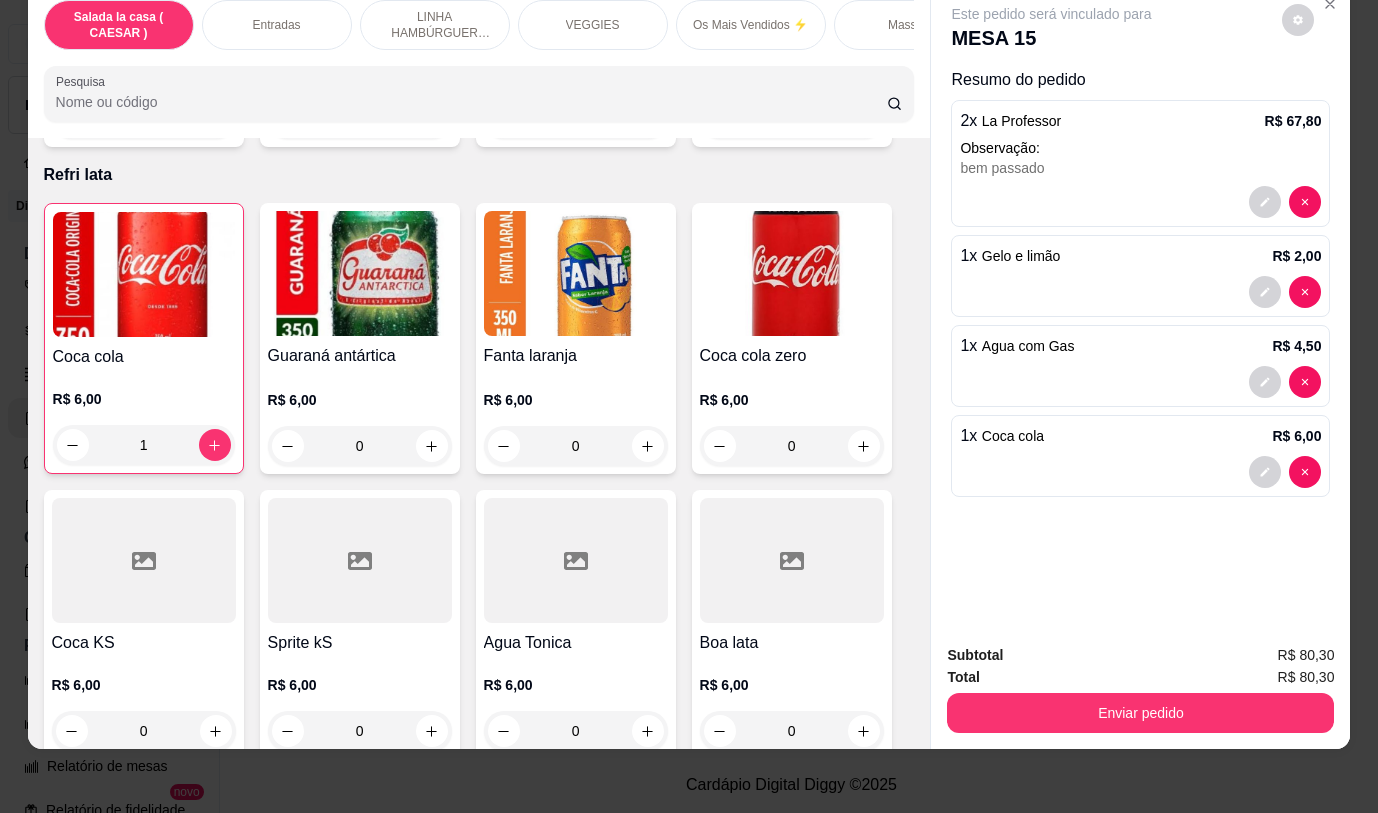 type on "0" 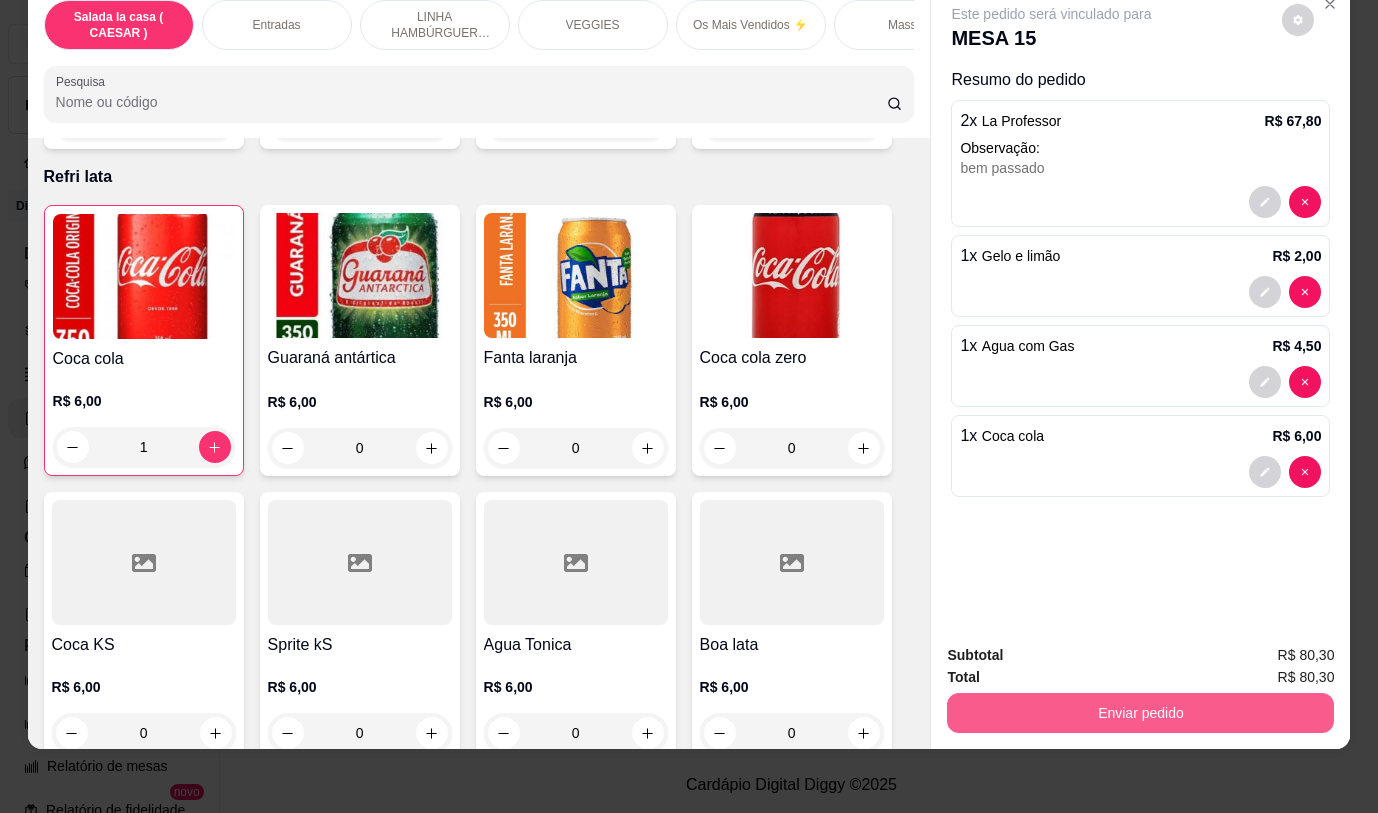 click on "Enviar pedido" at bounding box center [1140, 713] 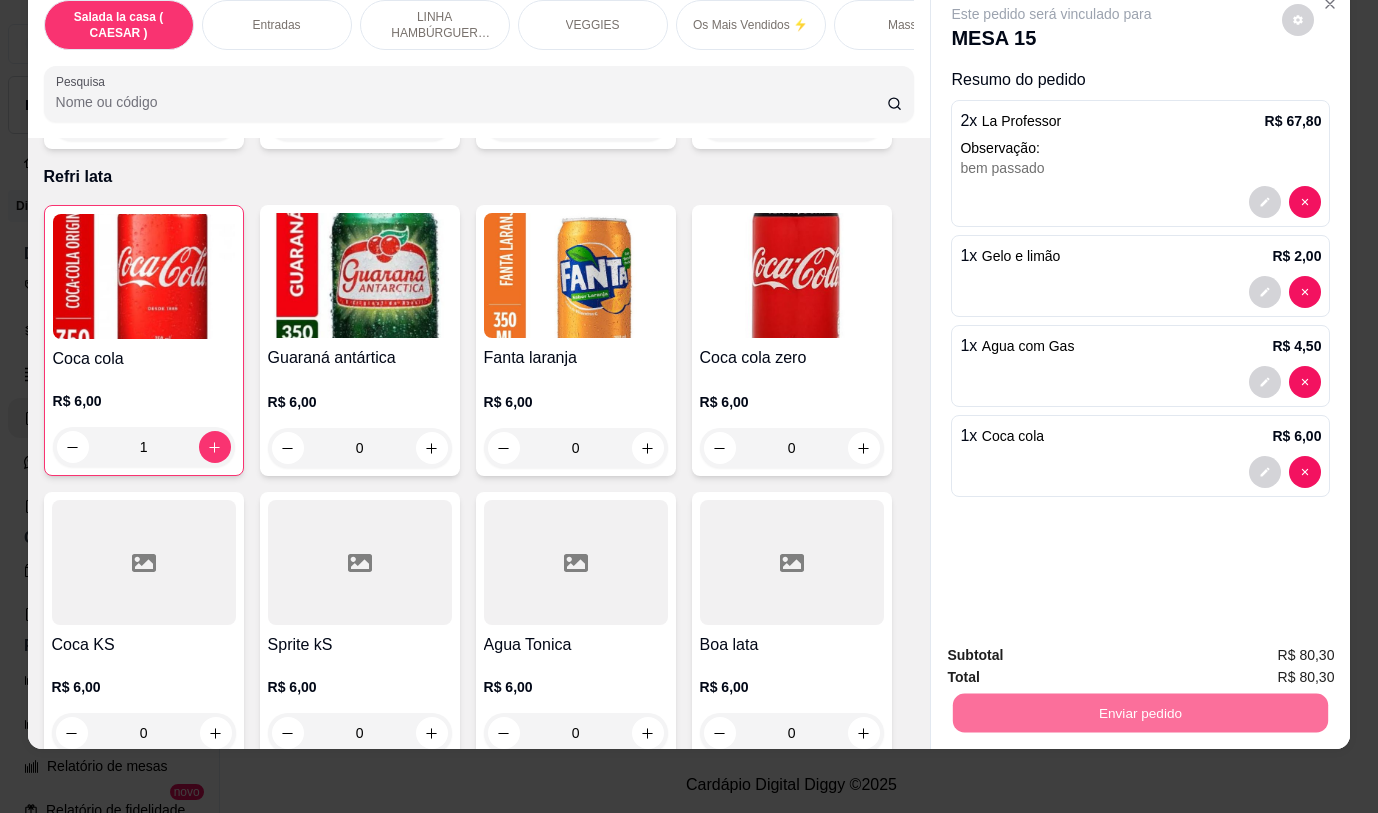 click on "Não registrar e enviar pedido" at bounding box center (1075, 648) 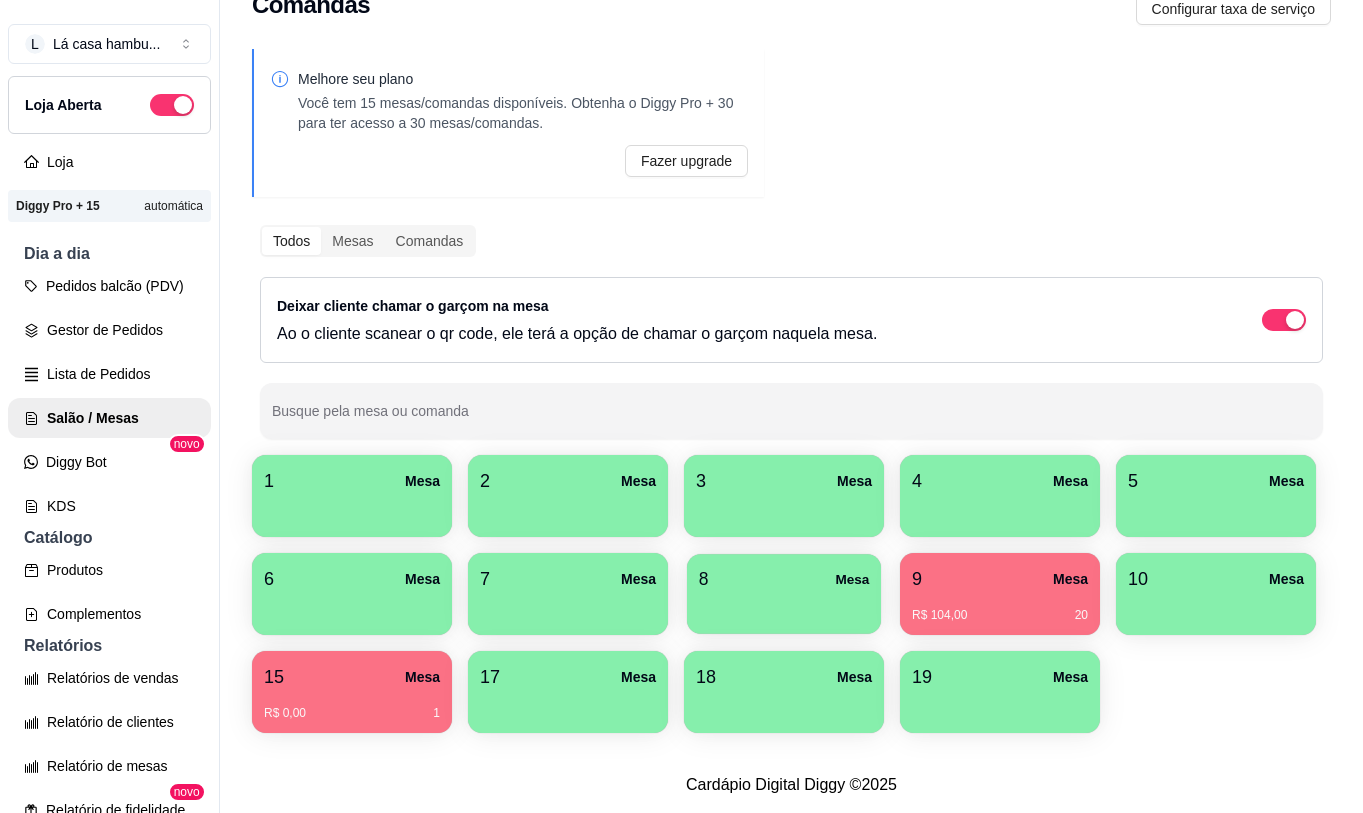 click on "8 Mesa" at bounding box center (784, 579) 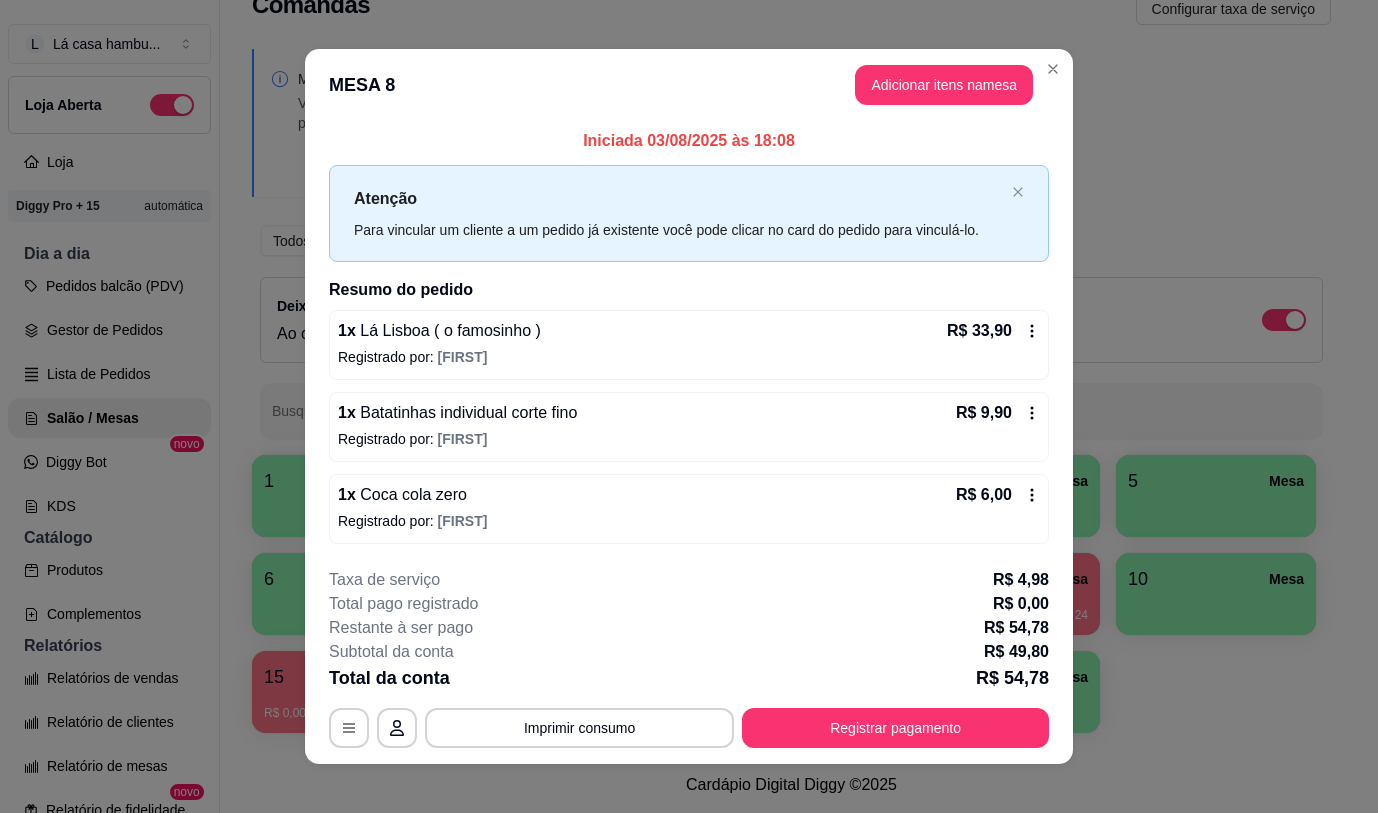 click 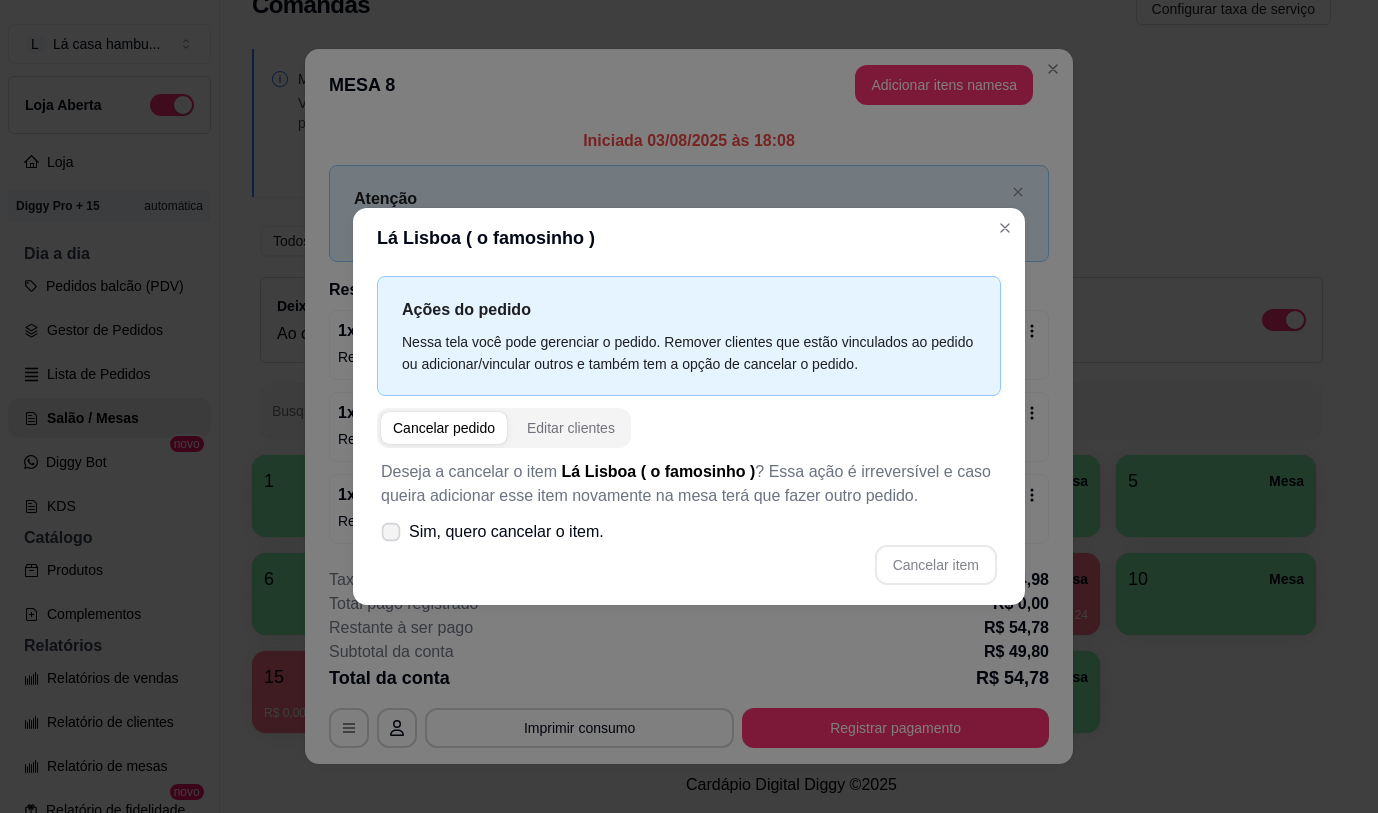 click on "Sim, quero cancelar o item." at bounding box center [506, 532] 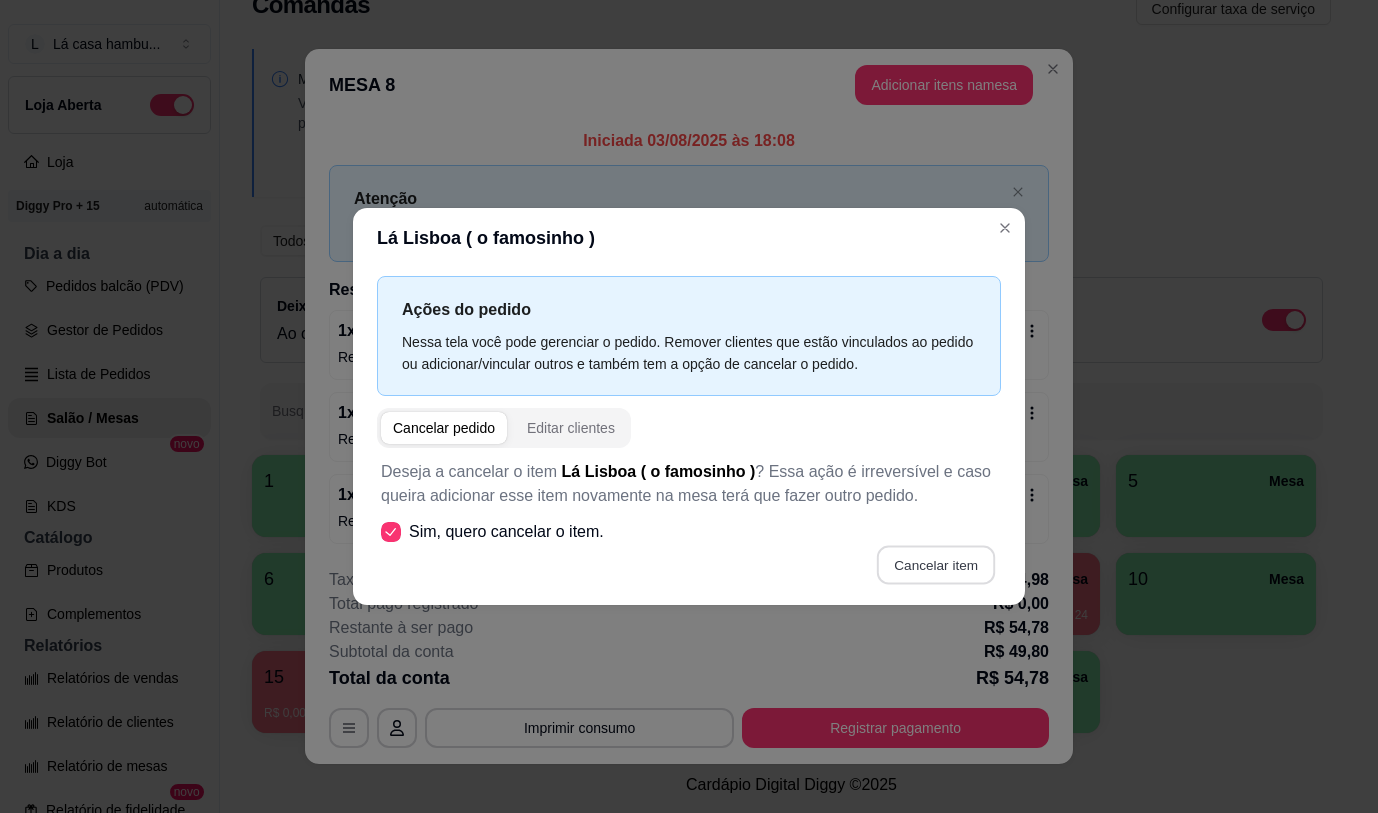 click on "Cancelar item" at bounding box center (935, 564) 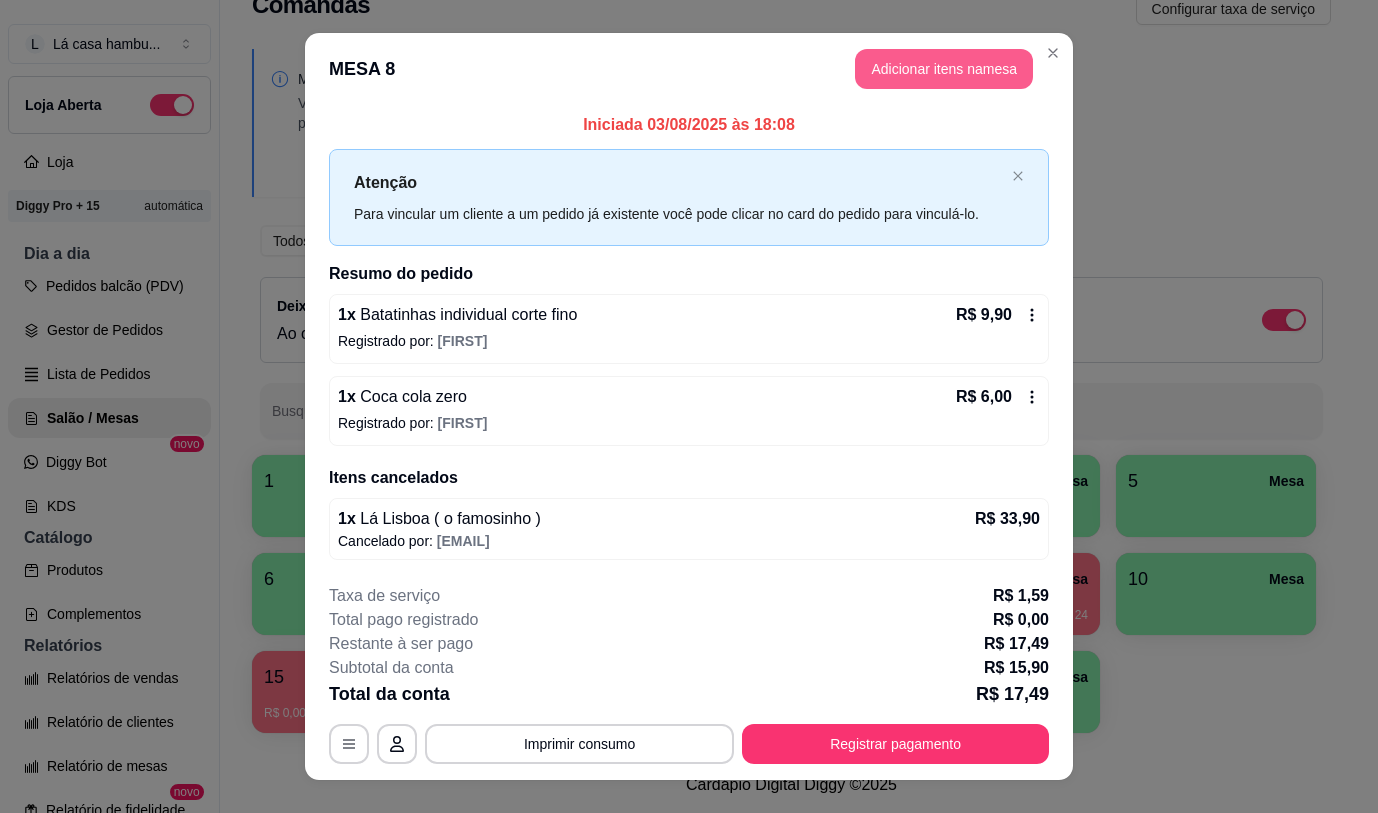 click on "Adicionar itens na  mesa" at bounding box center [944, 69] 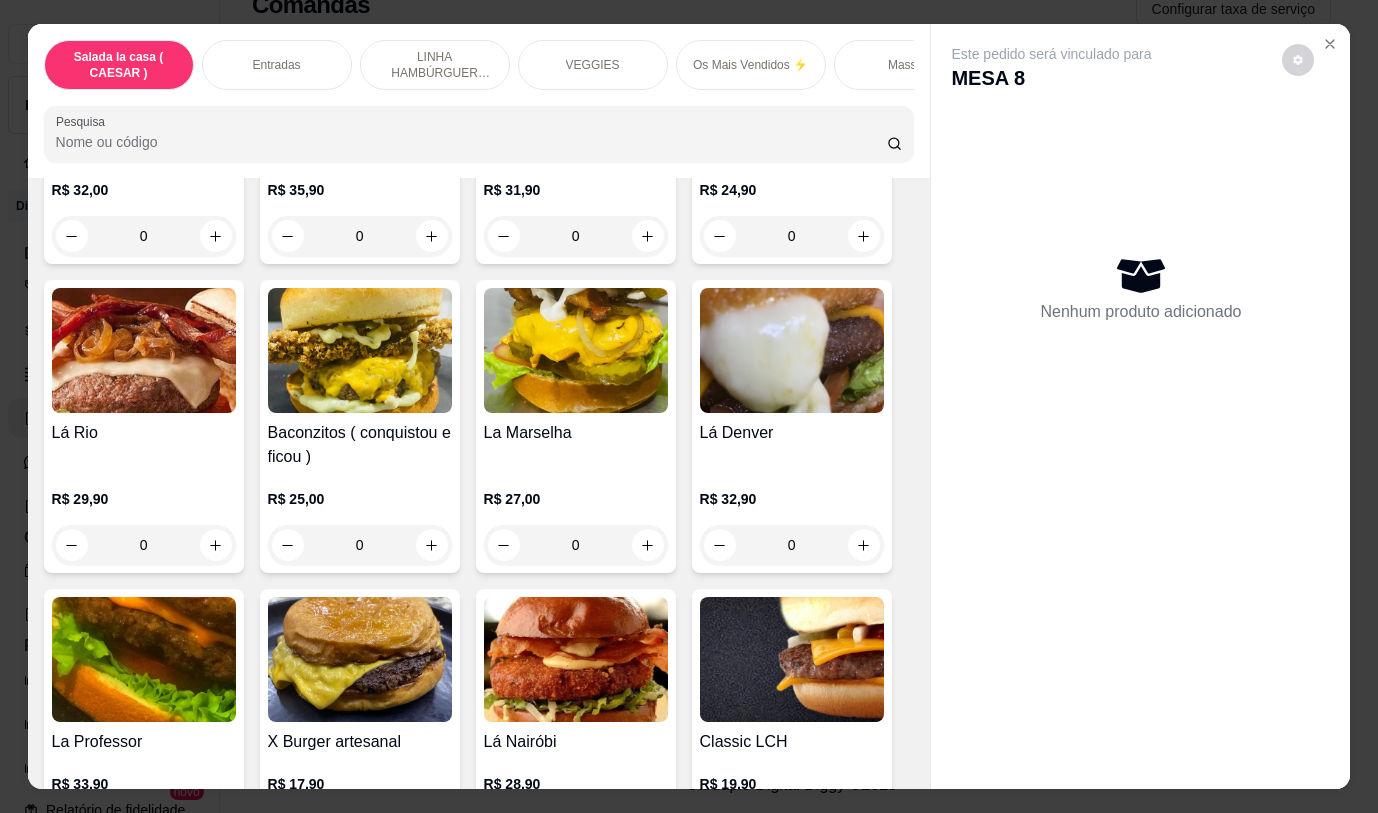 scroll, scrollTop: 3900, scrollLeft: 0, axis: vertical 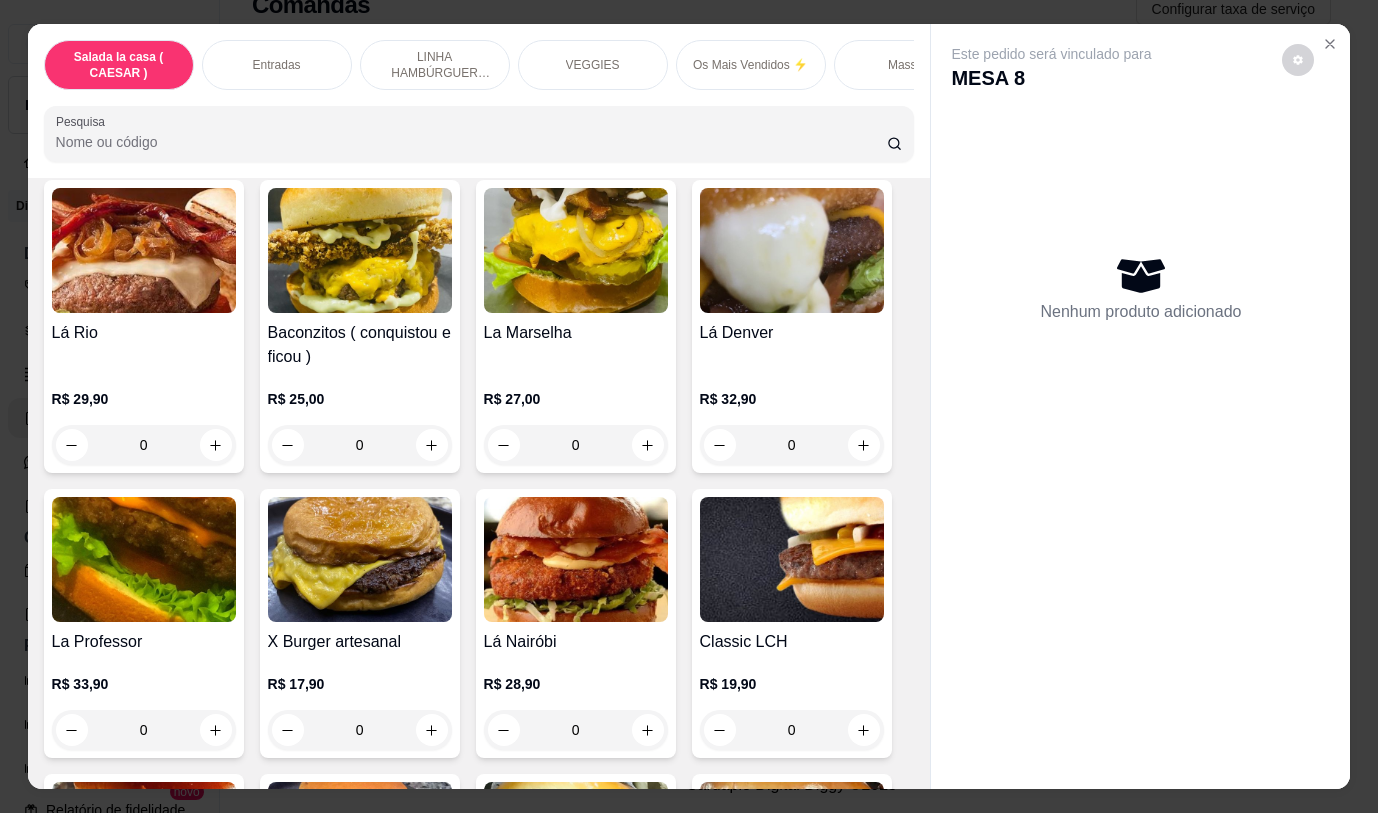 click on "0" at bounding box center [144, 730] 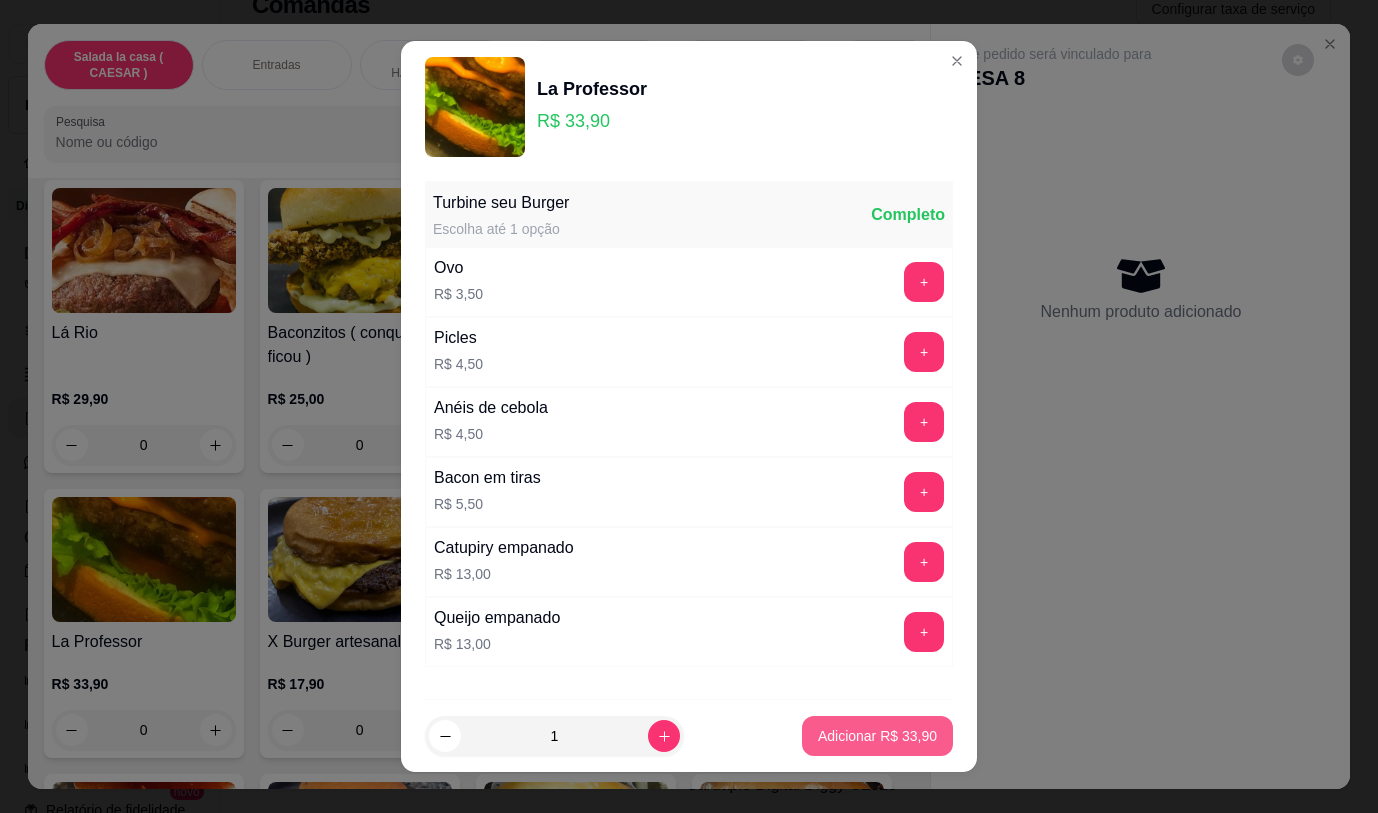 click on "Adicionar   R$ 33,90" at bounding box center [877, 736] 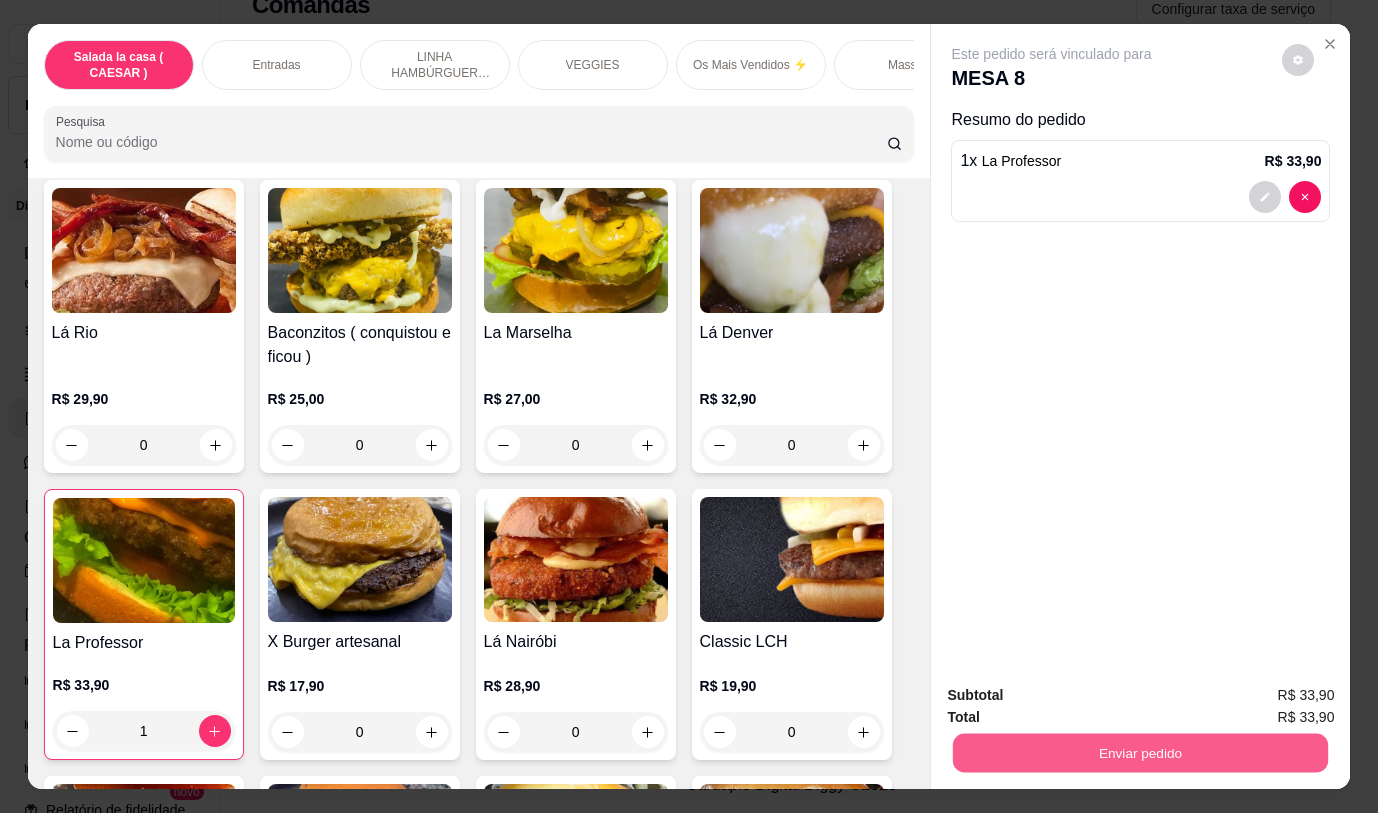 click on "Enviar pedido" at bounding box center [1140, 752] 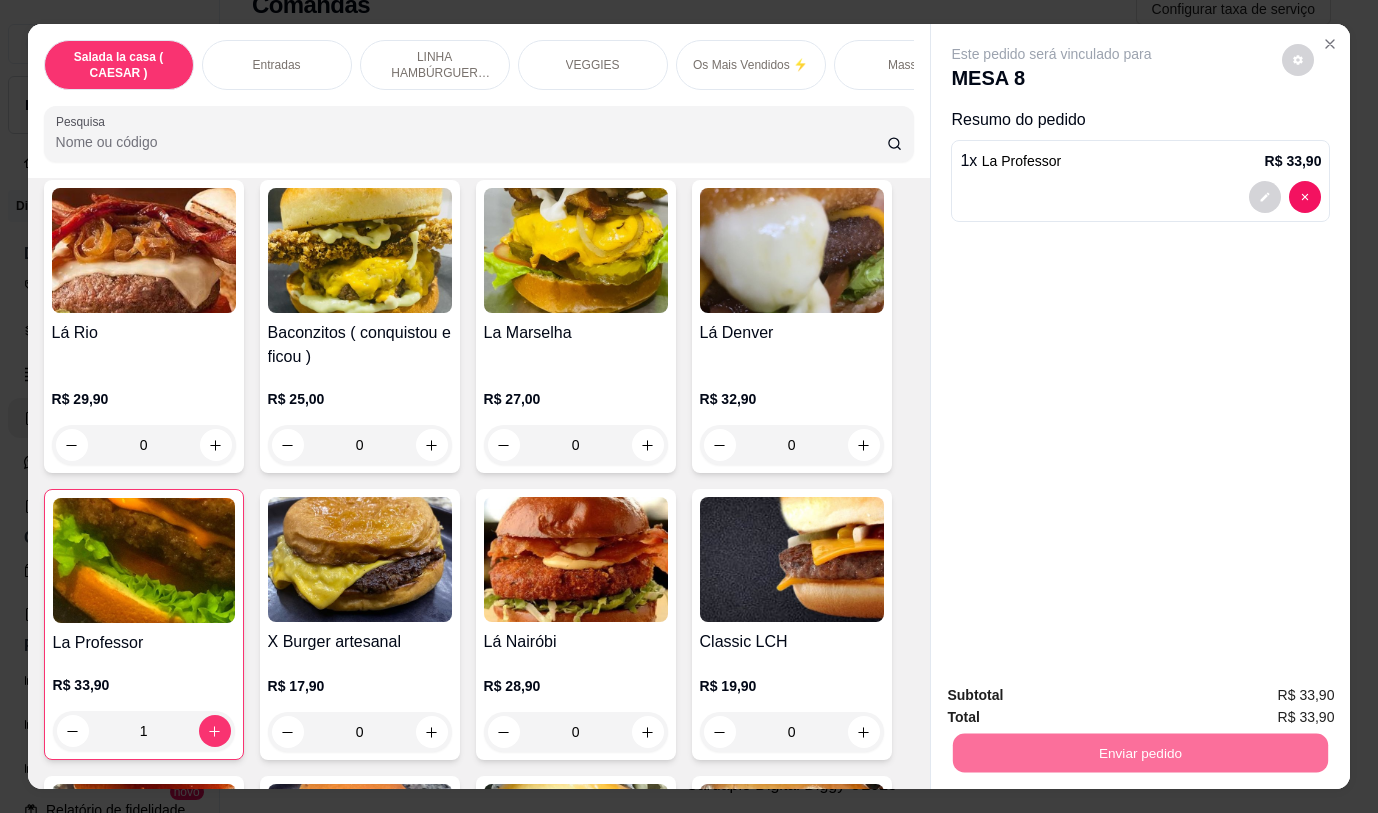 click on "Não registrar e enviar pedido" at bounding box center [1075, 695] 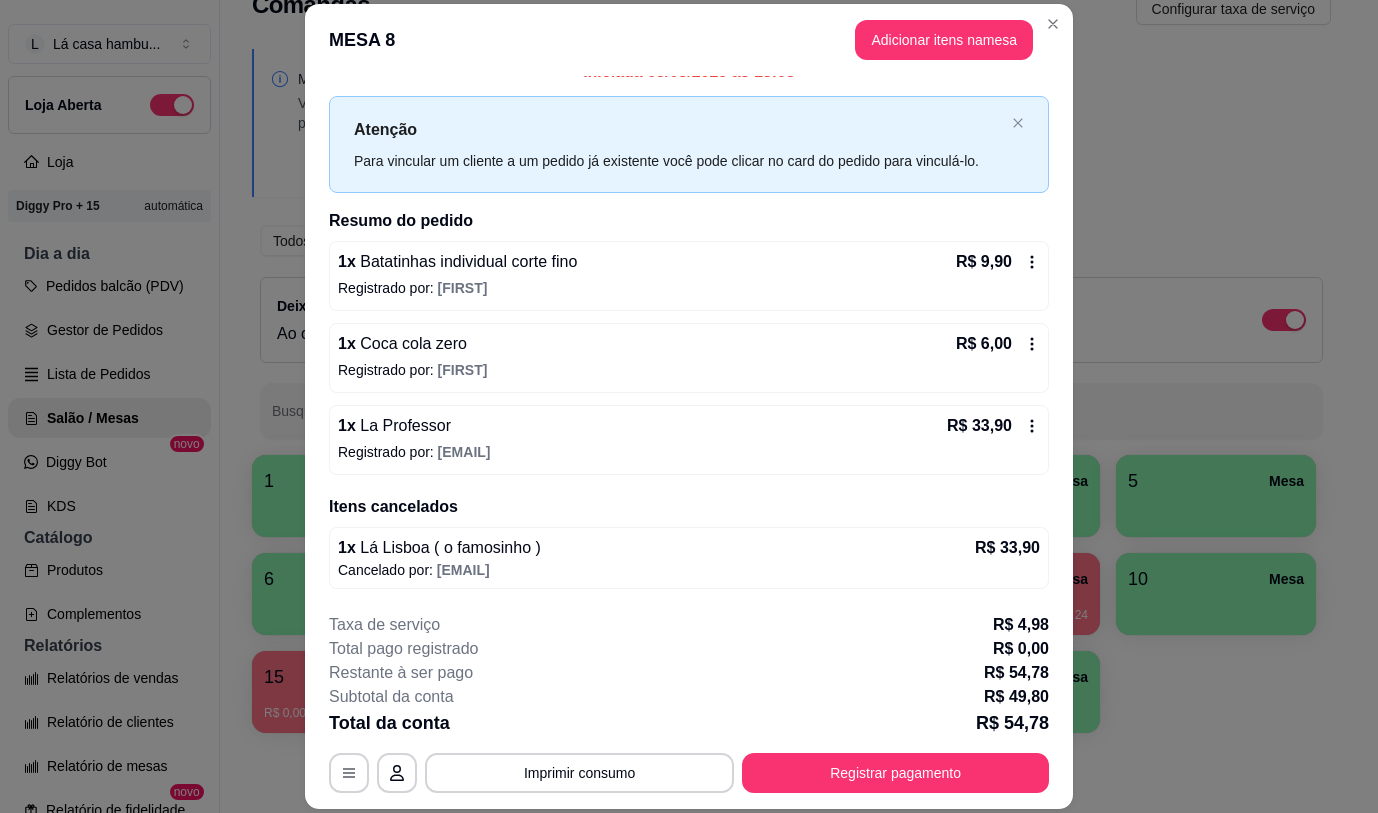 scroll, scrollTop: 0, scrollLeft: 0, axis: both 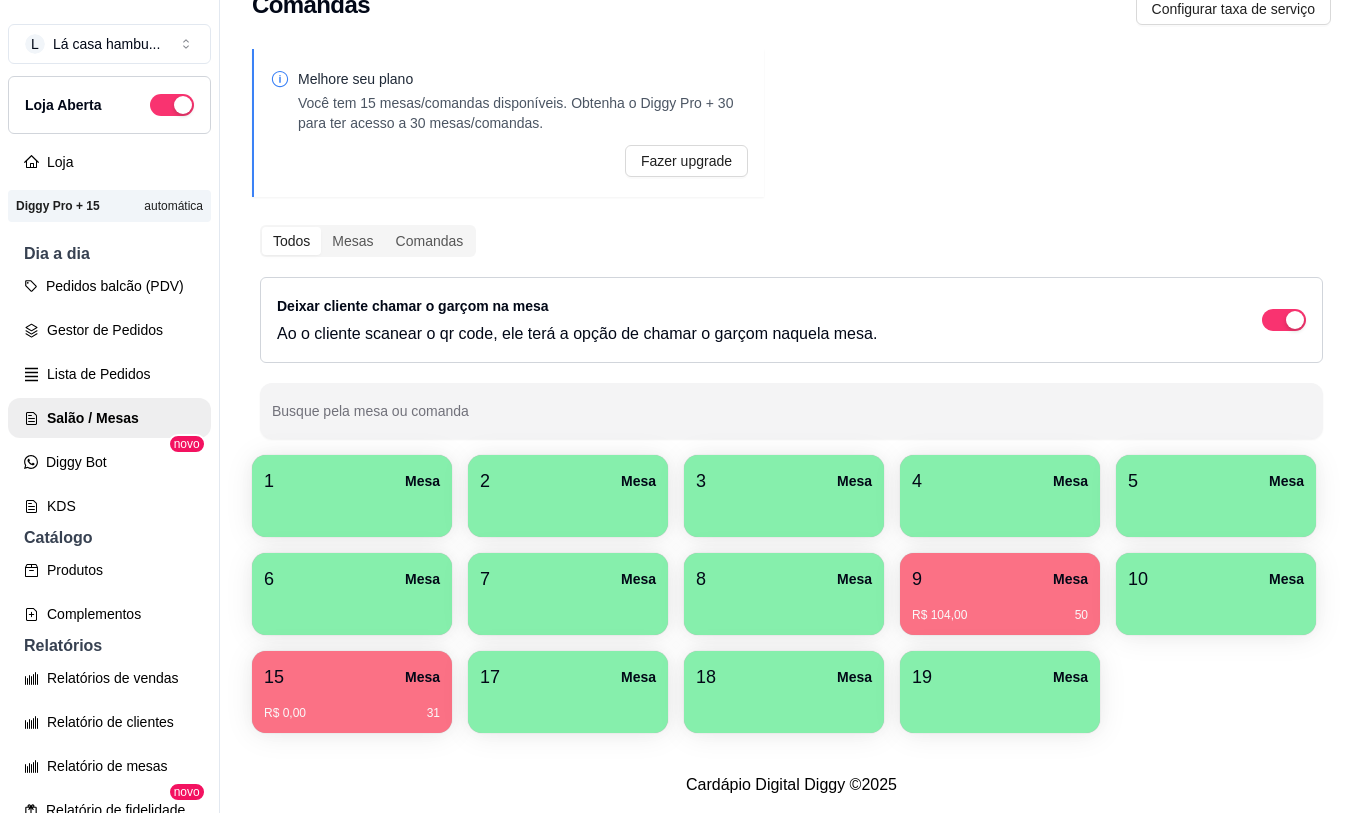 click on "R$ 0,00 31" at bounding box center [352, 706] 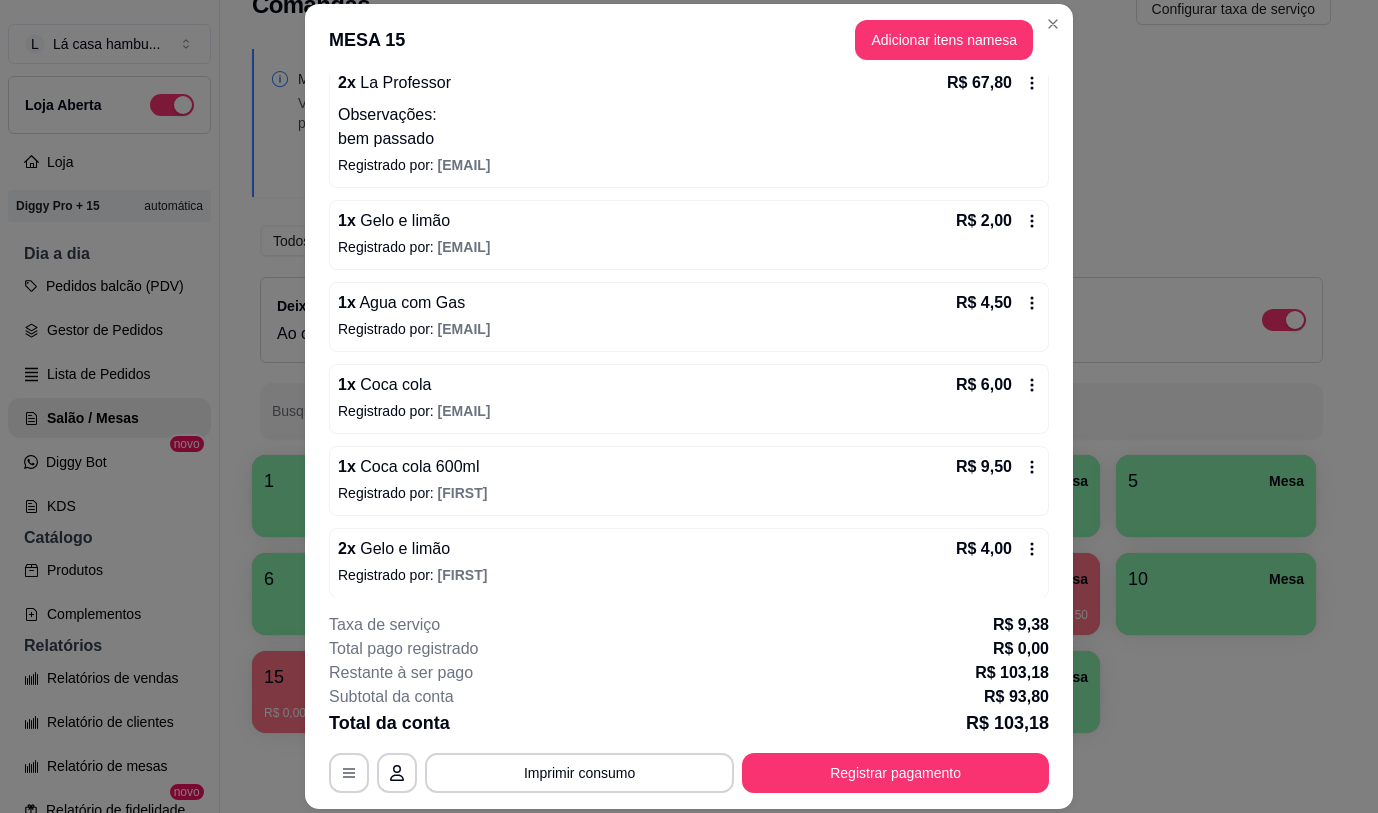 scroll, scrollTop: 212, scrollLeft: 0, axis: vertical 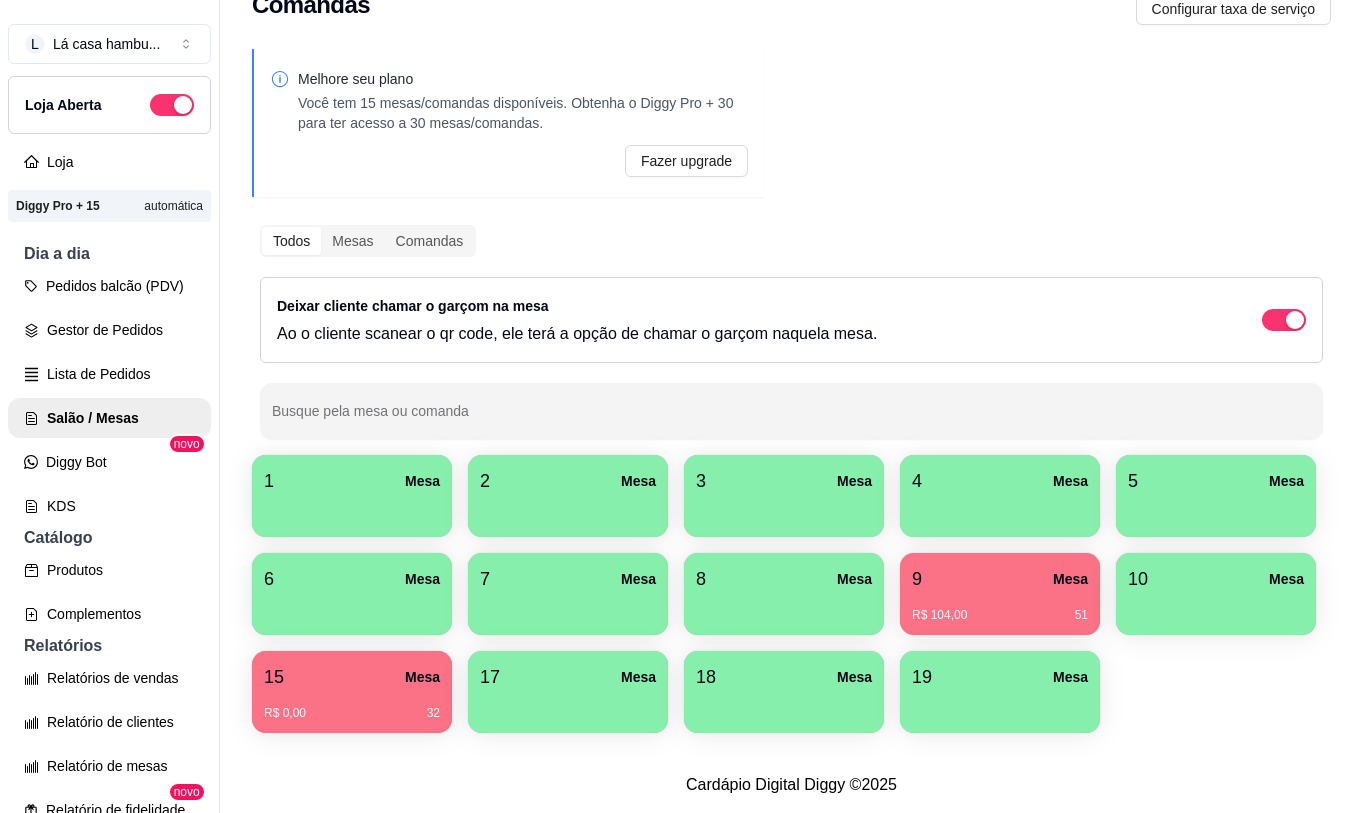 click on "R$ 104,00 51" at bounding box center (1000, 608) 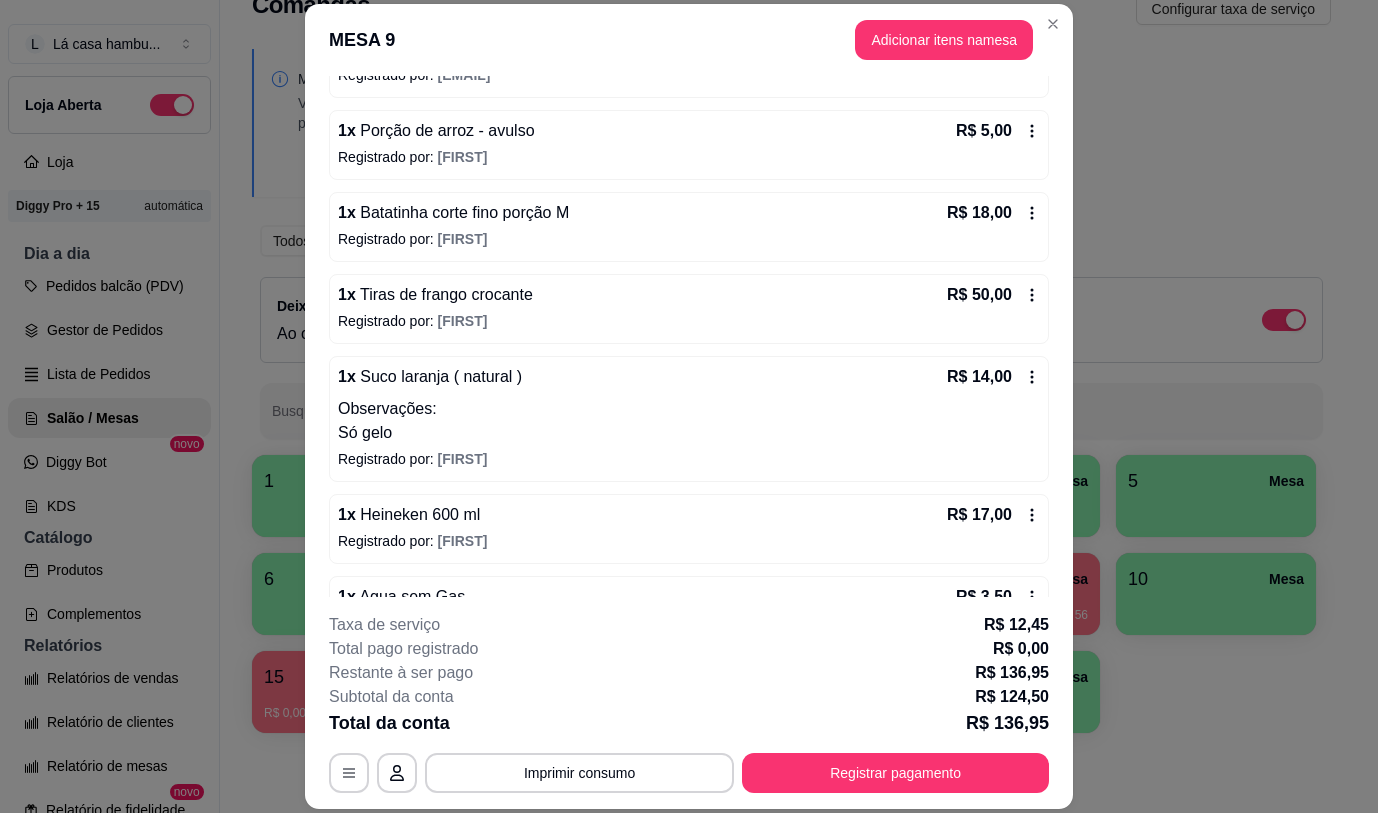 scroll, scrollTop: 294, scrollLeft: 0, axis: vertical 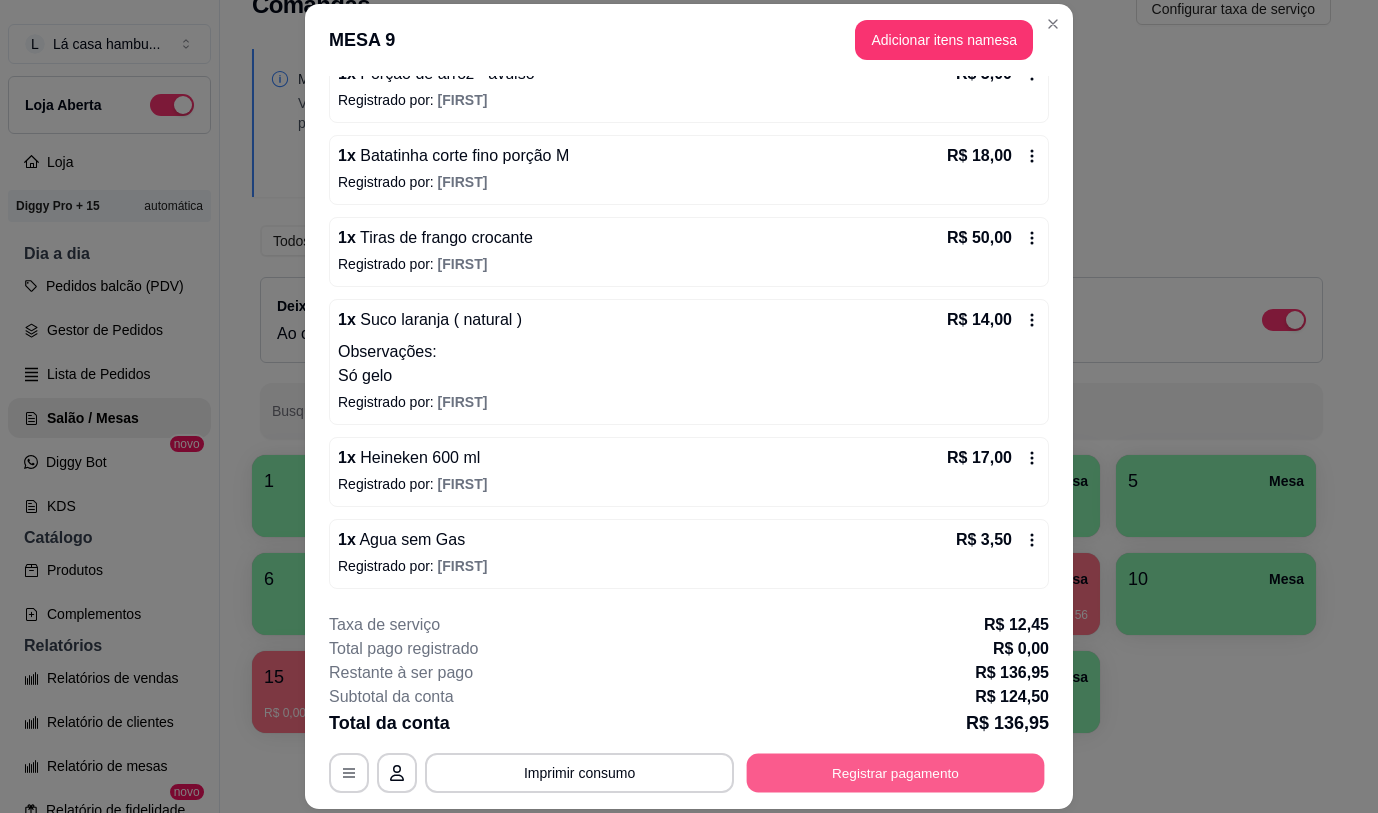 click on "Registrar pagamento" at bounding box center (896, 773) 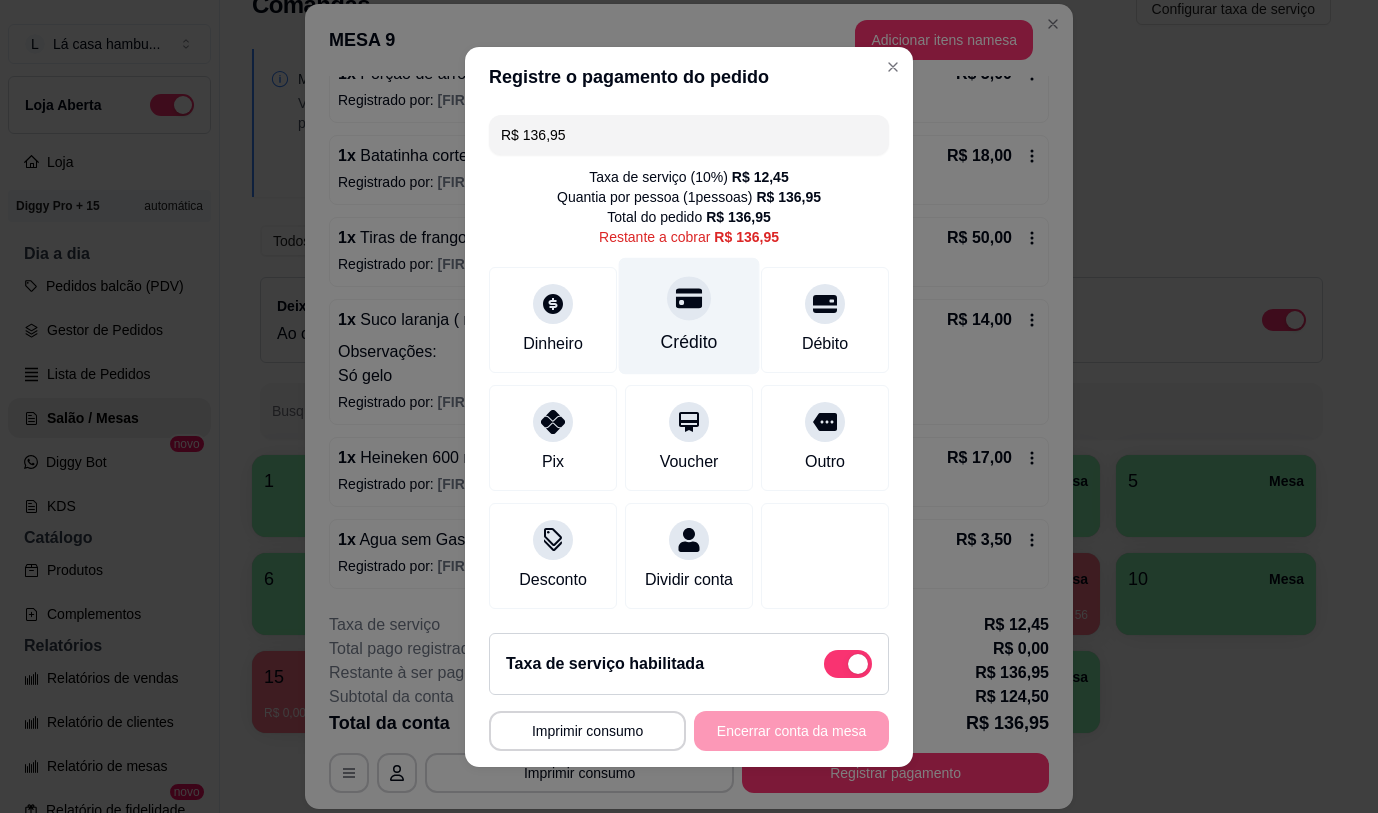 click on "Crédito" at bounding box center (689, 342) 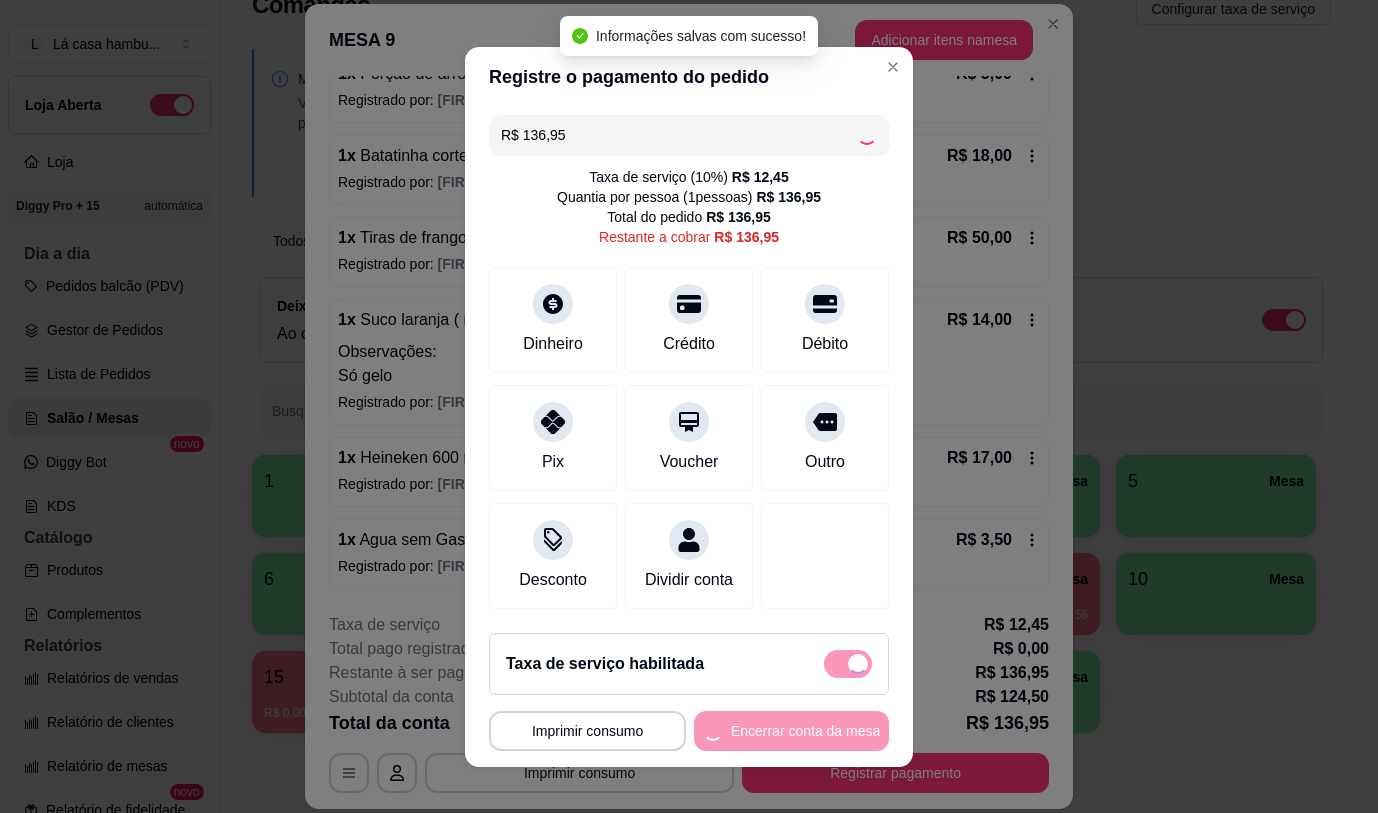type on "R$ 0,00" 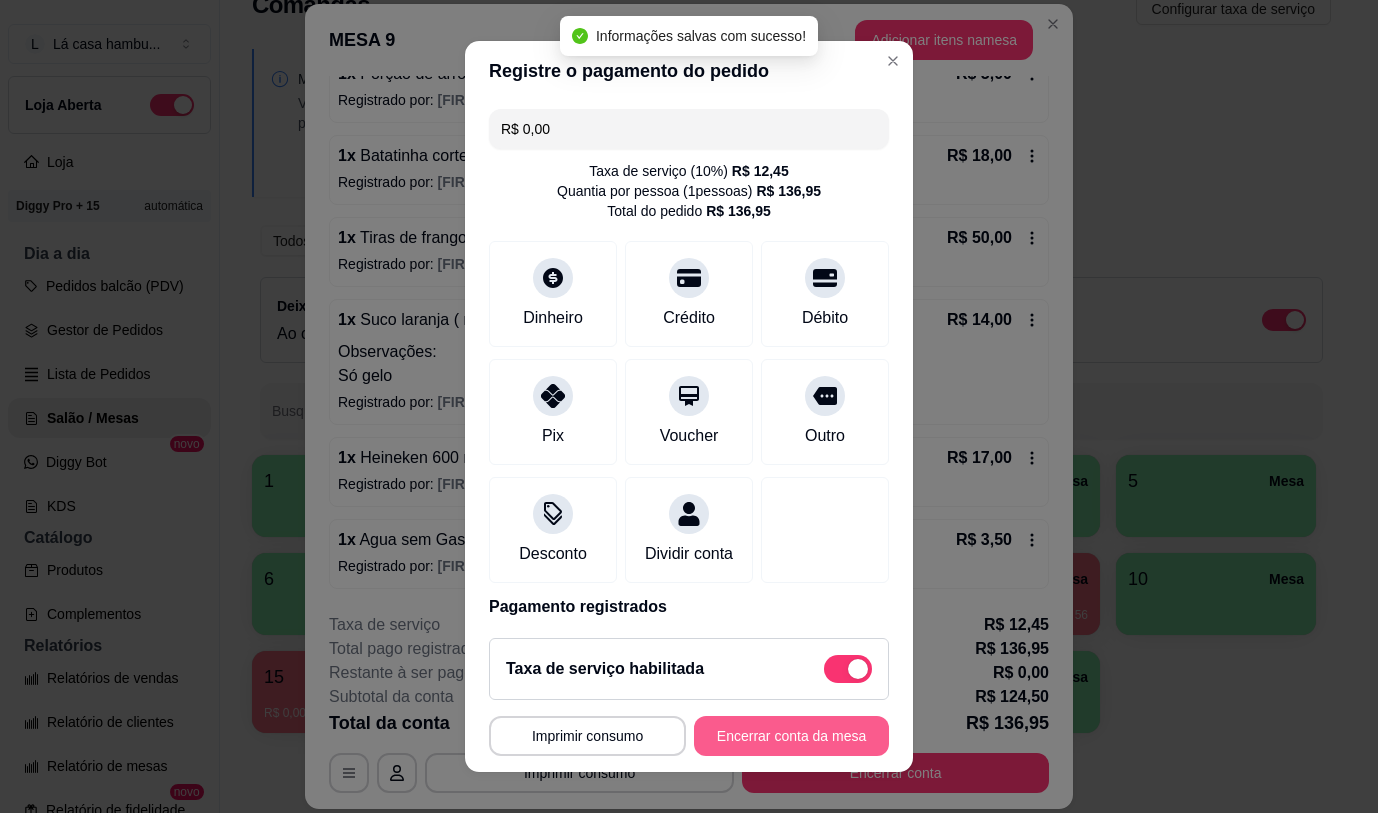 click on "Encerrar conta da mesa" at bounding box center [791, 736] 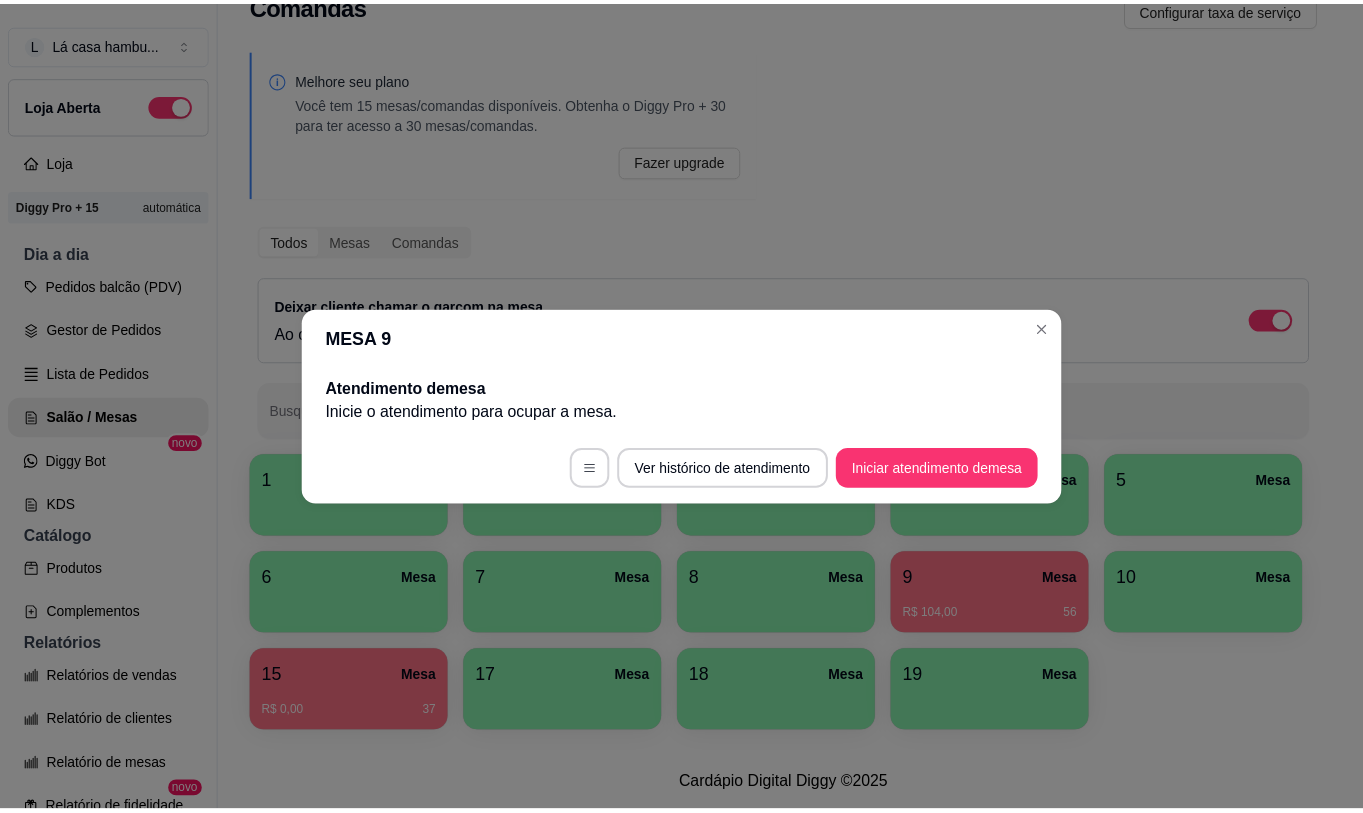 scroll, scrollTop: 0, scrollLeft: 0, axis: both 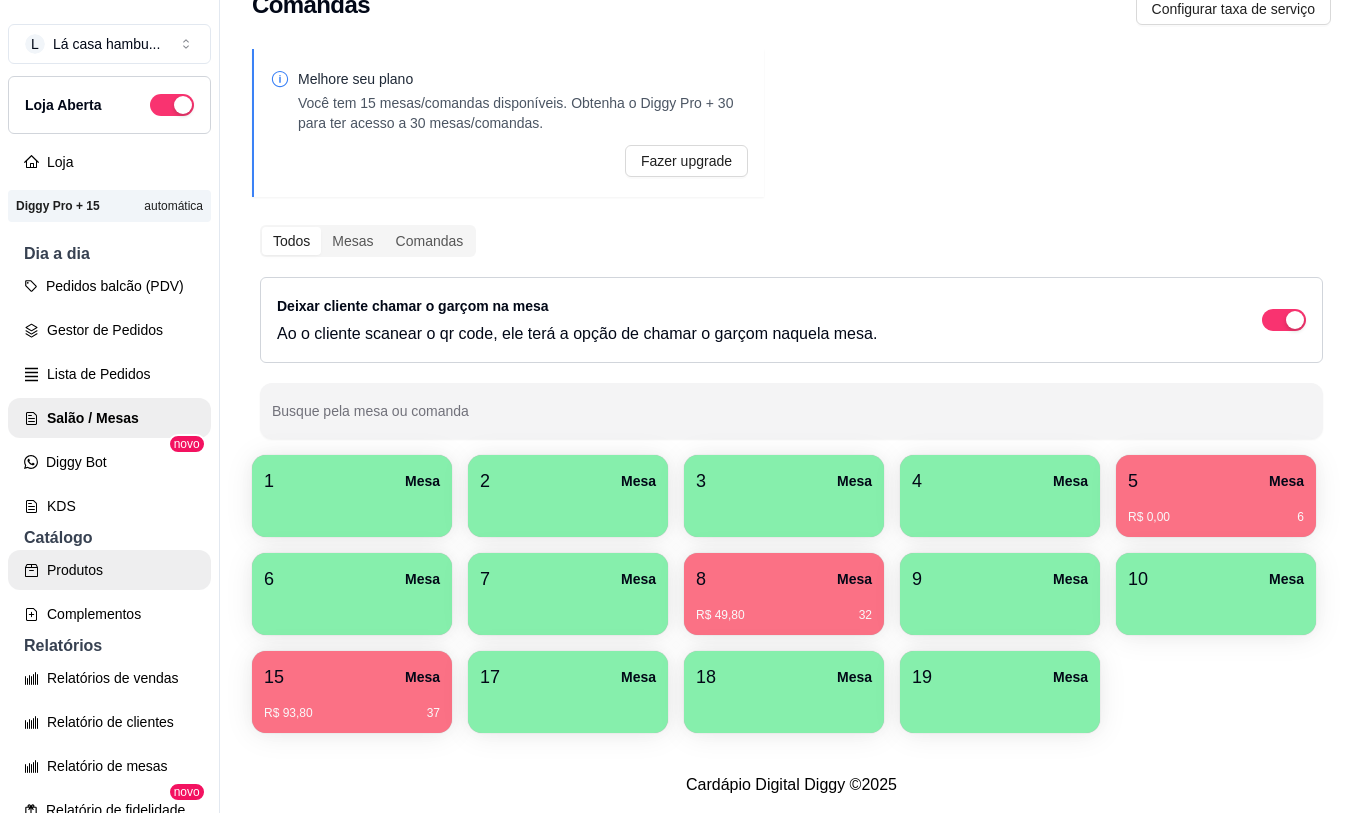 click on "Produtos" at bounding box center [109, 570] 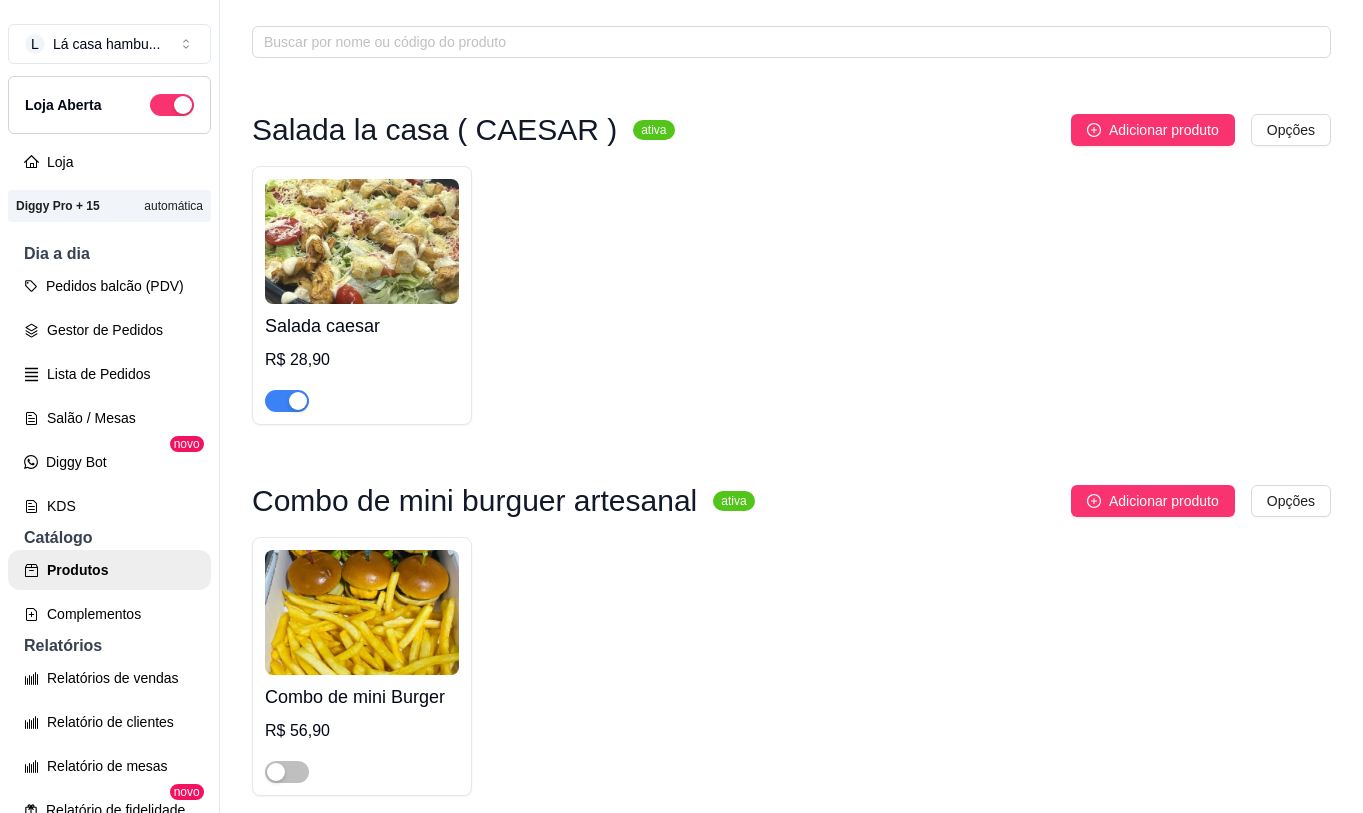 scroll, scrollTop: 0, scrollLeft: 0, axis: both 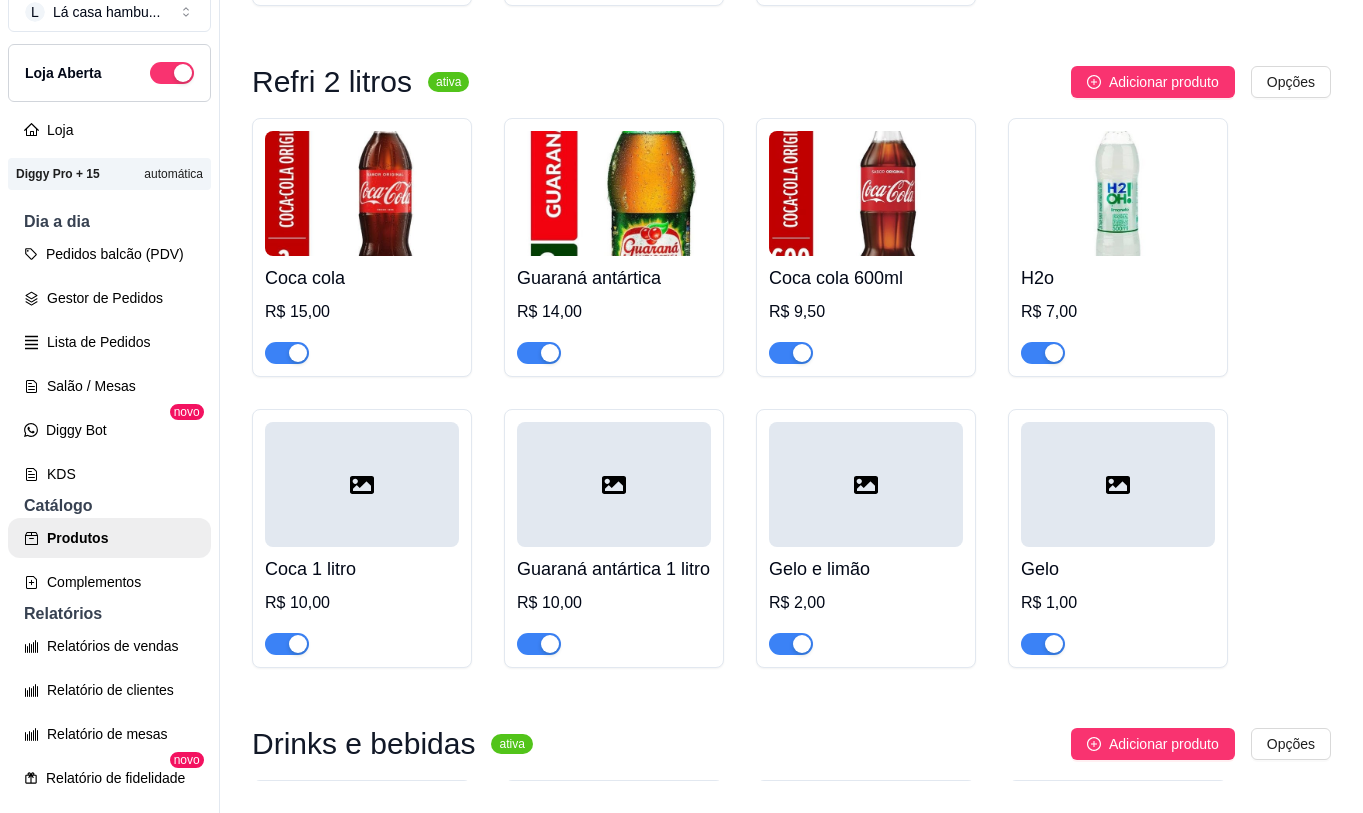 click at bounding box center (298, 353) 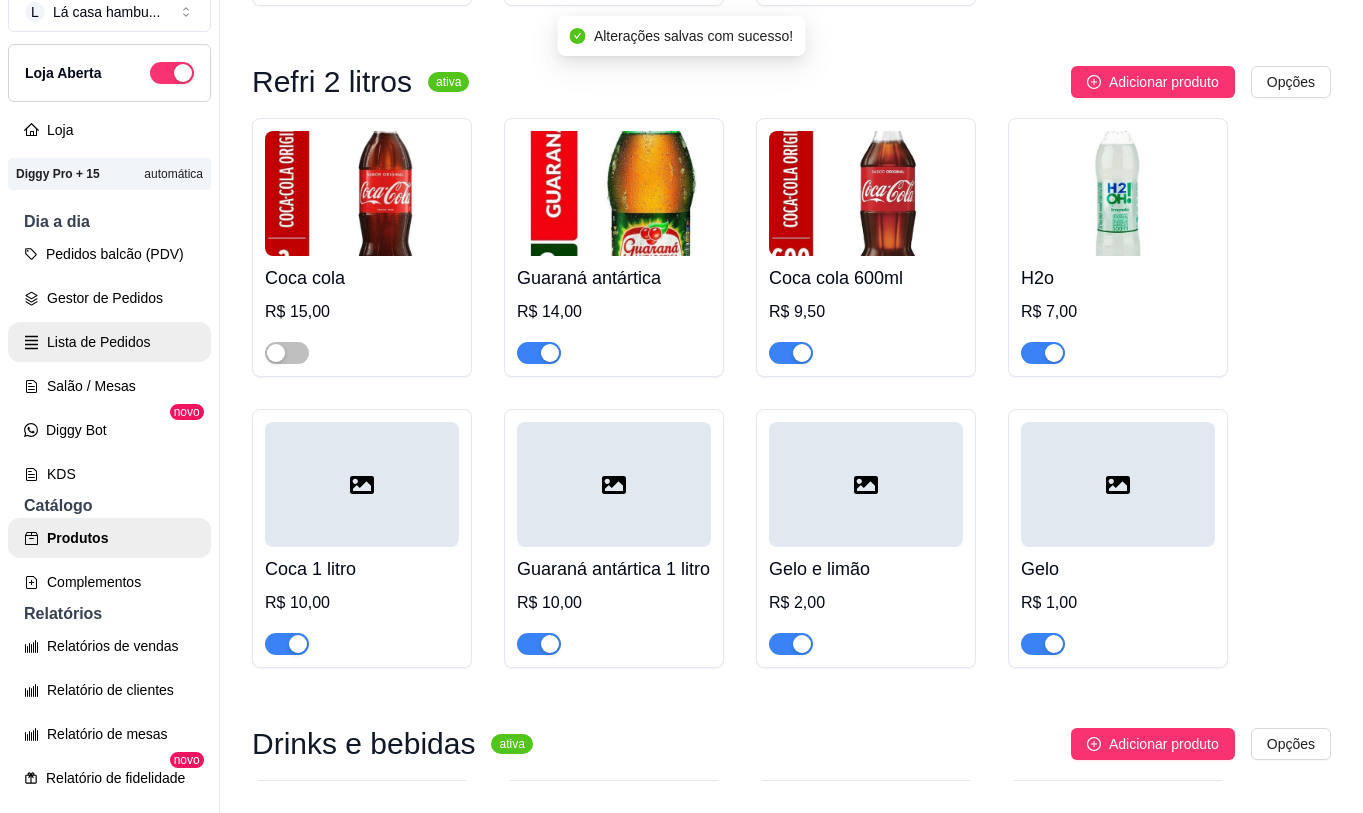 click on "Lista de Pedidos" at bounding box center [109, 342] 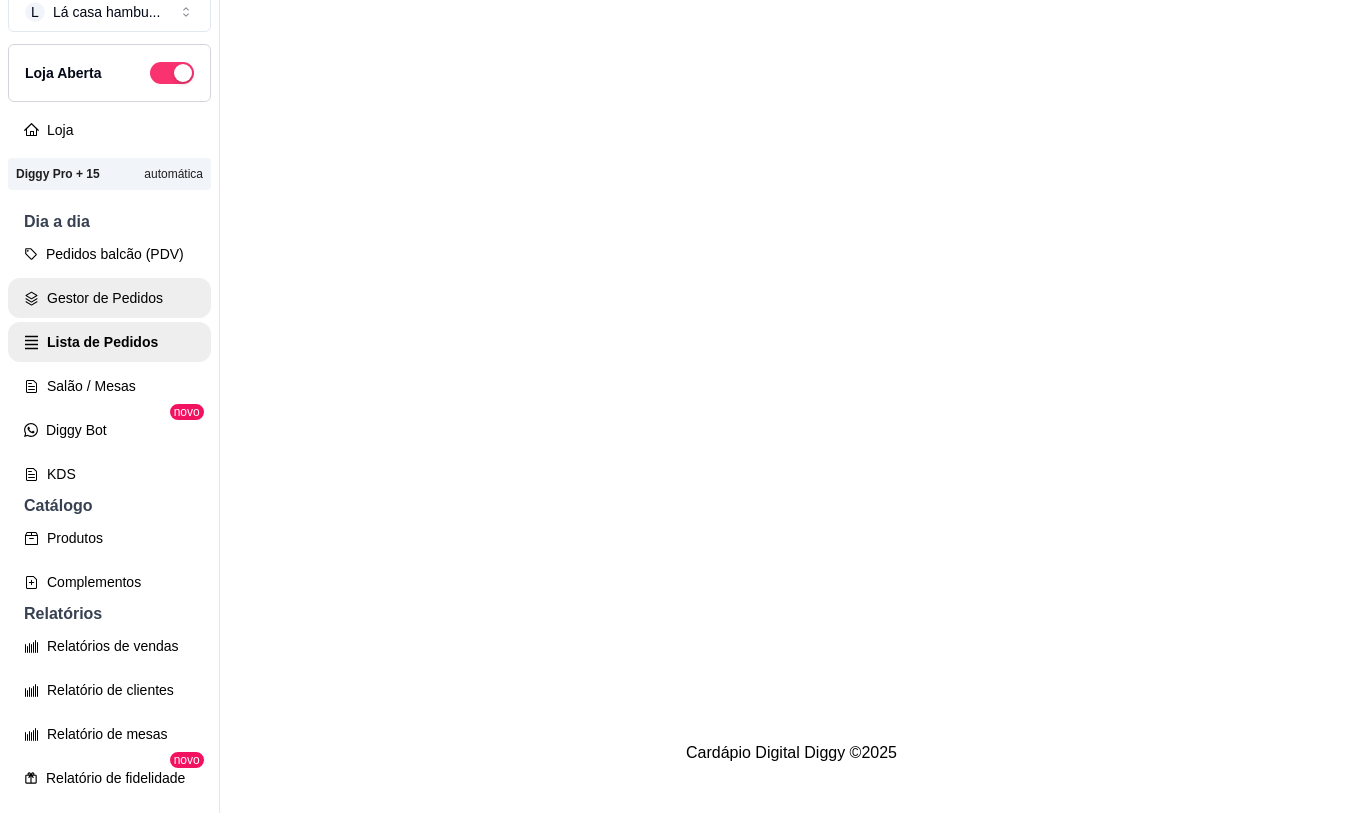 scroll, scrollTop: 0, scrollLeft: 0, axis: both 